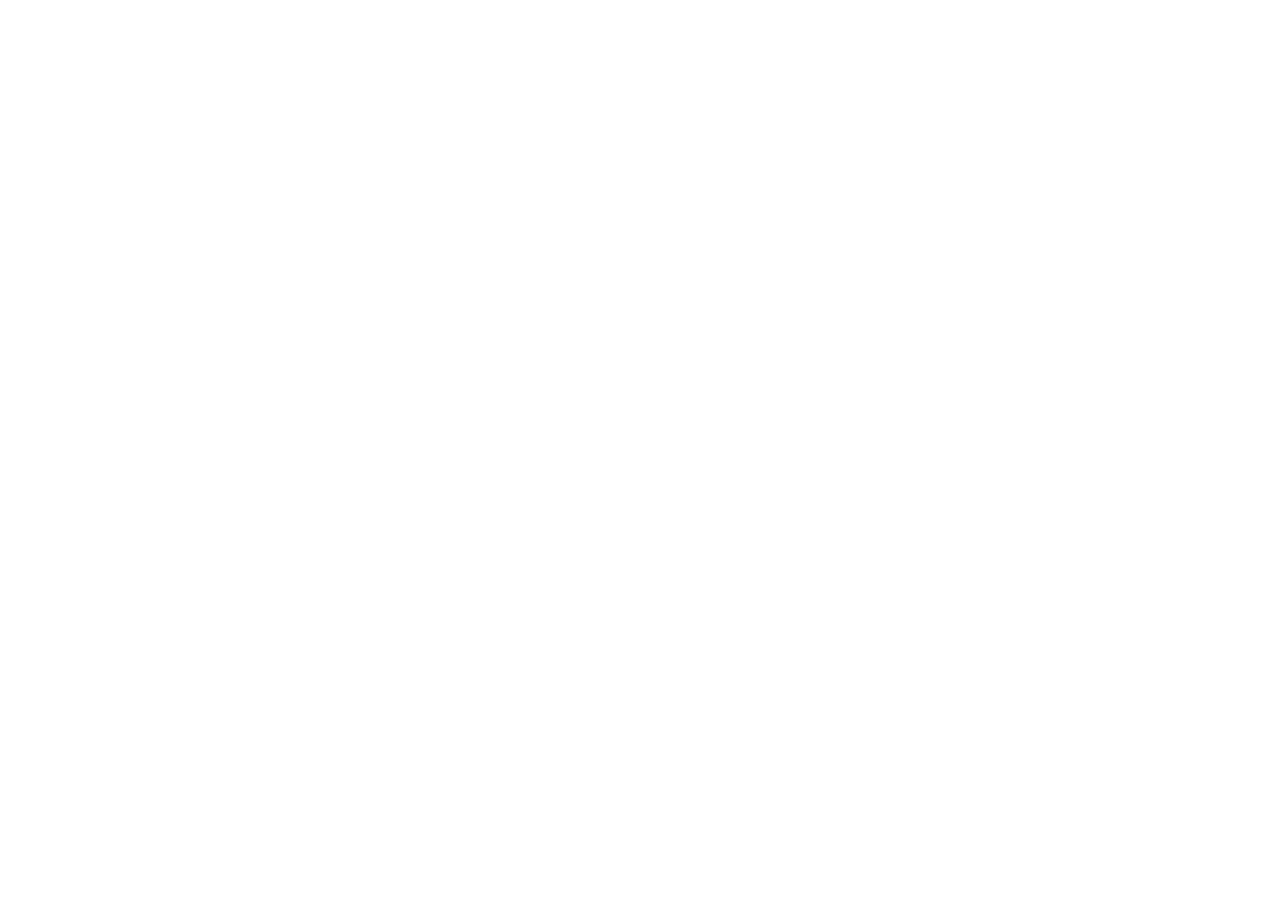 scroll, scrollTop: 0, scrollLeft: 0, axis: both 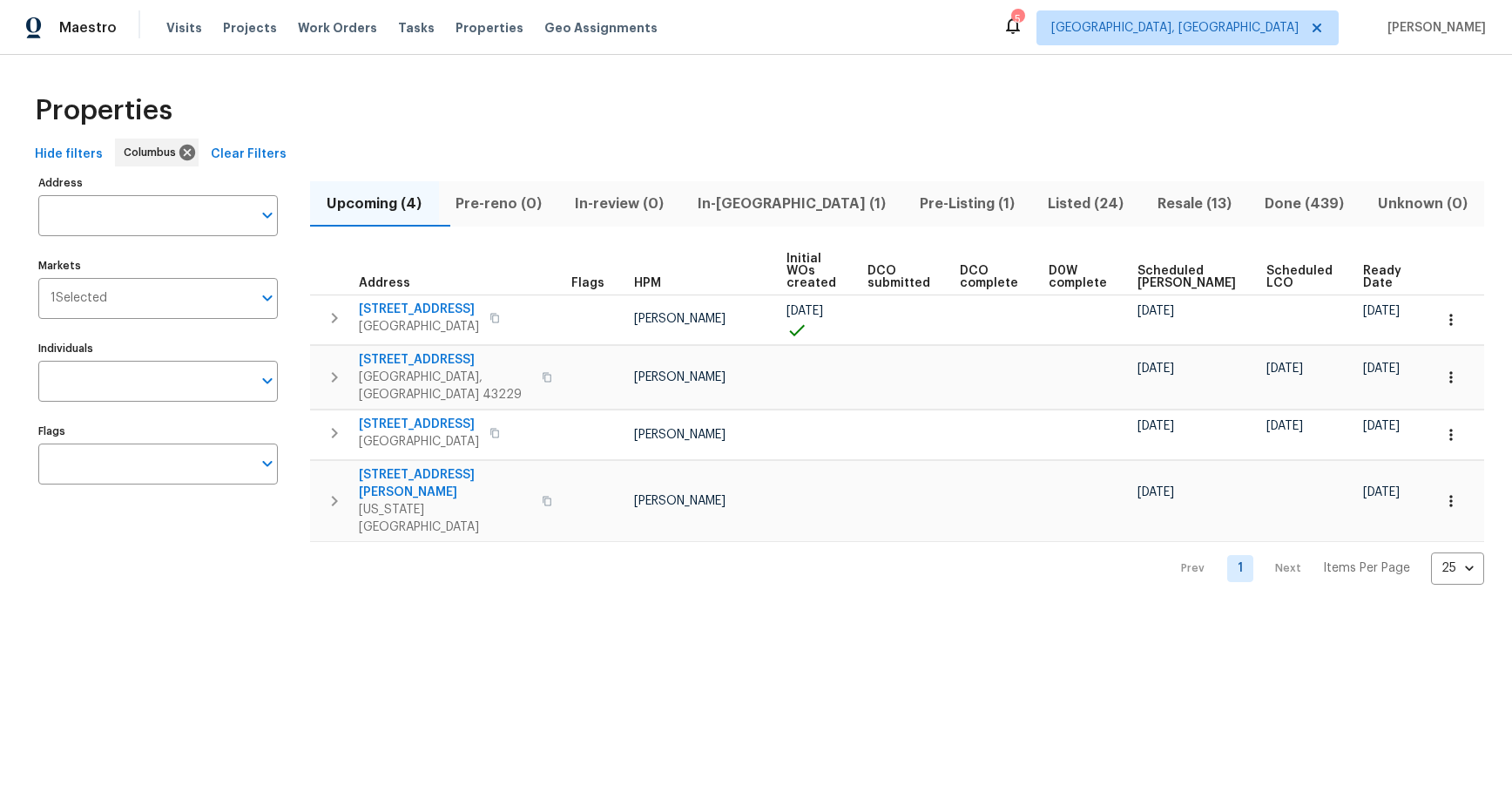 click on "Pre-Listing (1)" at bounding box center (967, 204) 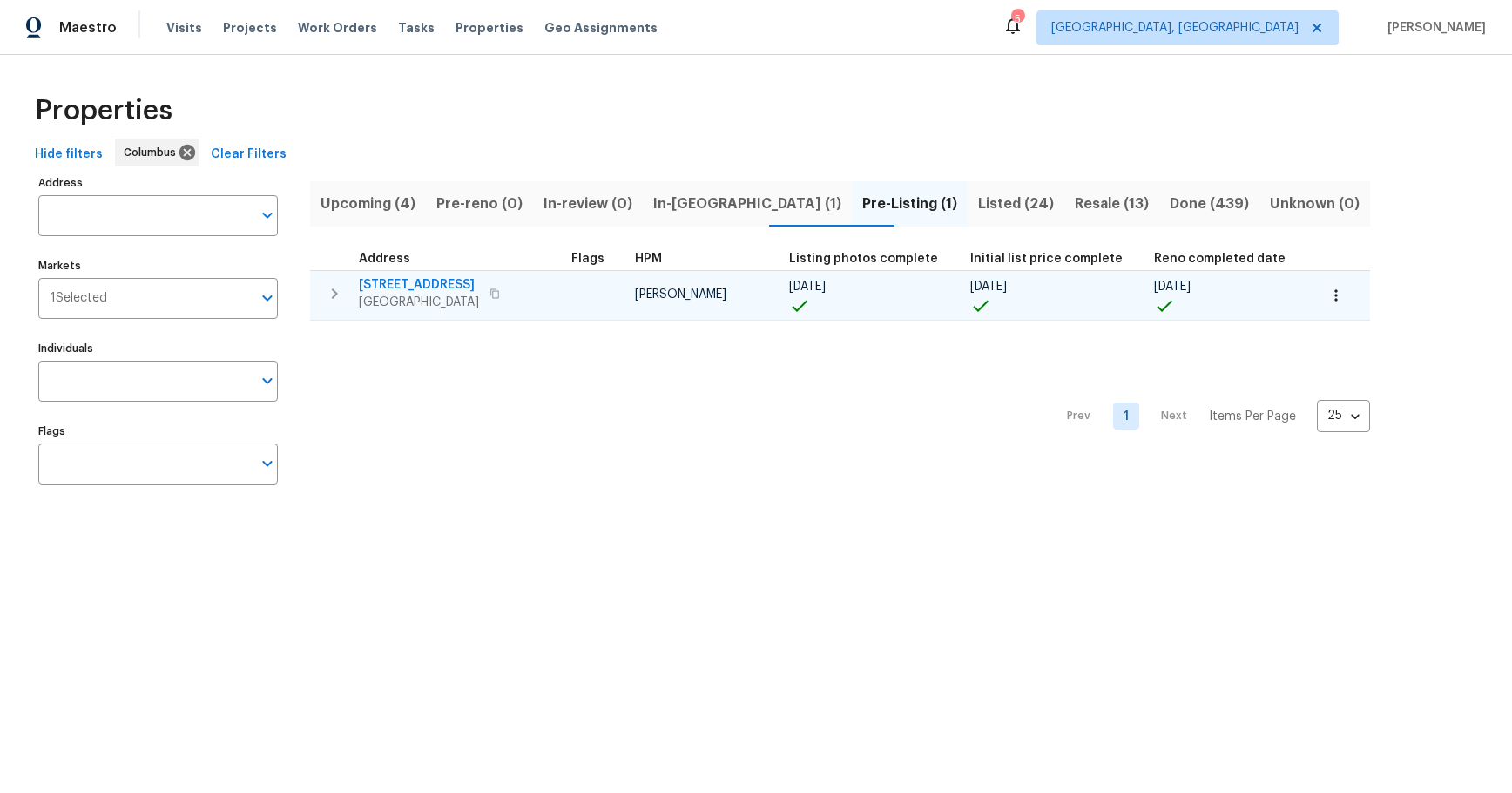 click on "3429 Grovepark Dr" at bounding box center (419, 285) 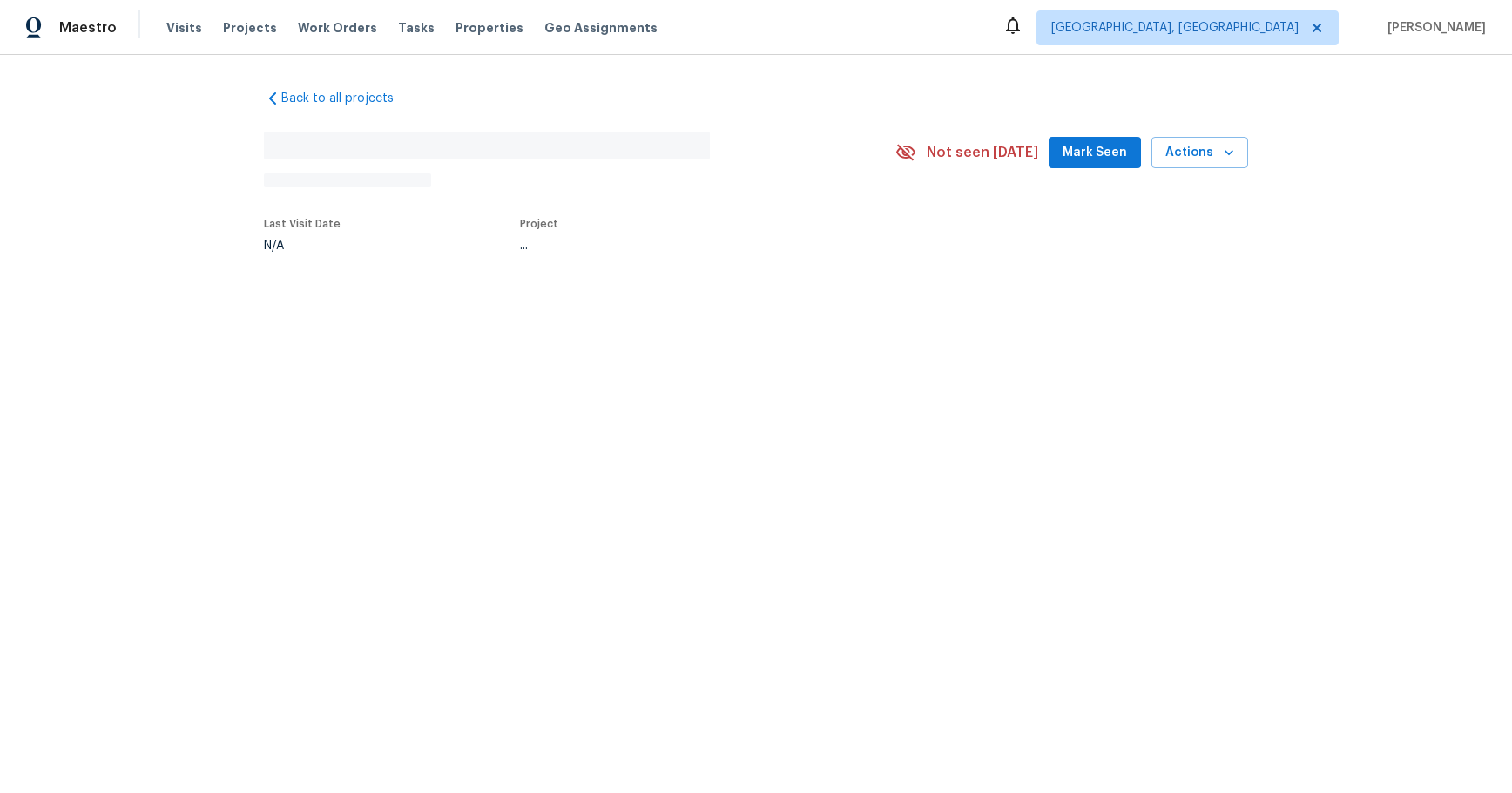 scroll, scrollTop: 0, scrollLeft: 0, axis: both 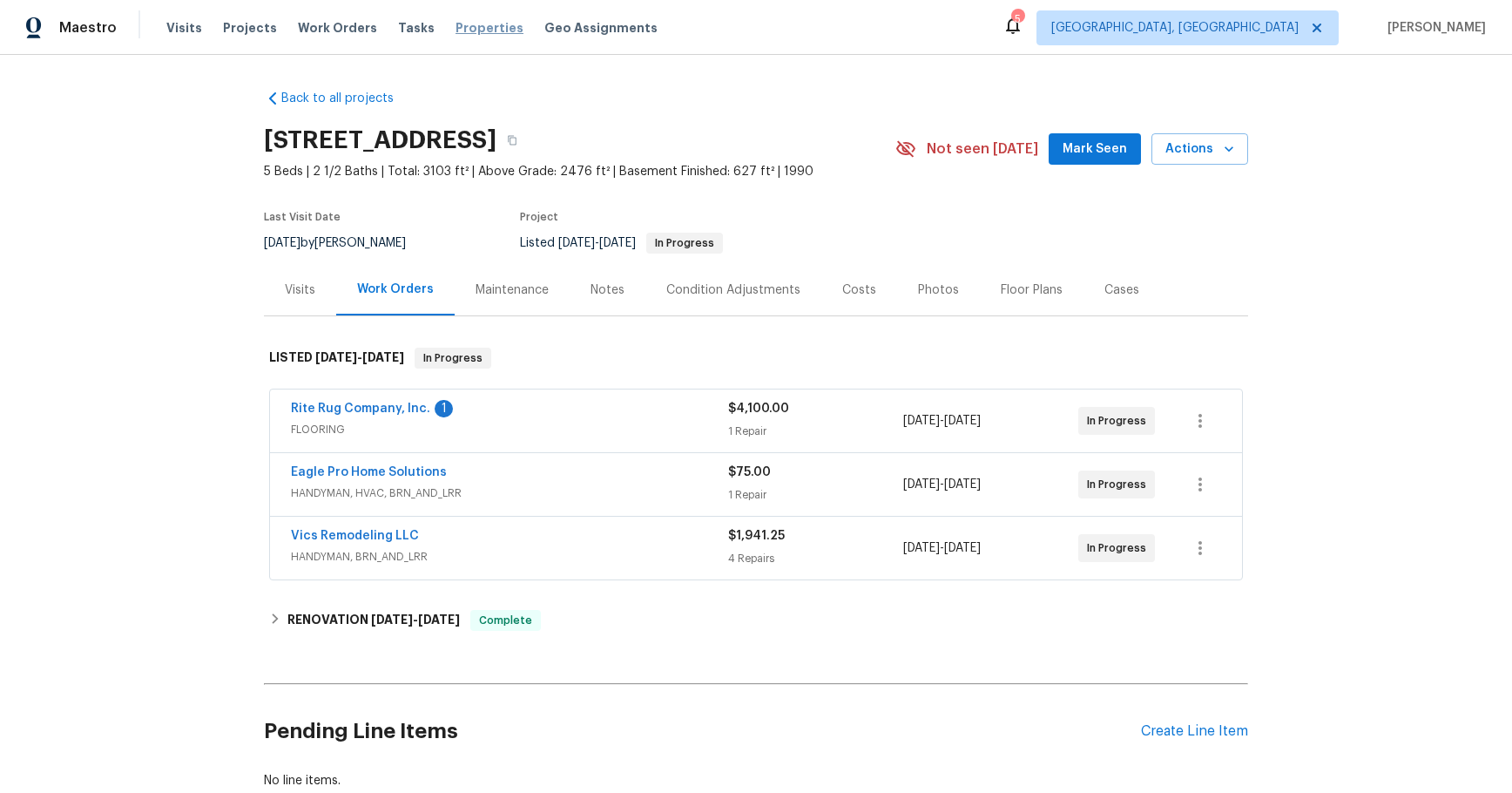 click on "Properties" at bounding box center (489, 28) 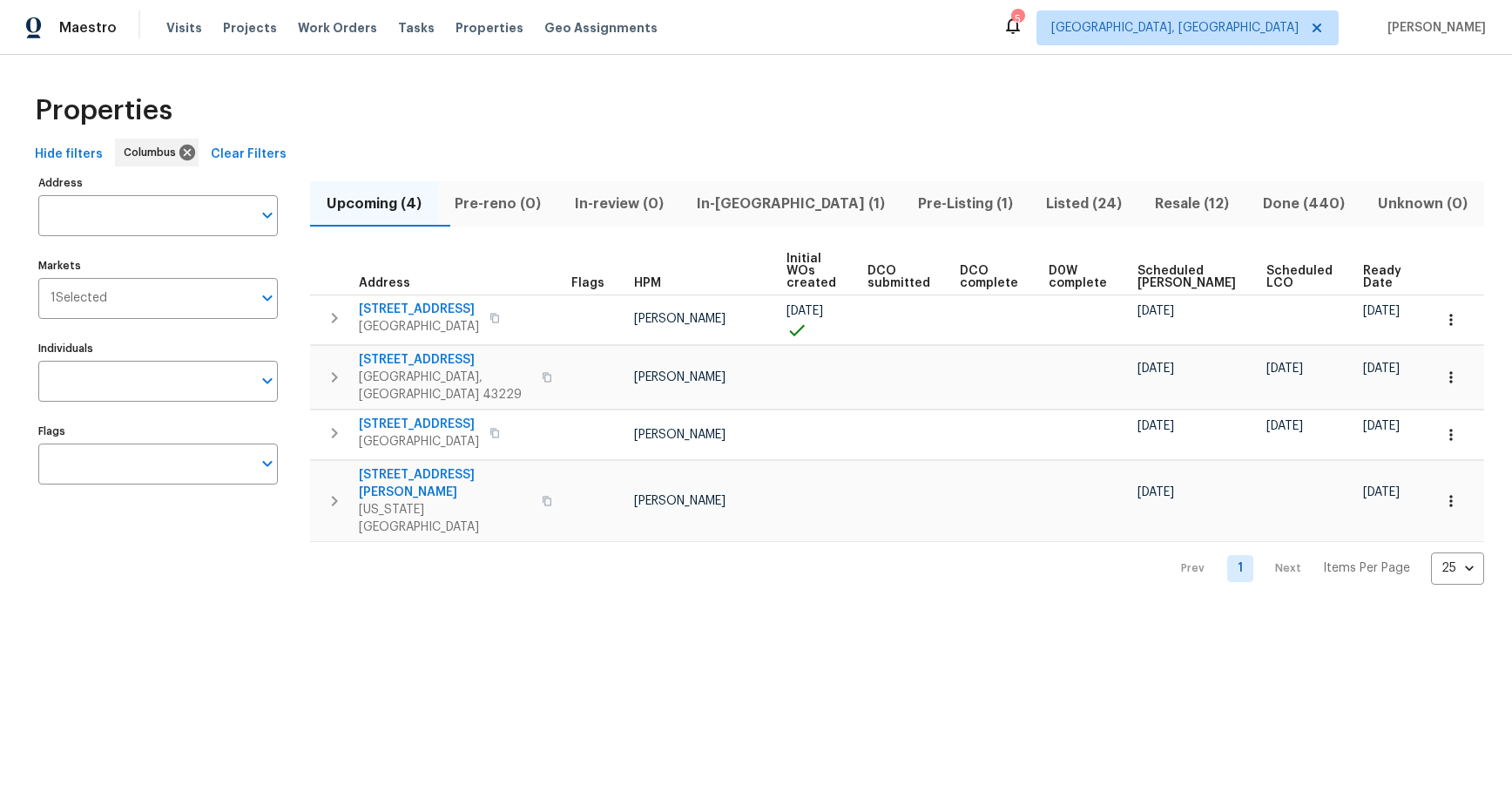 click on "Address" at bounding box center (145, 215) 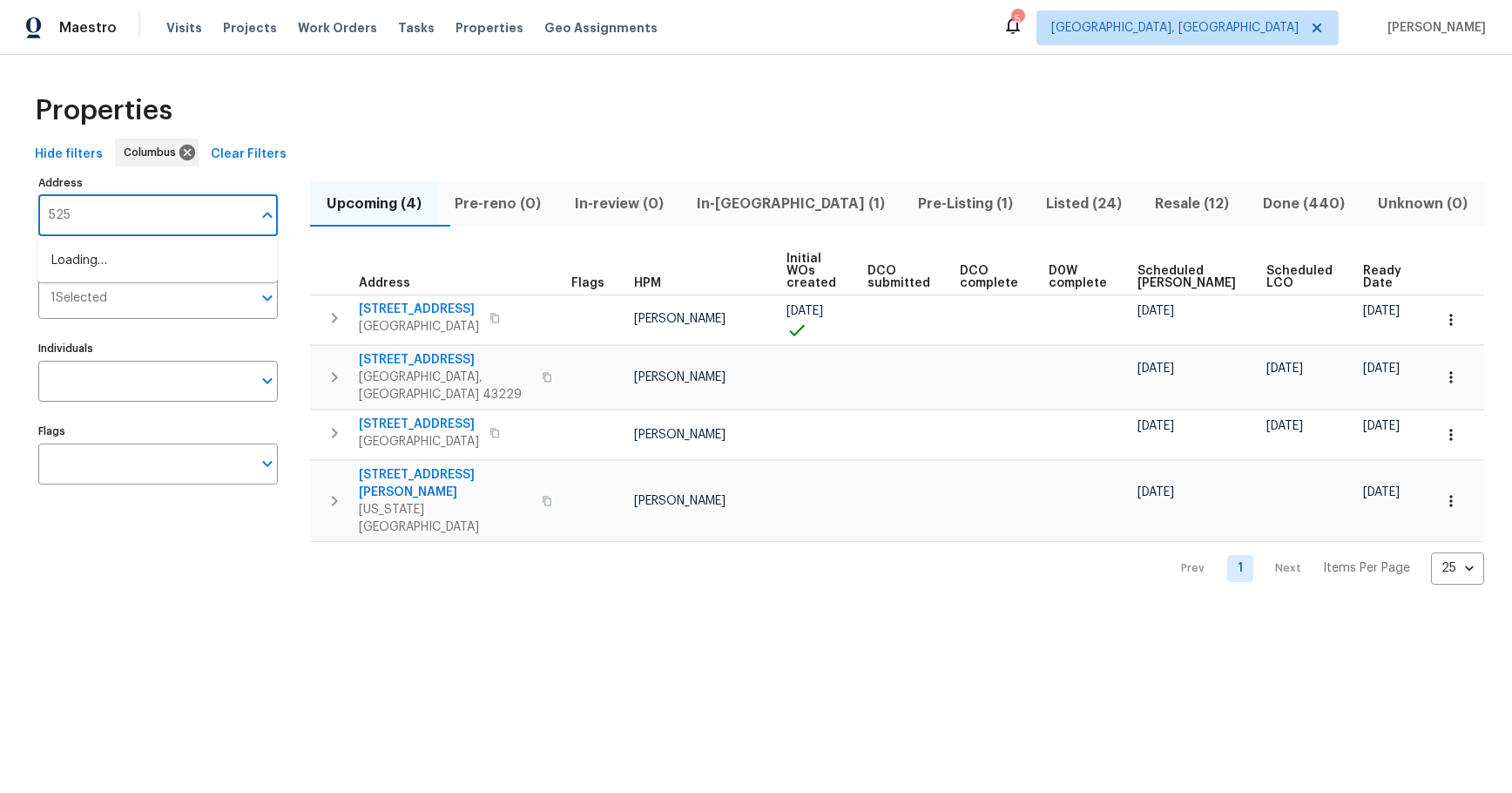 type on "5258" 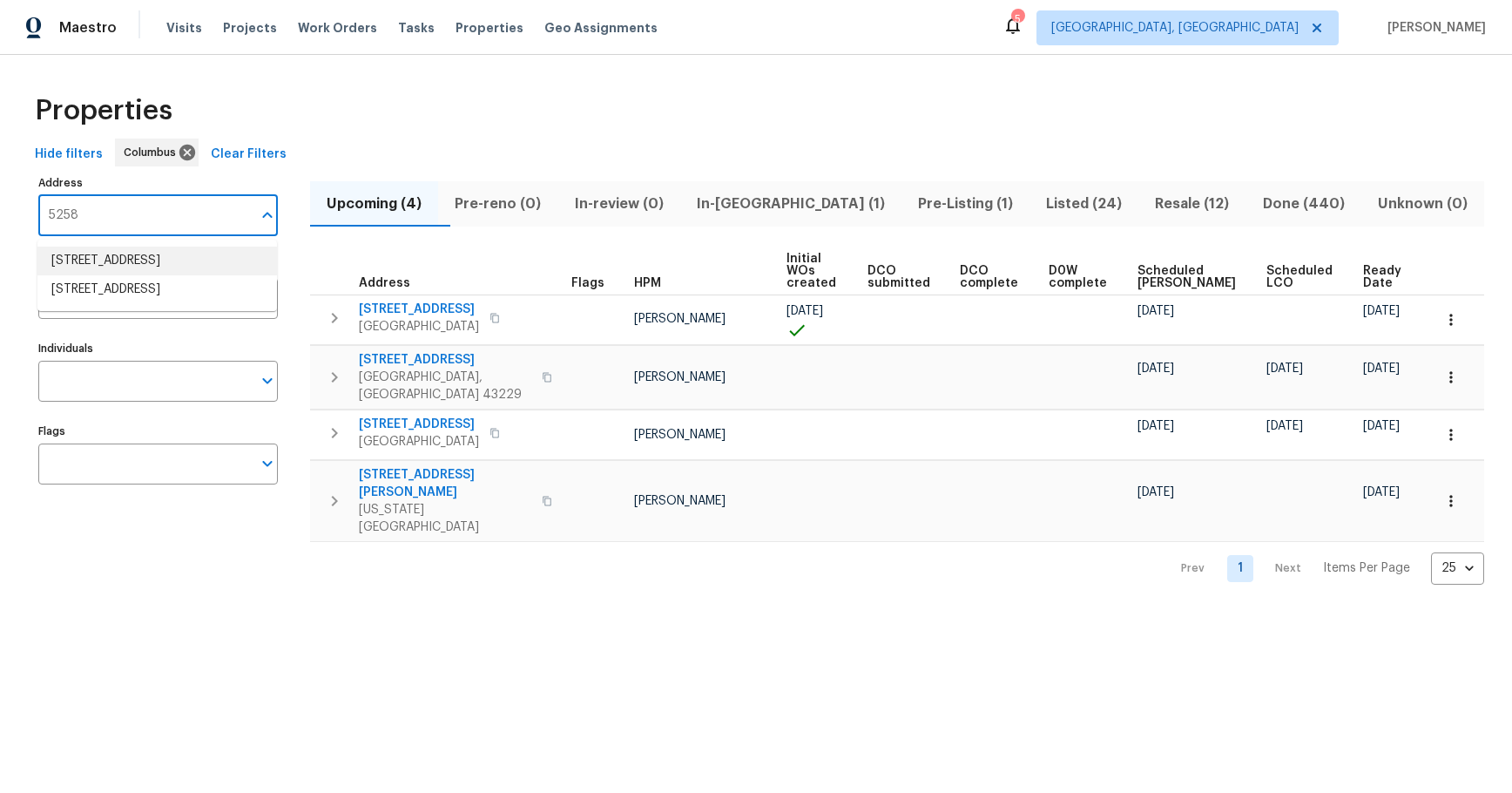 click on "[STREET_ADDRESS]" at bounding box center [157, 261] 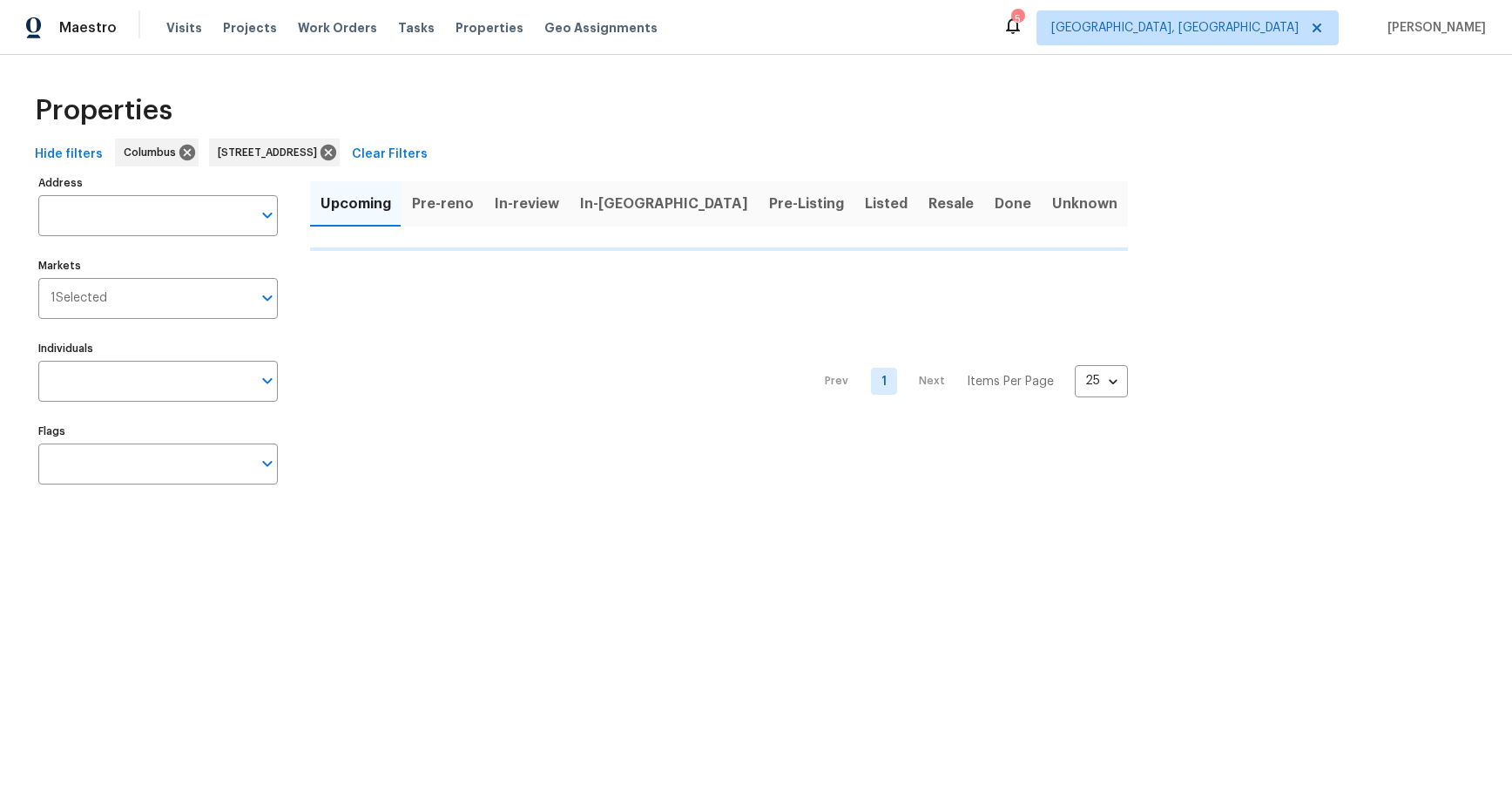 type on "[STREET_ADDRESS]" 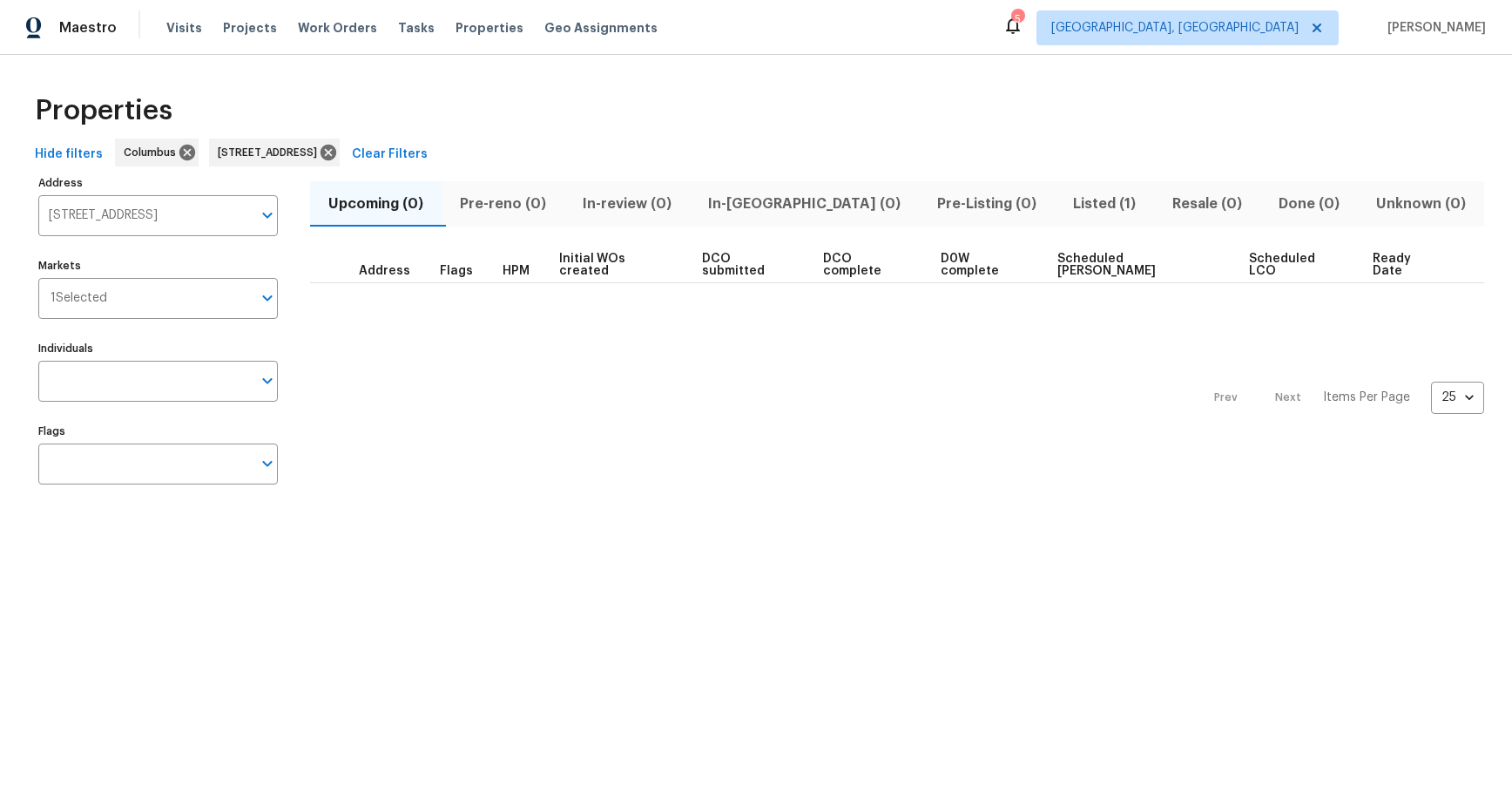 click on "Listed (1)" at bounding box center (1104, 204) 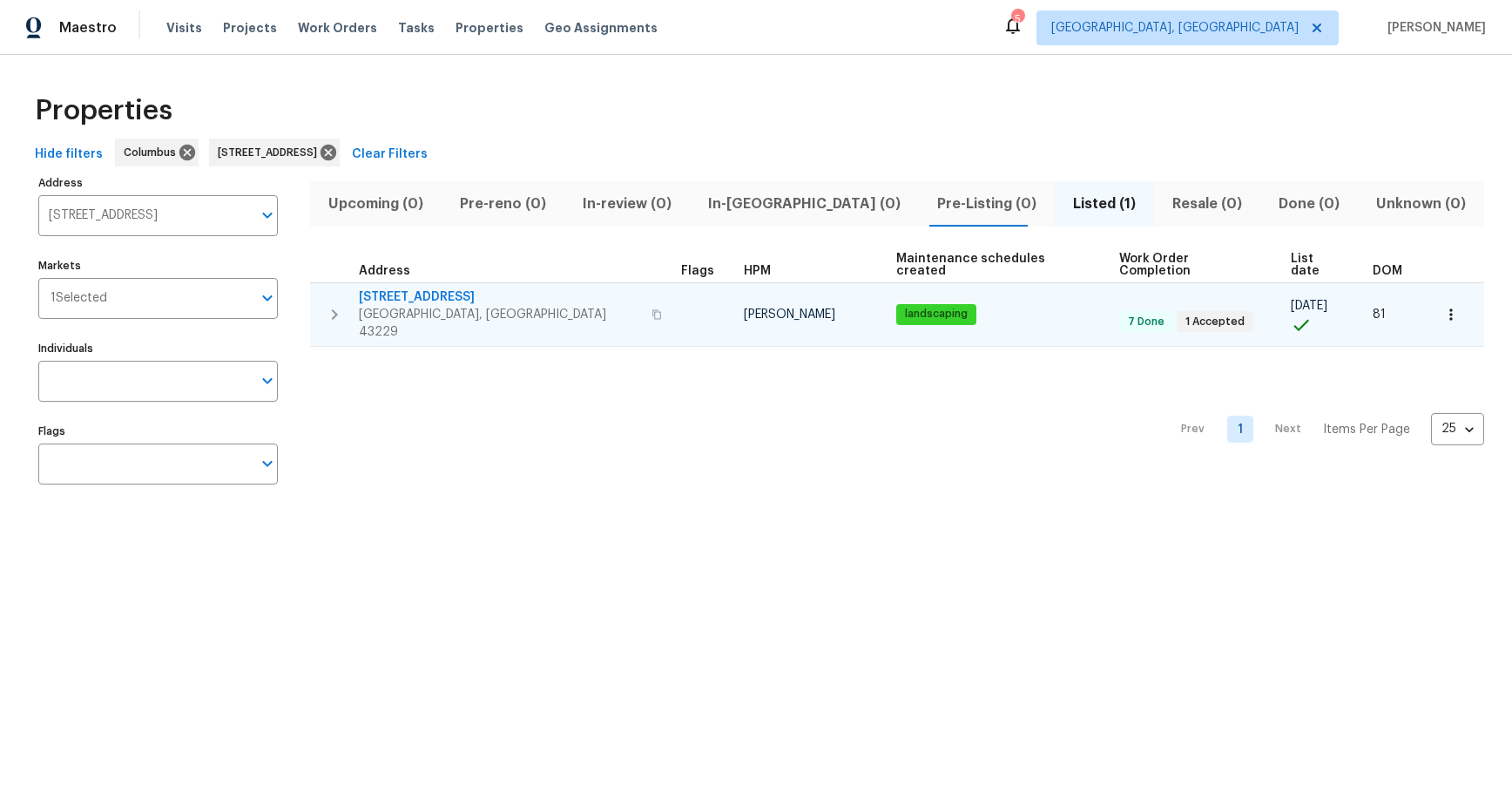 click on "[STREET_ADDRESS]" at bounding box center [500, 297] 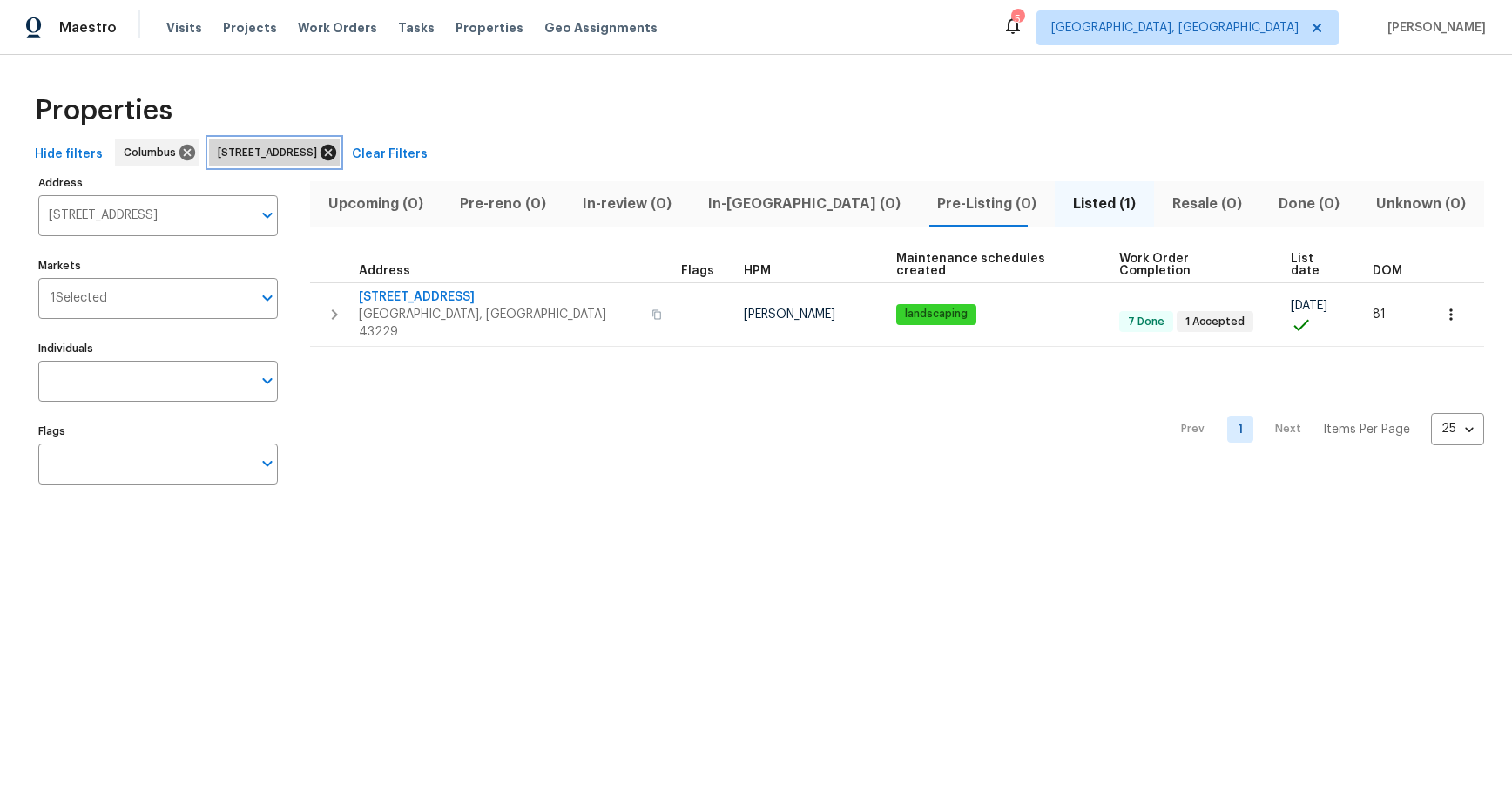 click 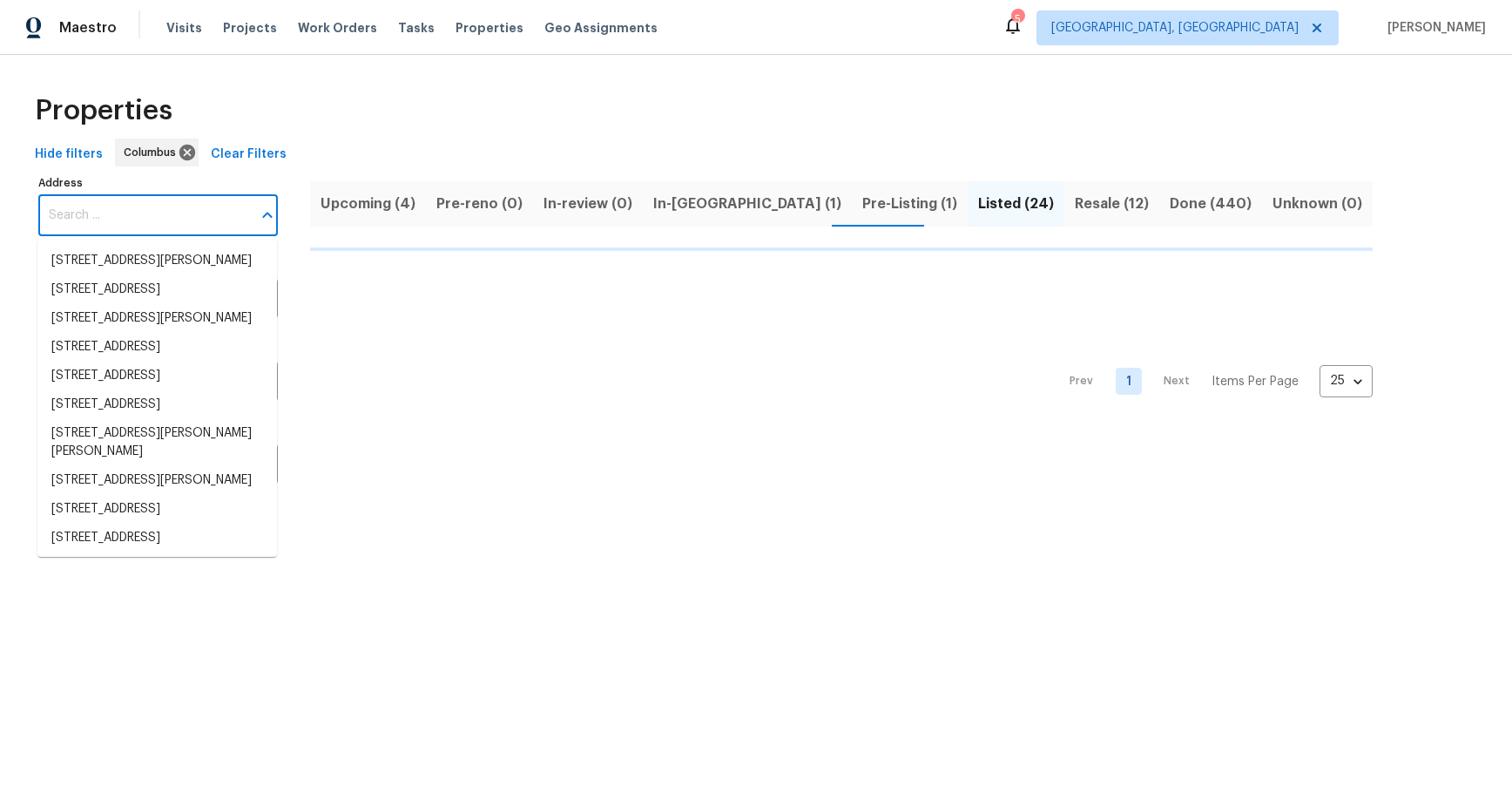 click on "Address" at bounding box center [145, 215] 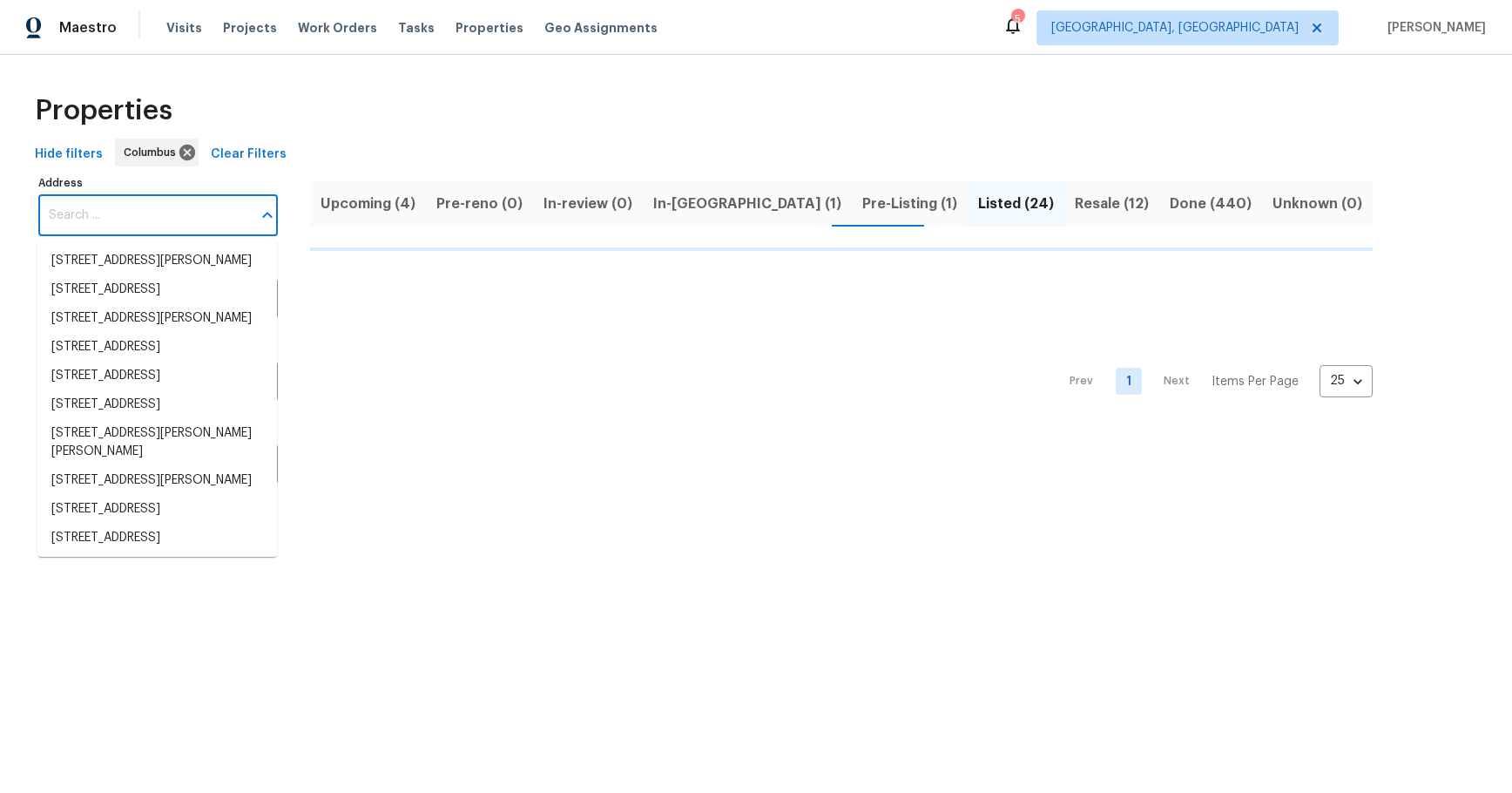 type on "6" 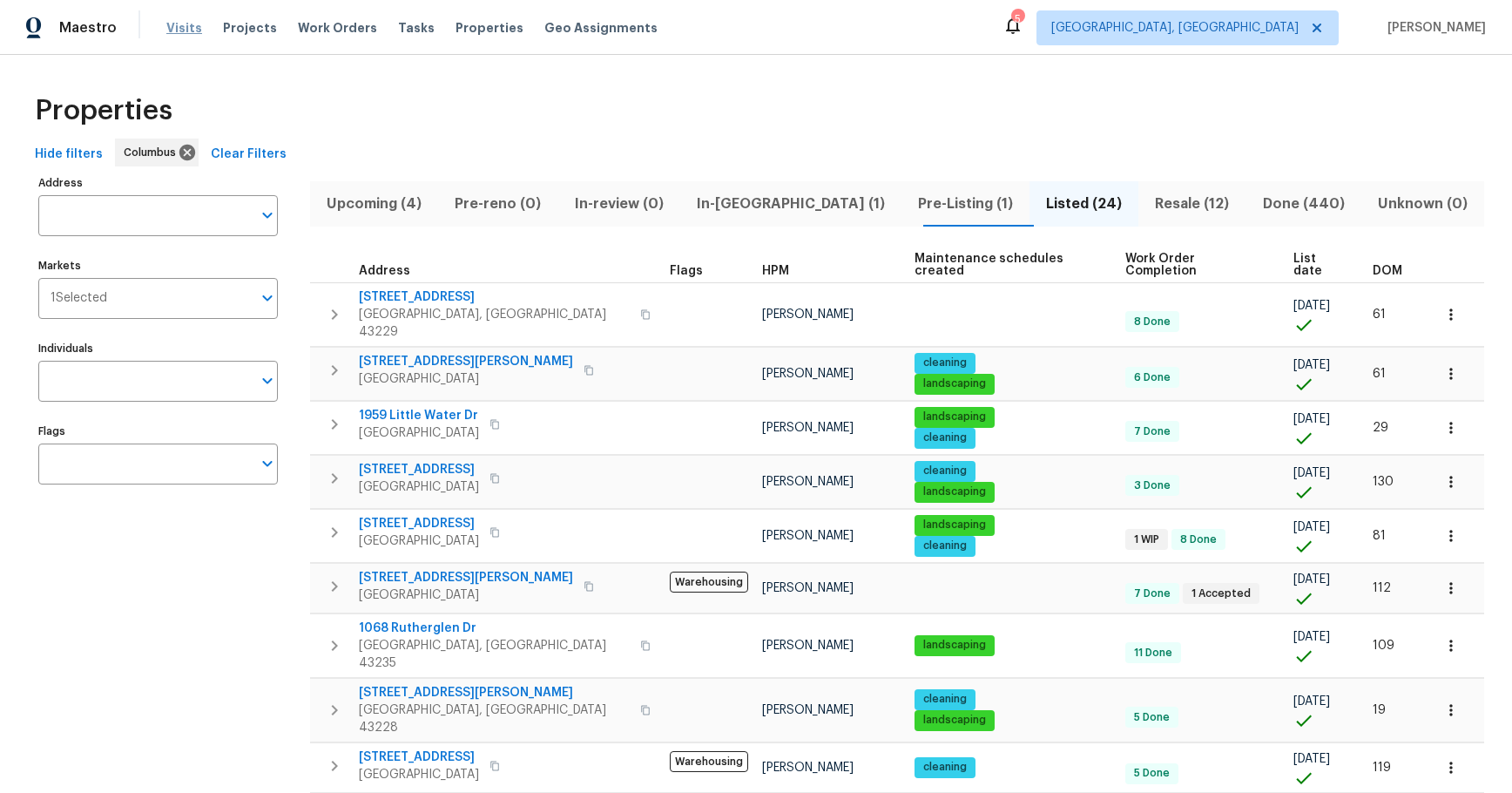 click on "Visits" at bounding box center (184, 28) 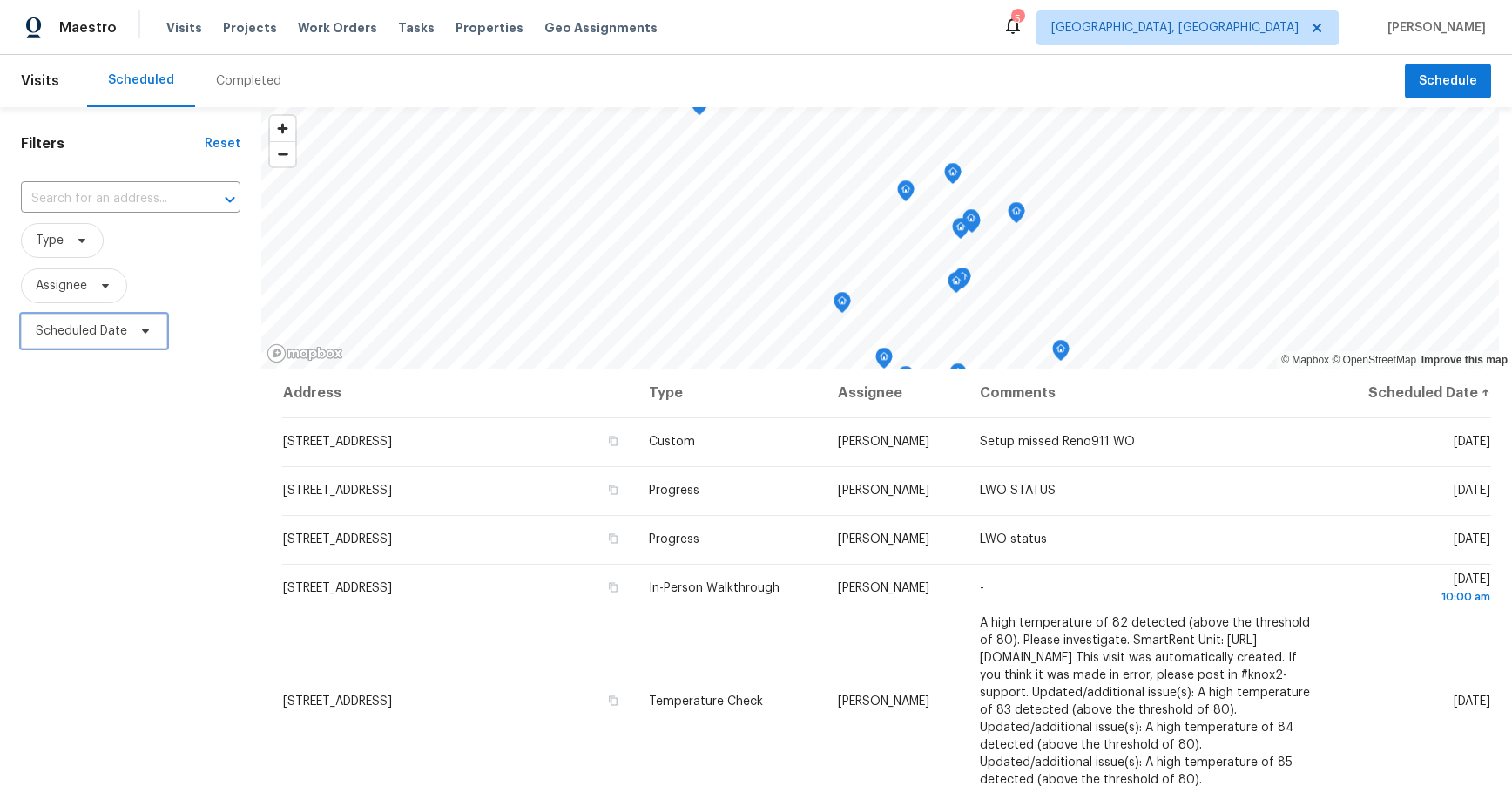 click on "Scheduled Date" at bounding box center (94, 331) 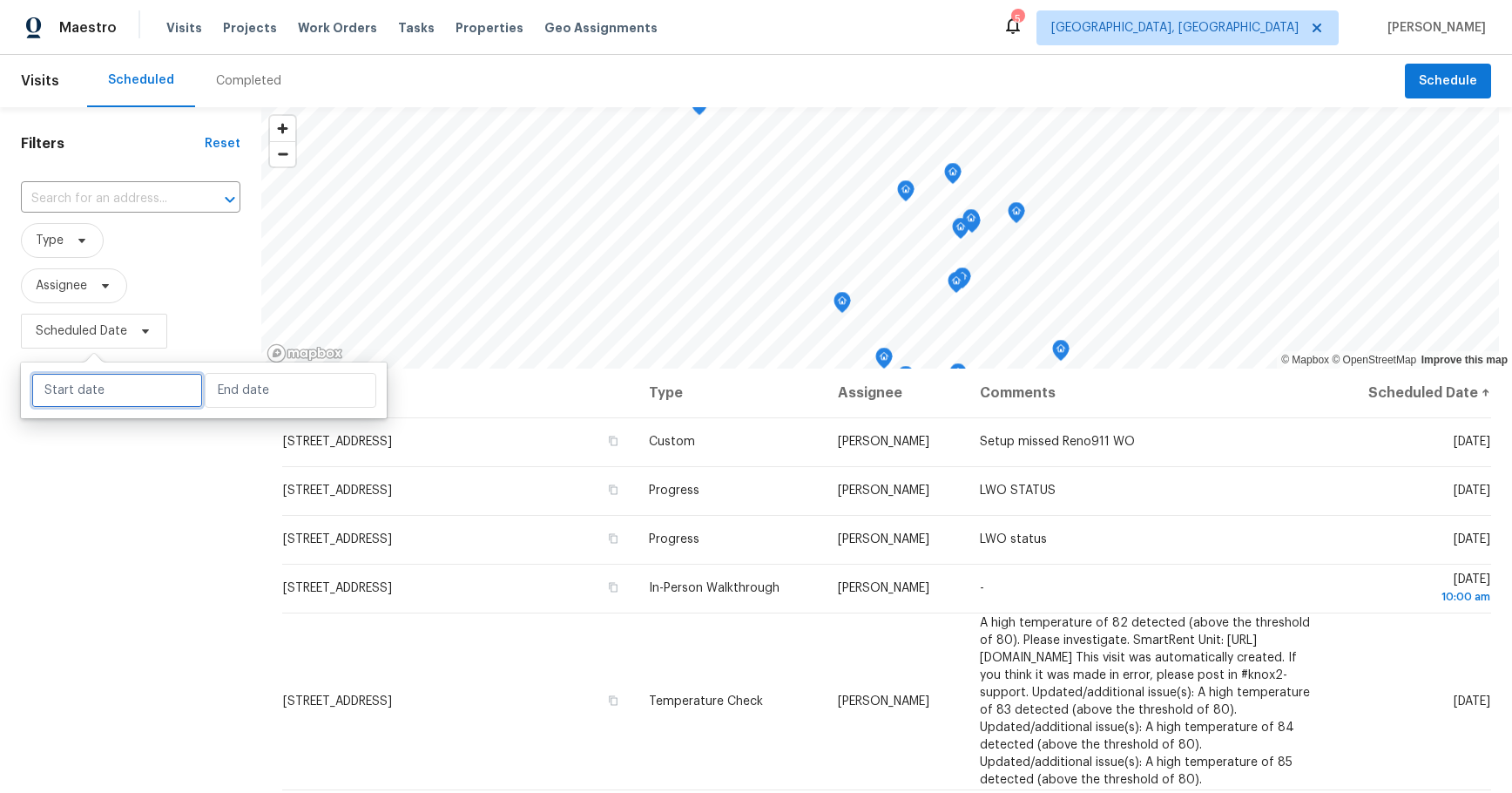 click at bounding box center (117, 390) 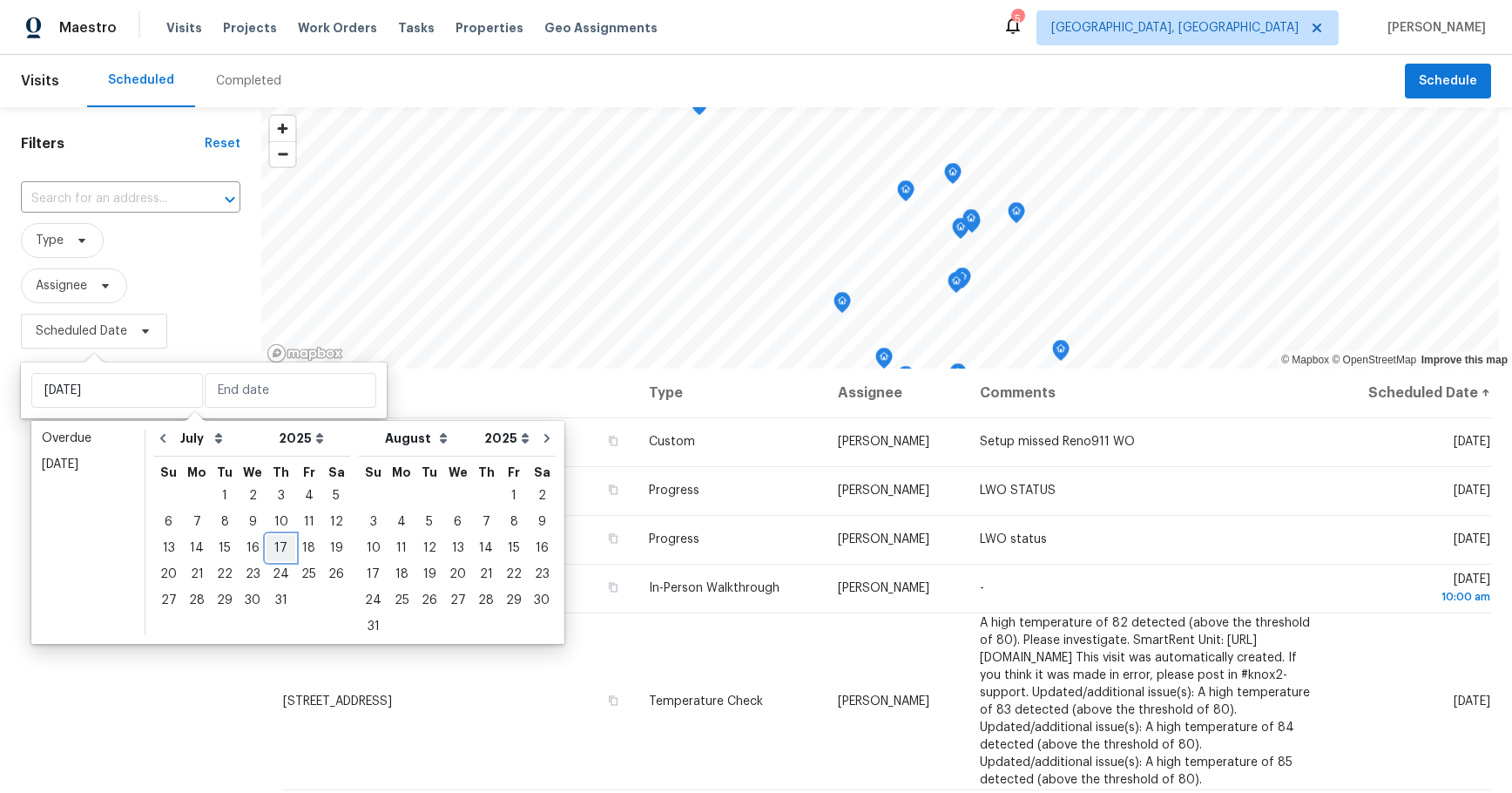 click on "17" at bounding box center [280, 548] 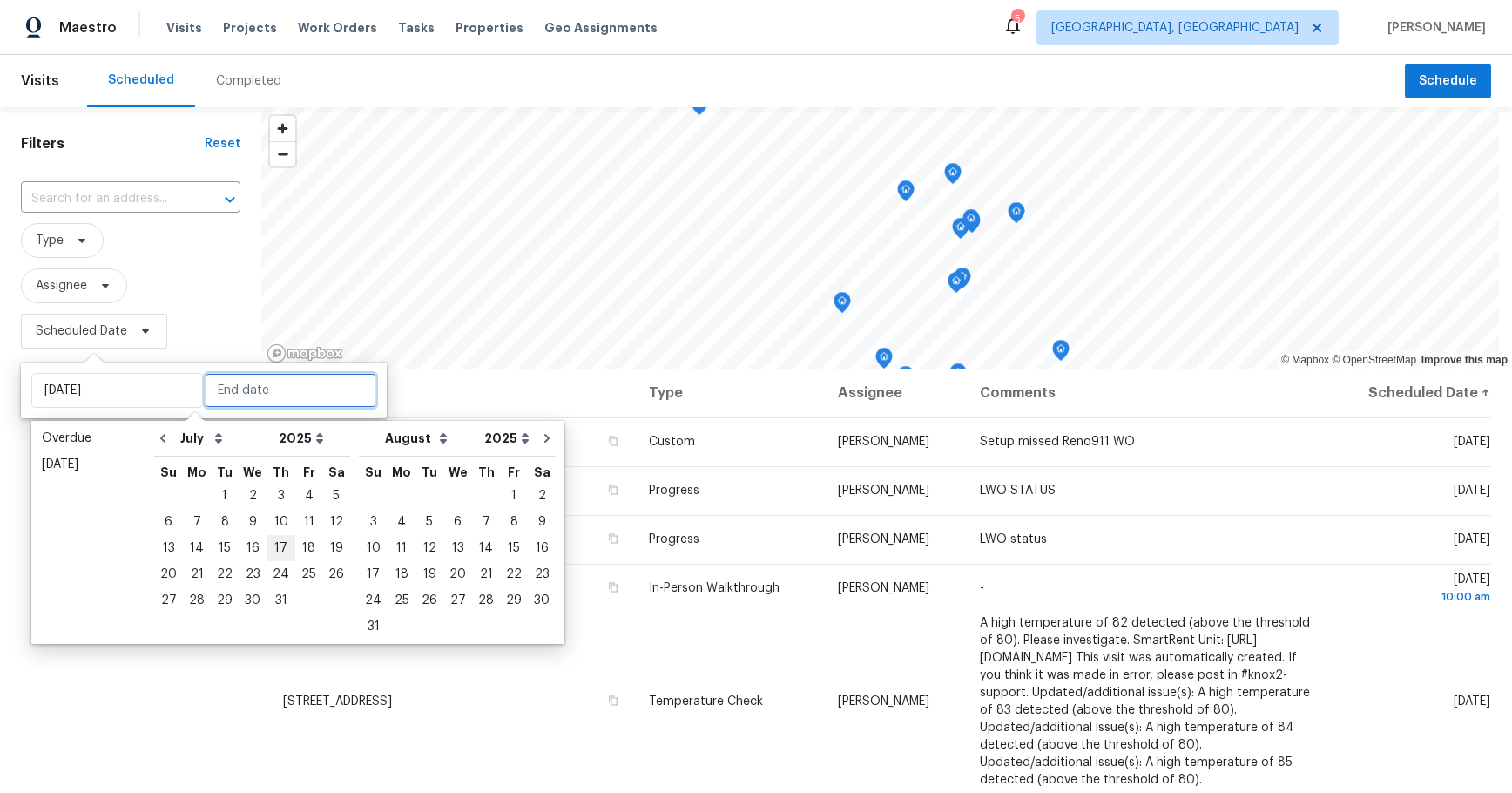 type on "Thu, Jul 17" 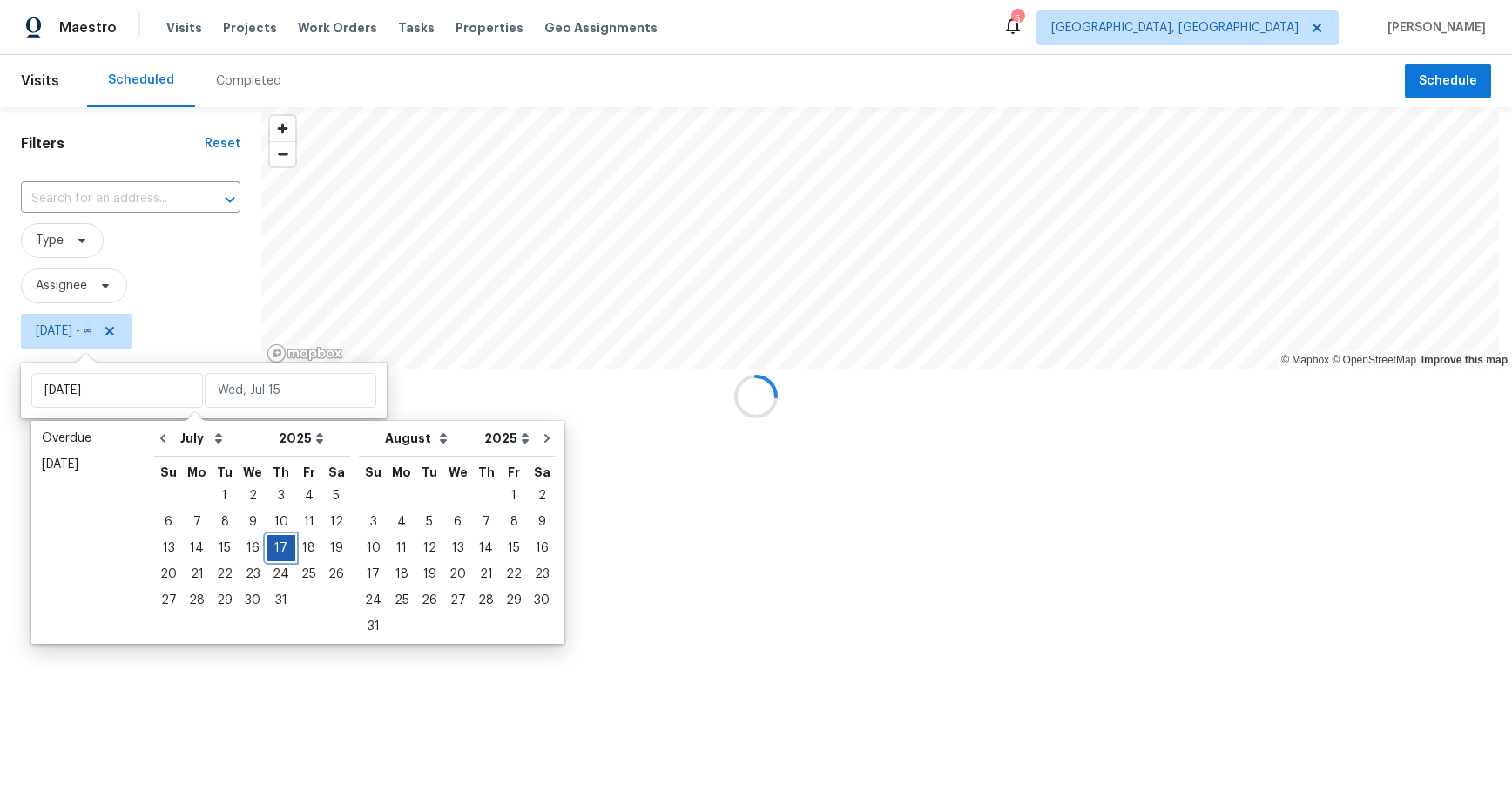 click on "17" at bounding box center (280, 548) 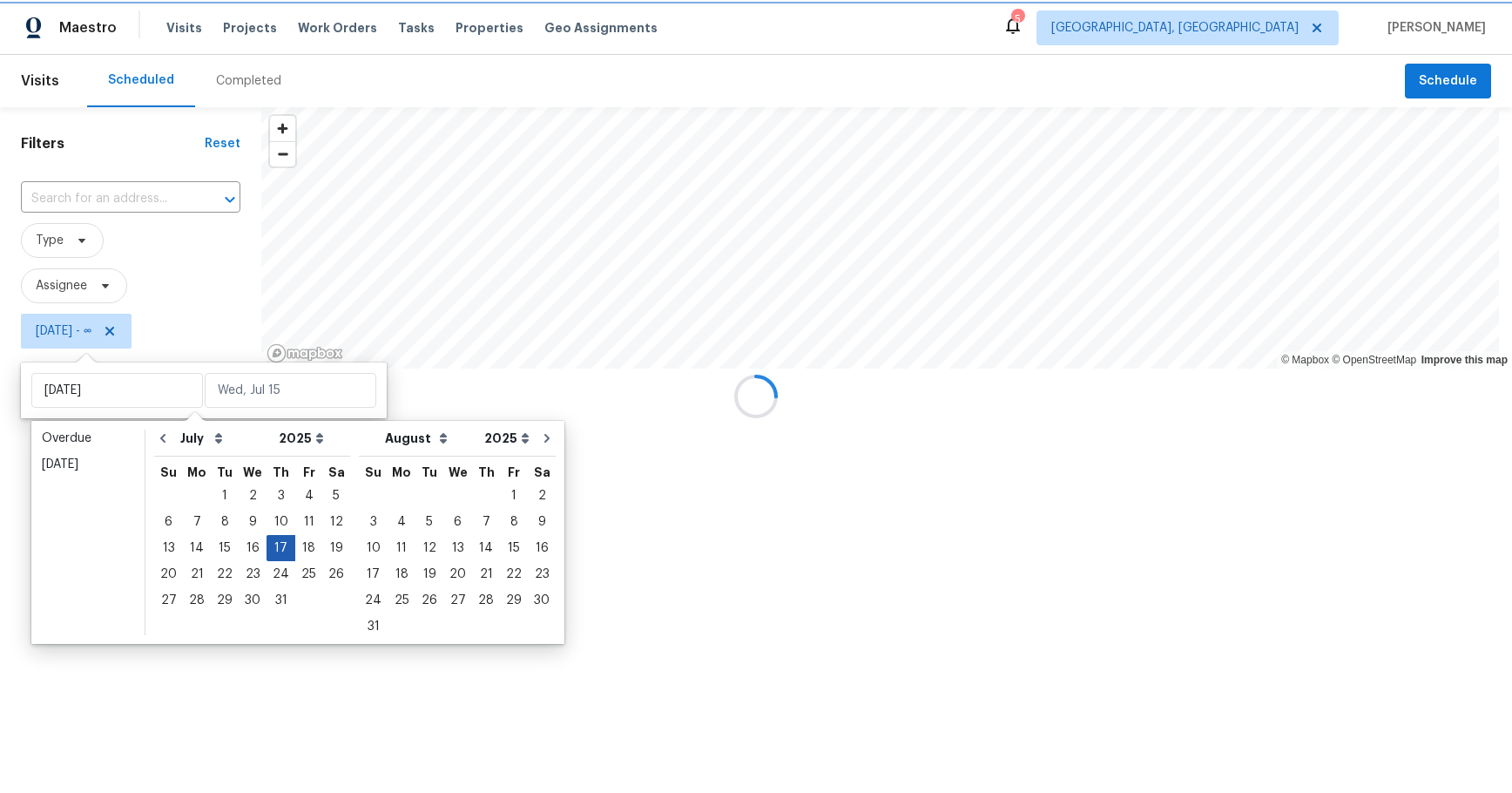 type on "Thu, Jul 17" 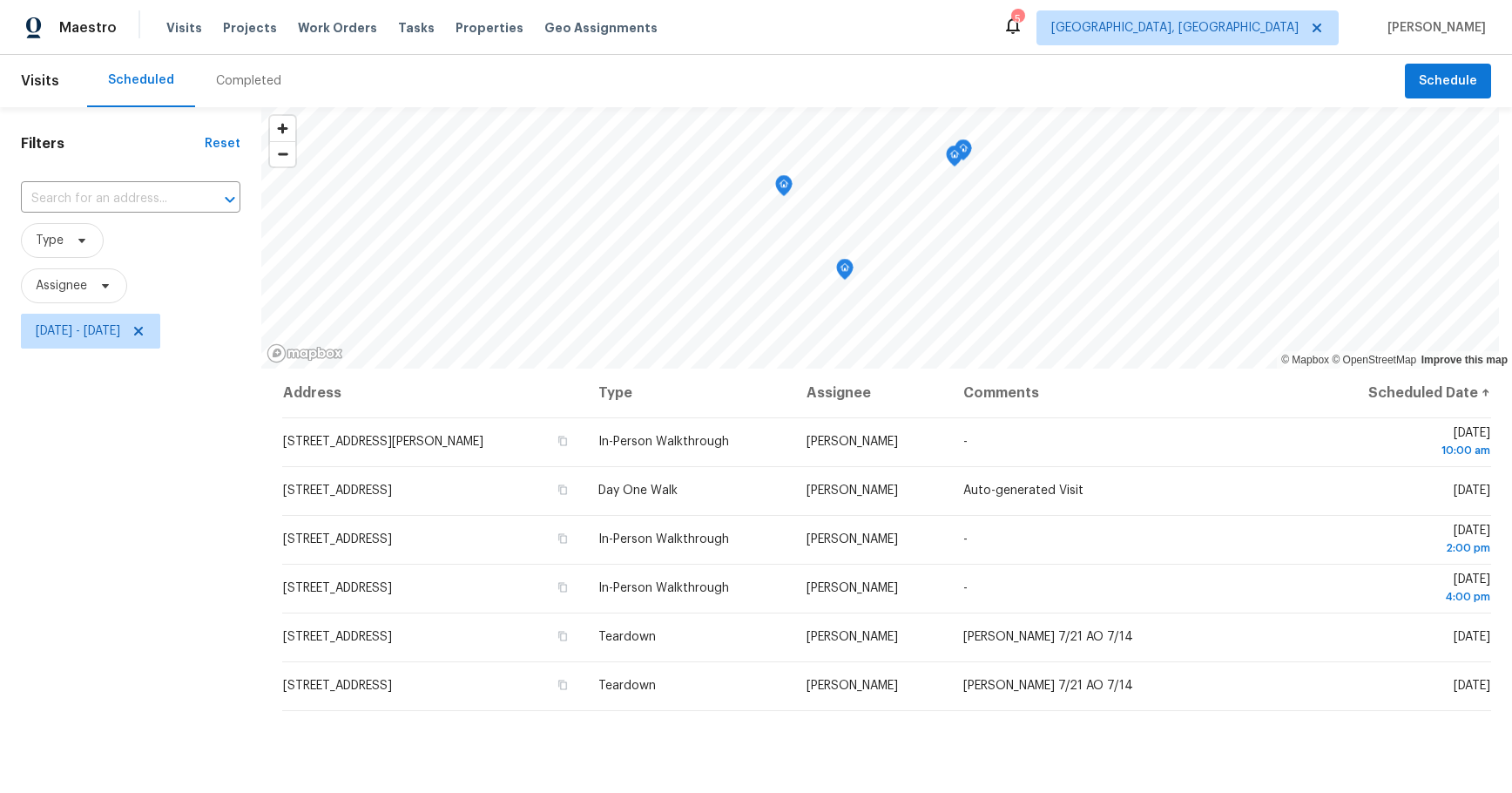 click on "Filters Reset ​ Type Assignee Thu, Jul 17 - Thu, Jul 17" at bounding box center [131, 555] 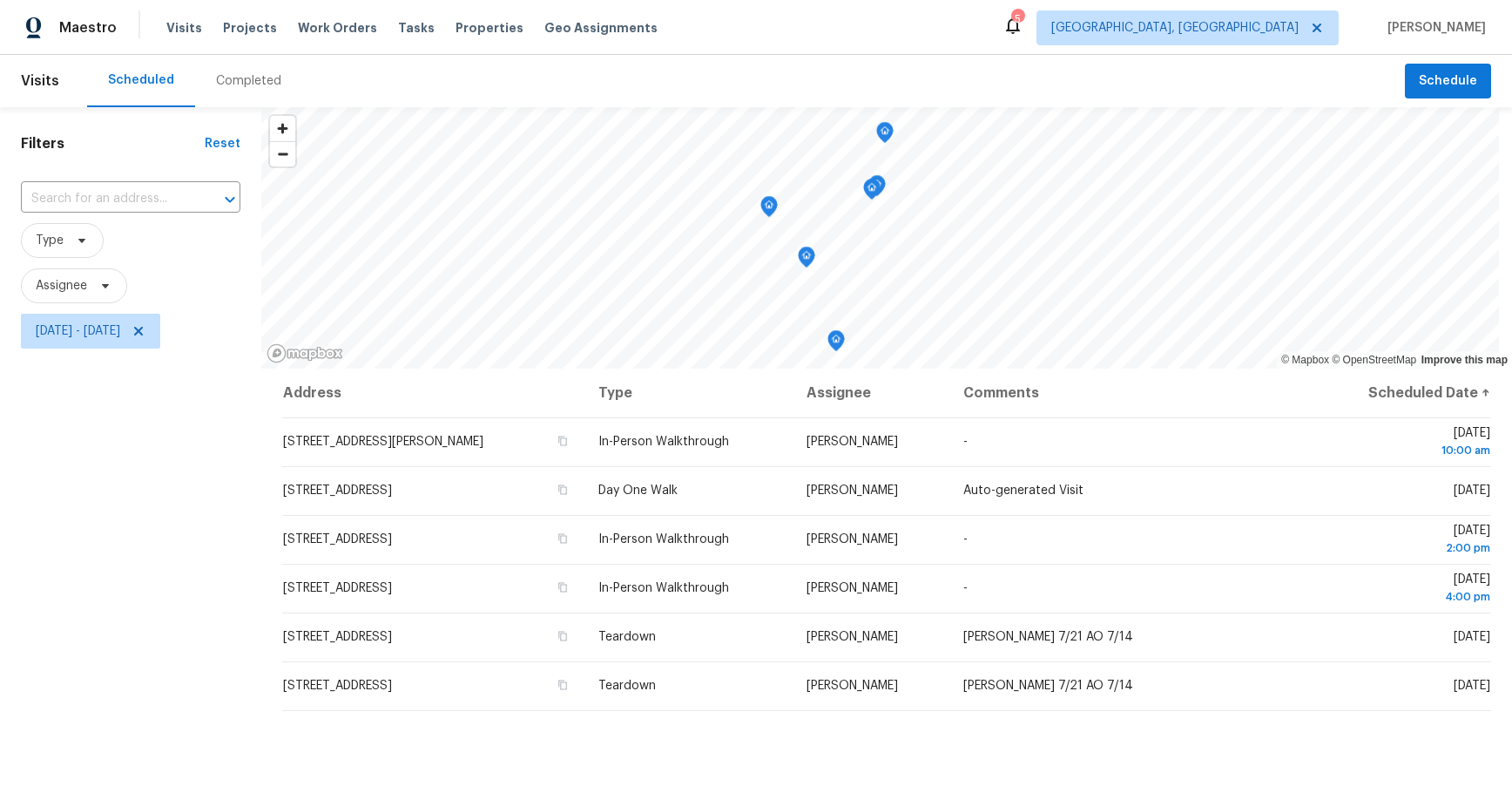 click 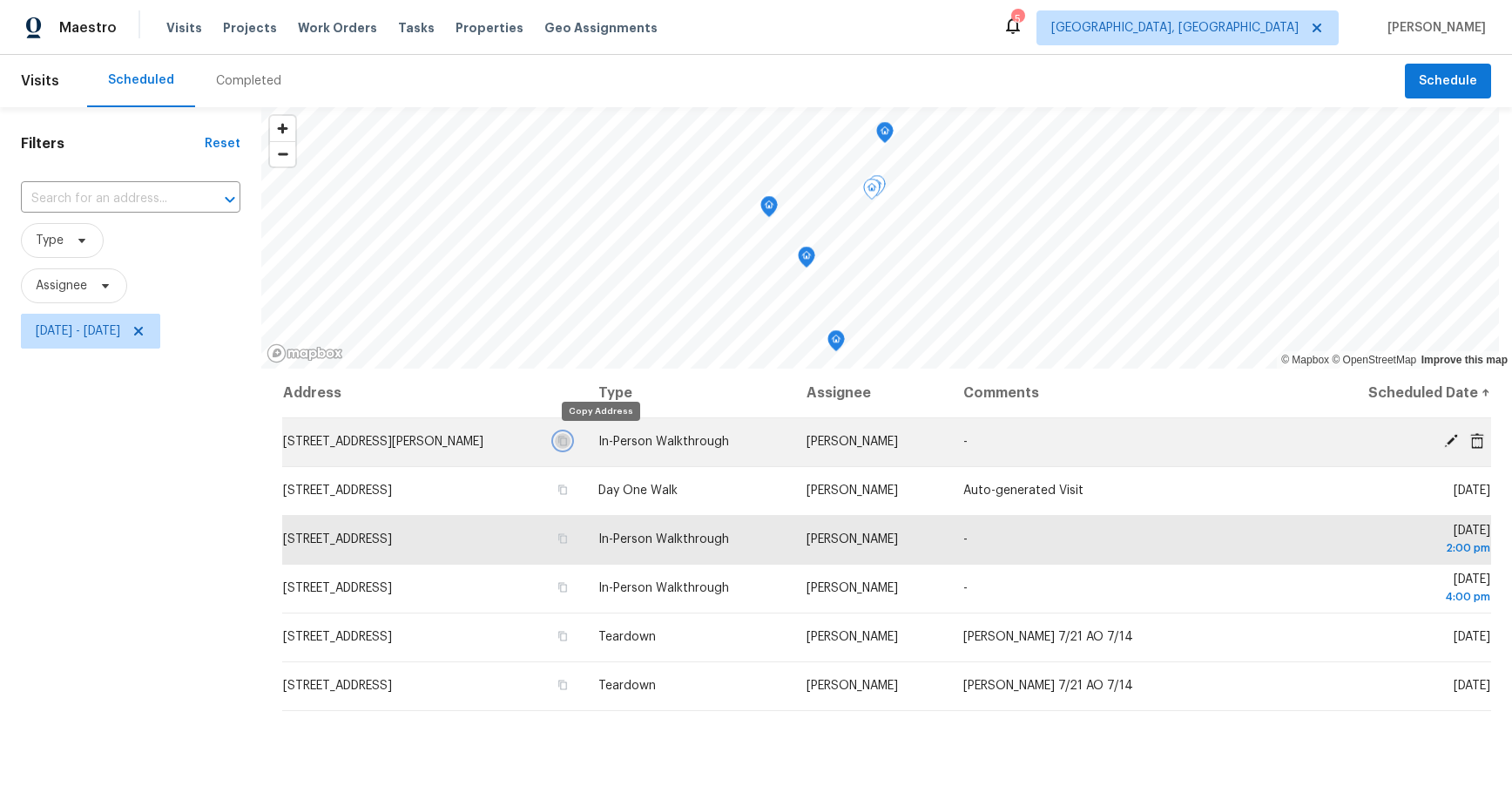 click 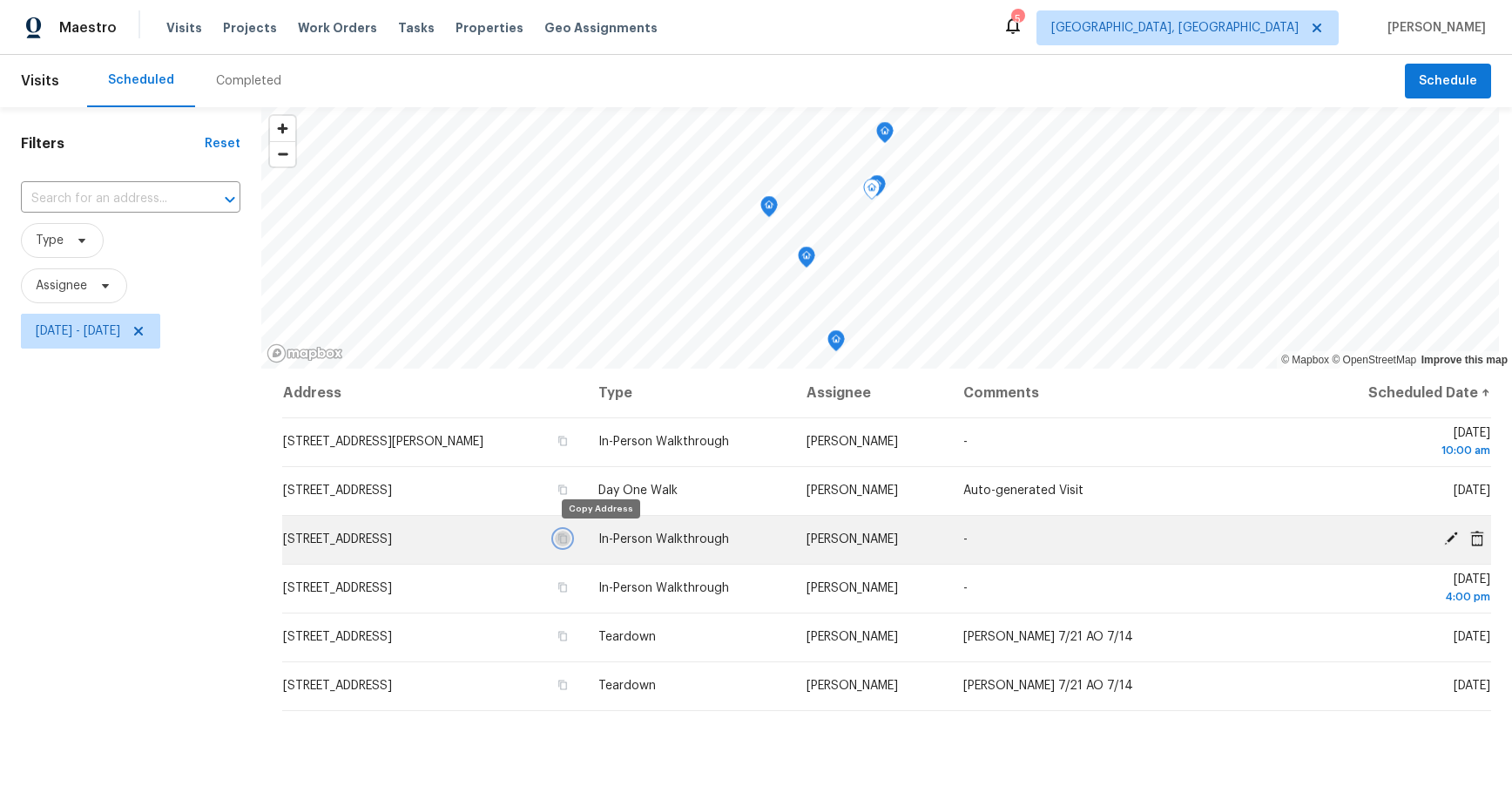 click 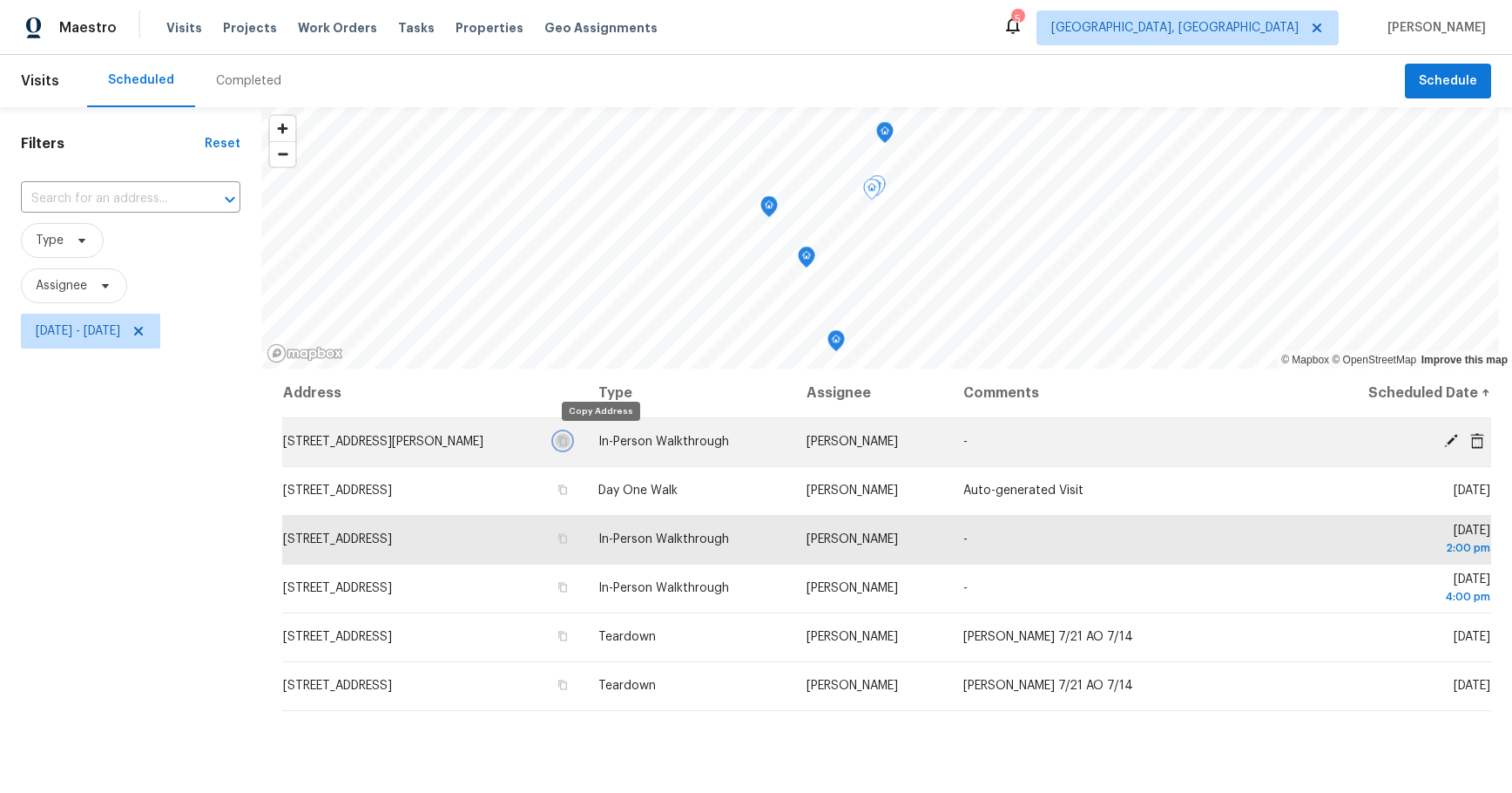 click 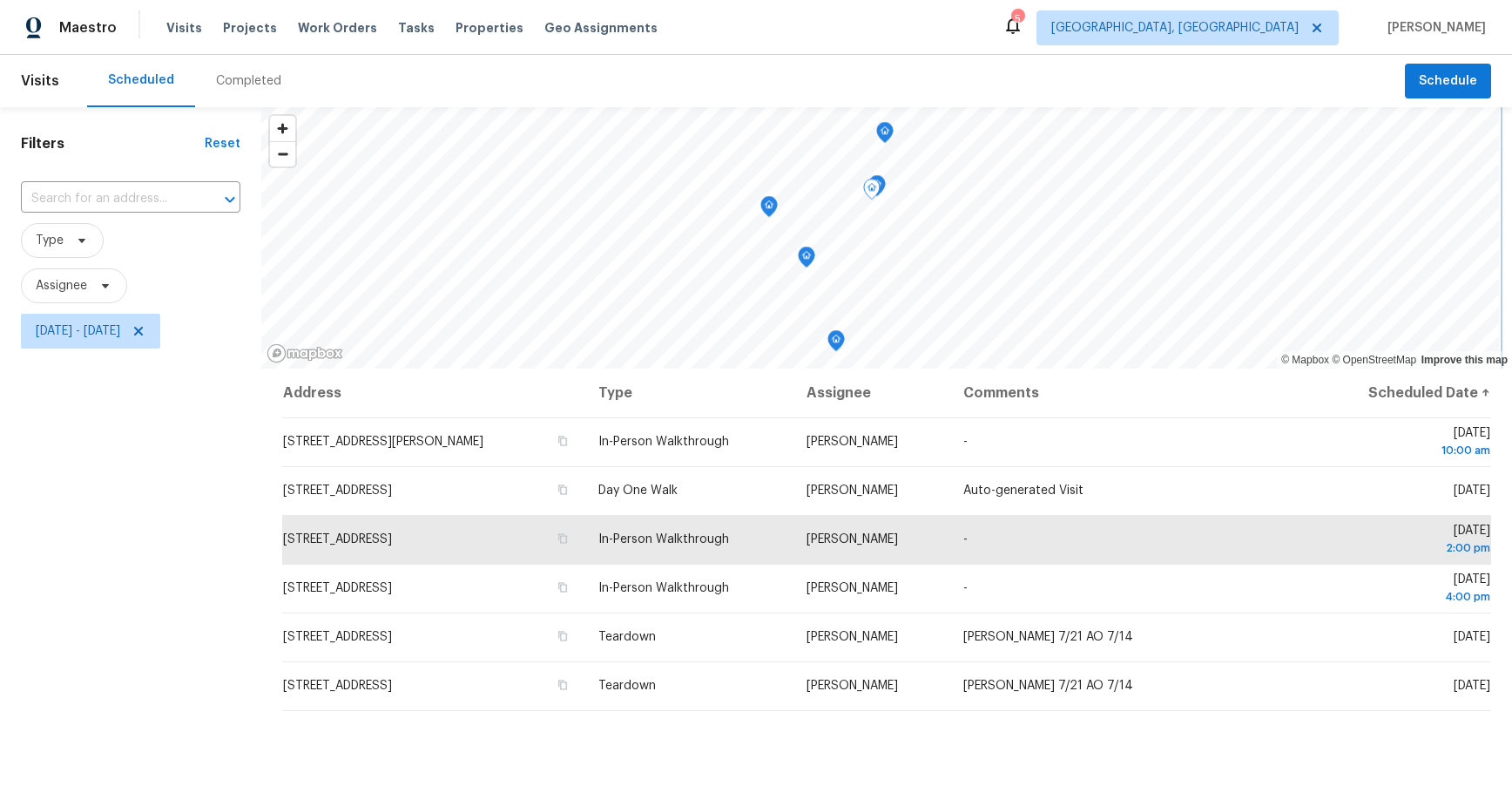 click 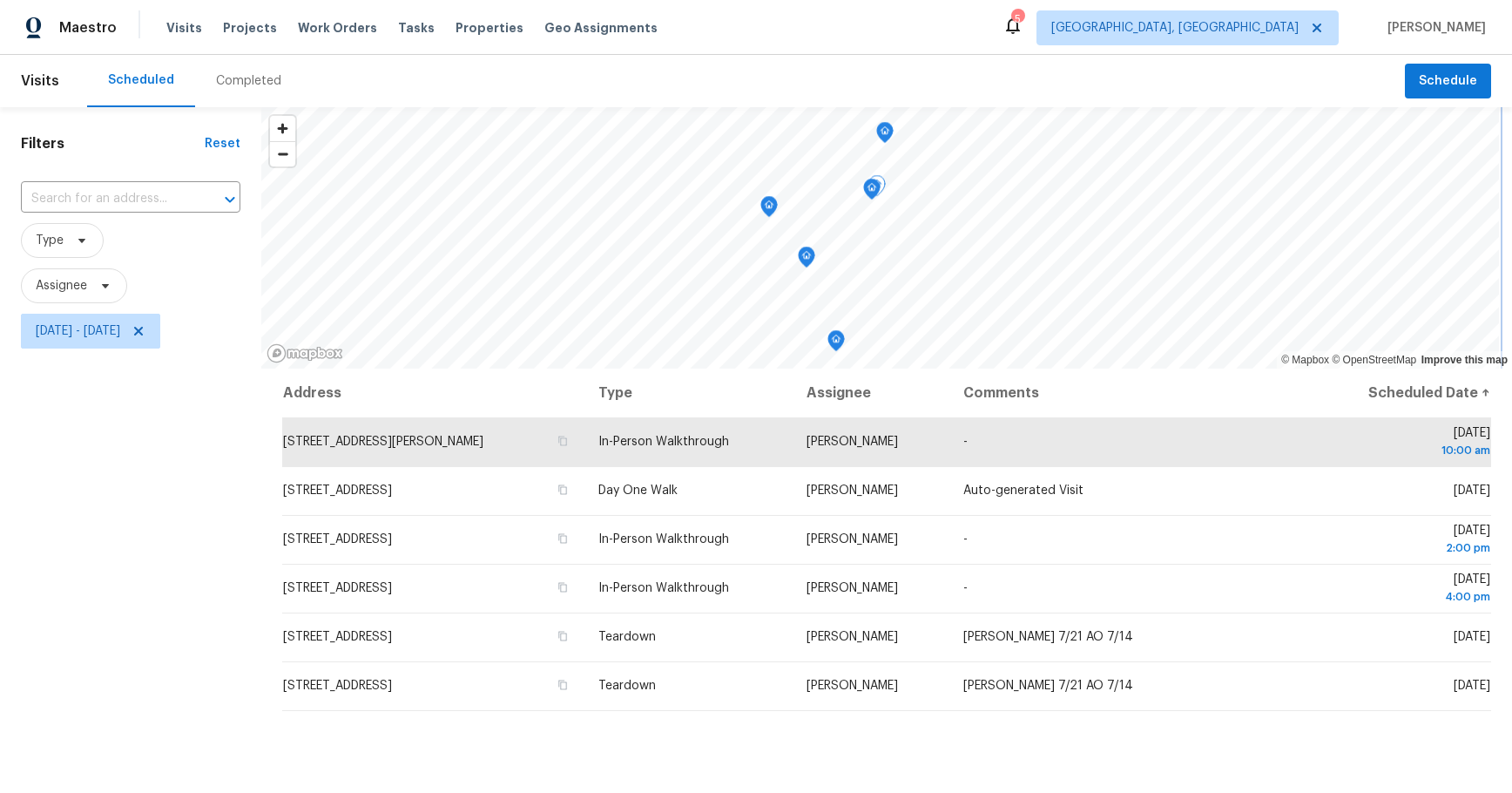 click at bounding box center [807, 260] 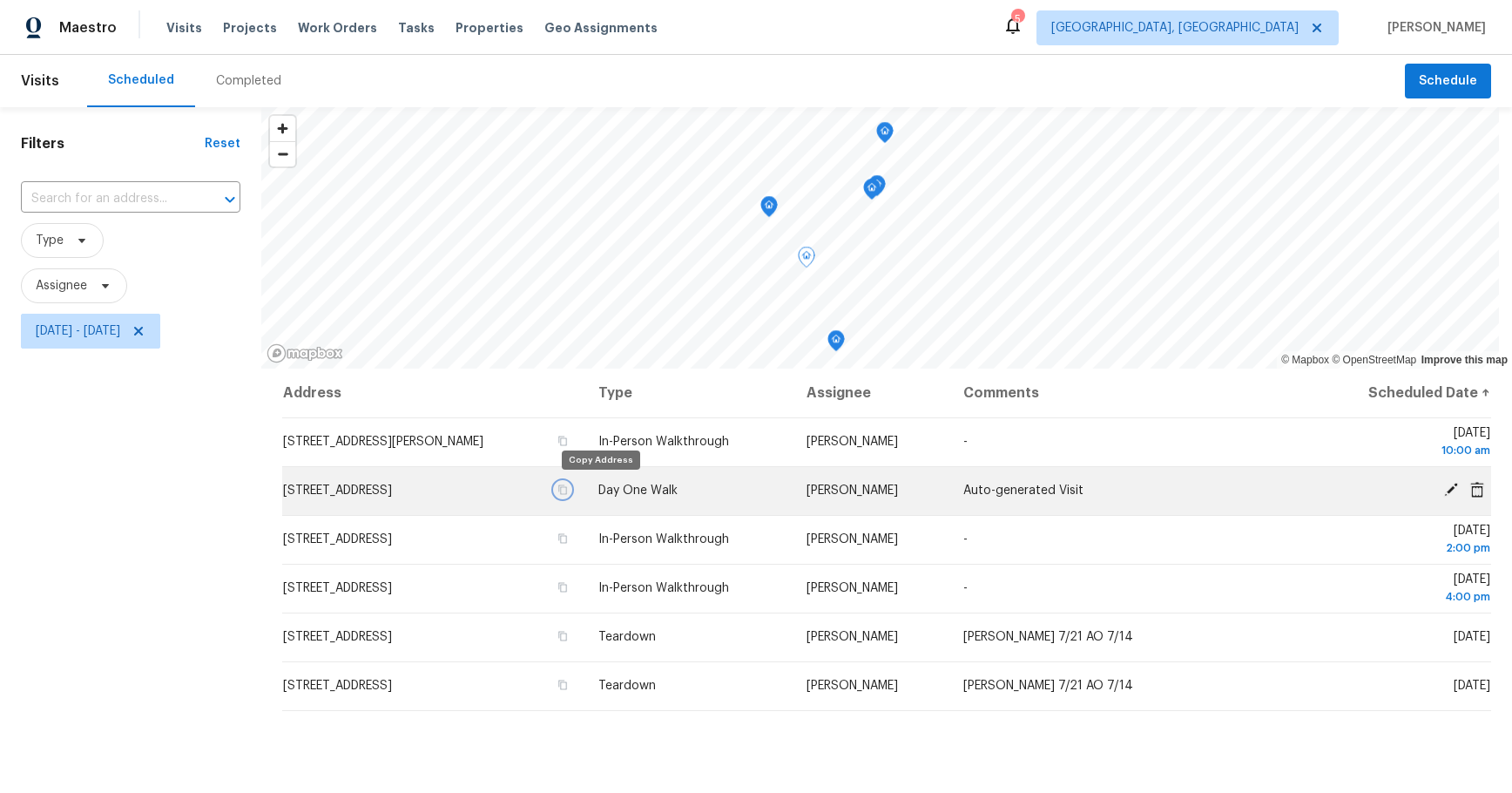 click 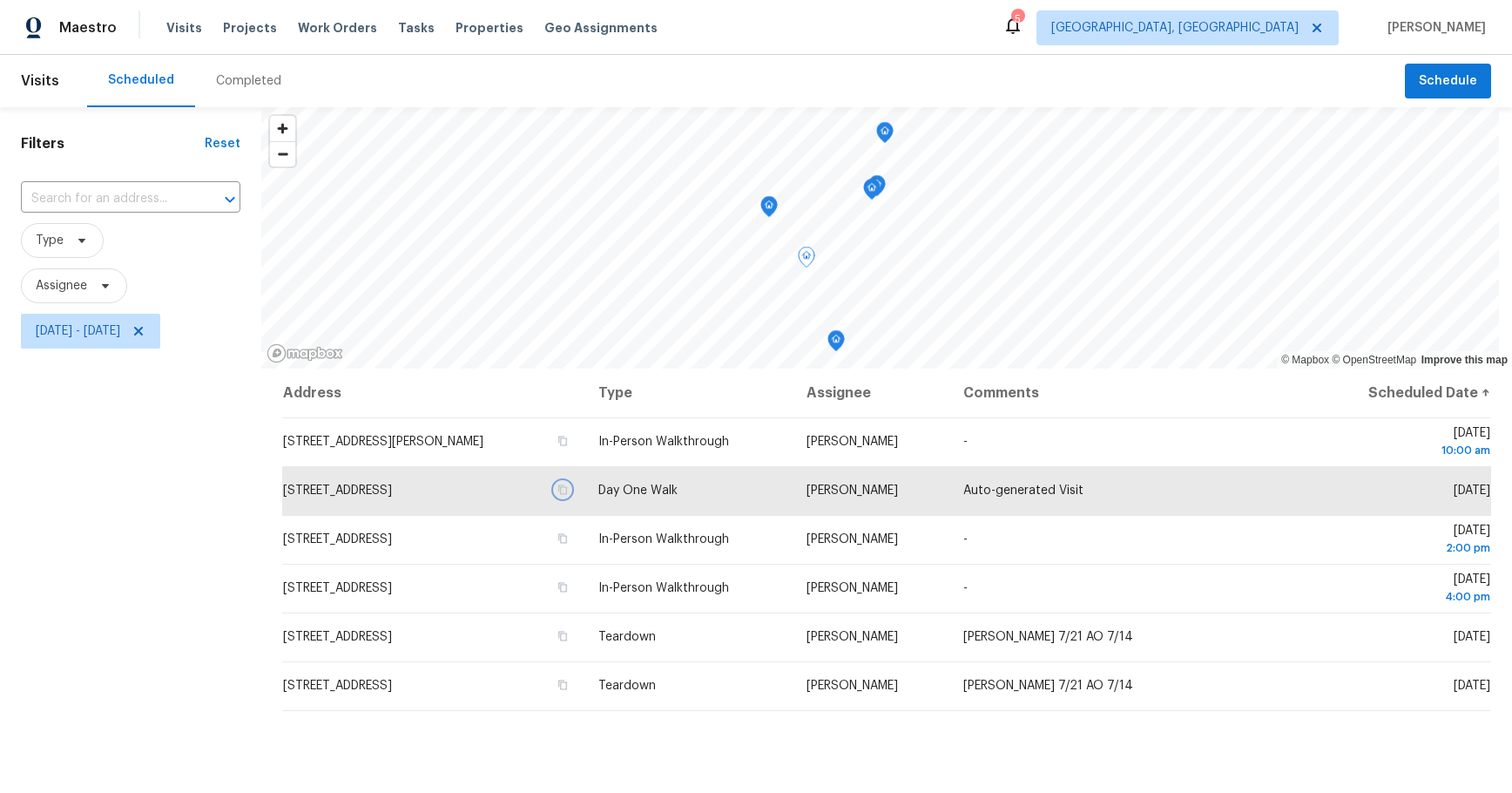 click 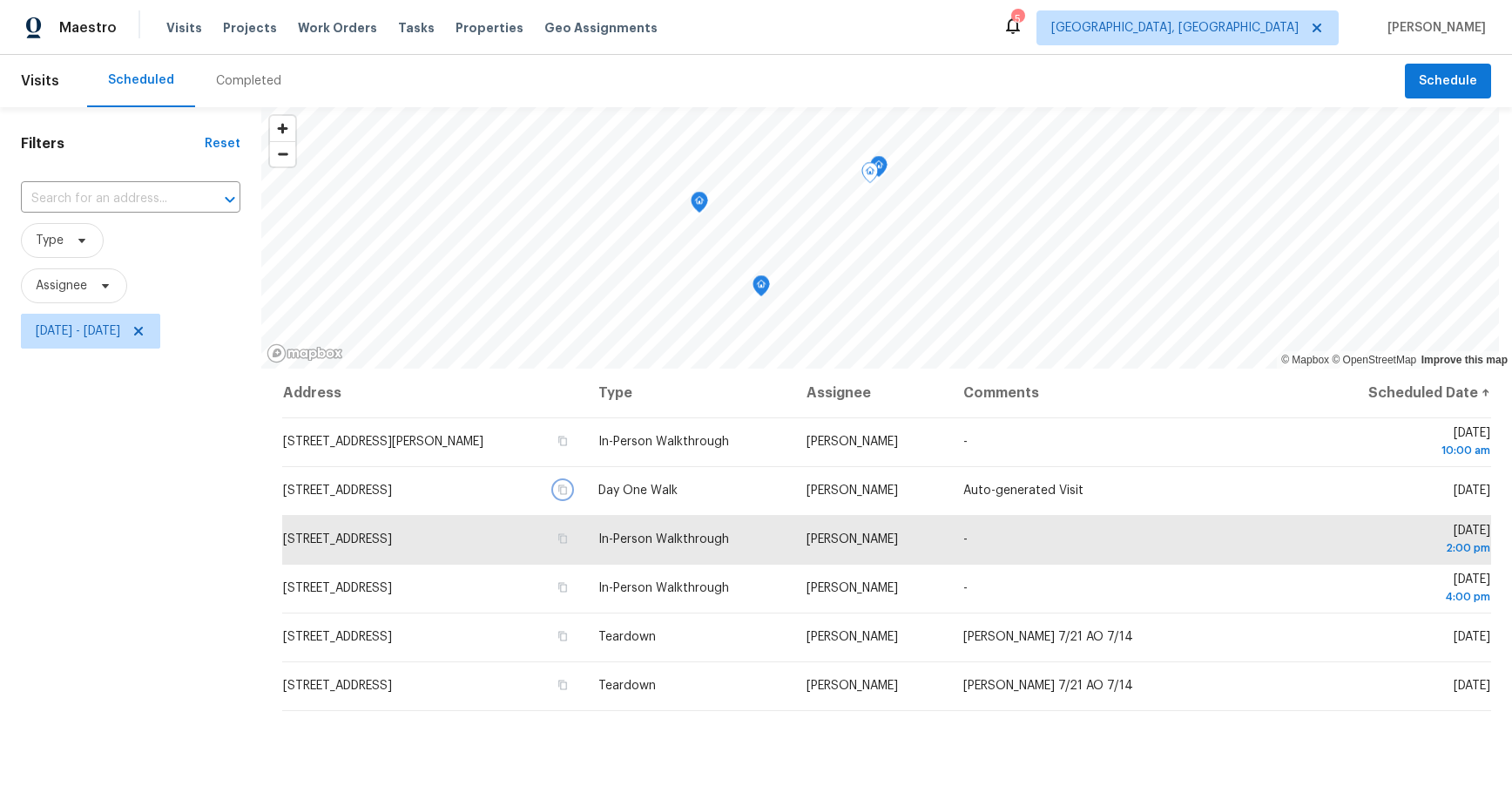 click 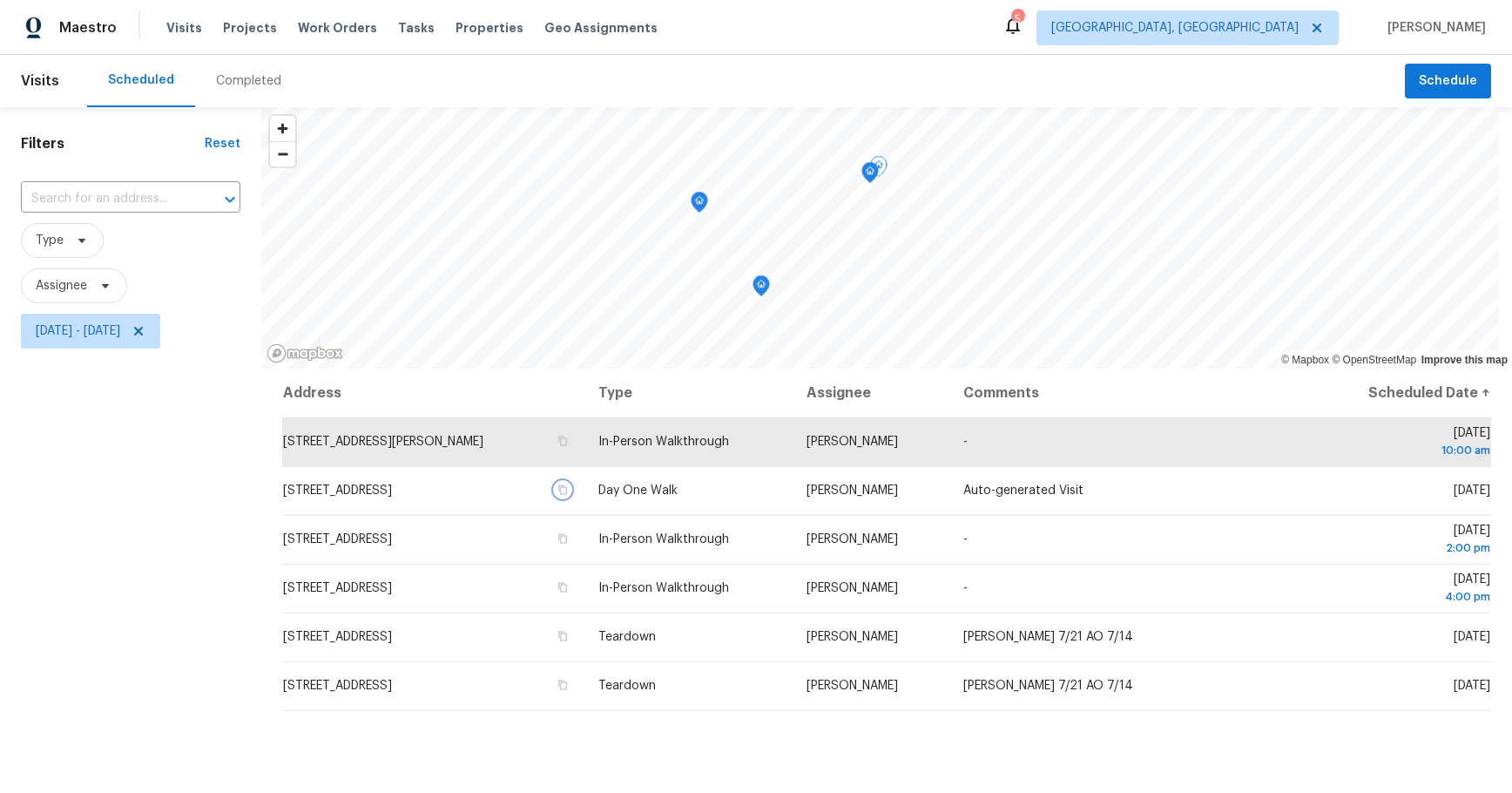 click 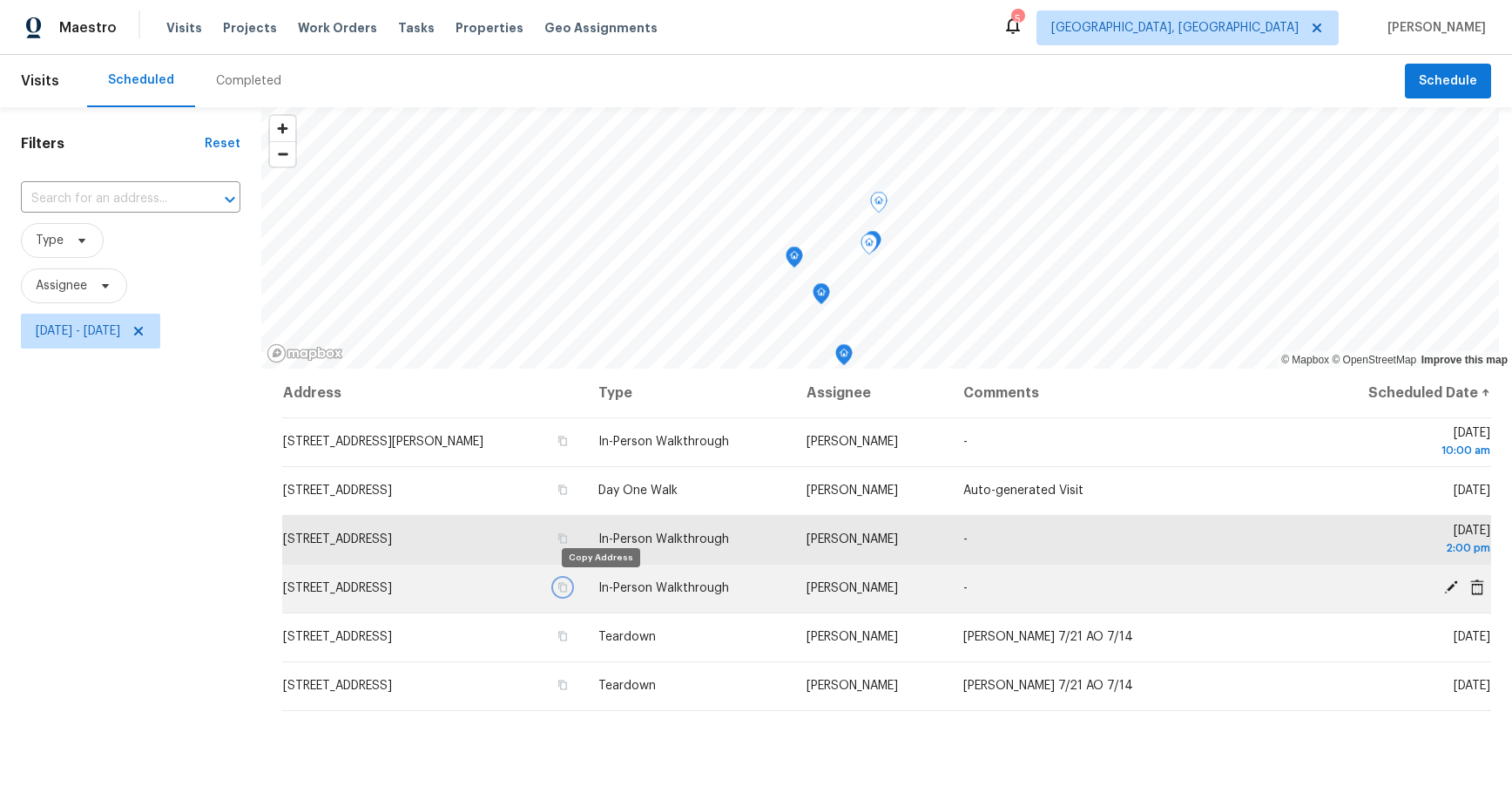 click 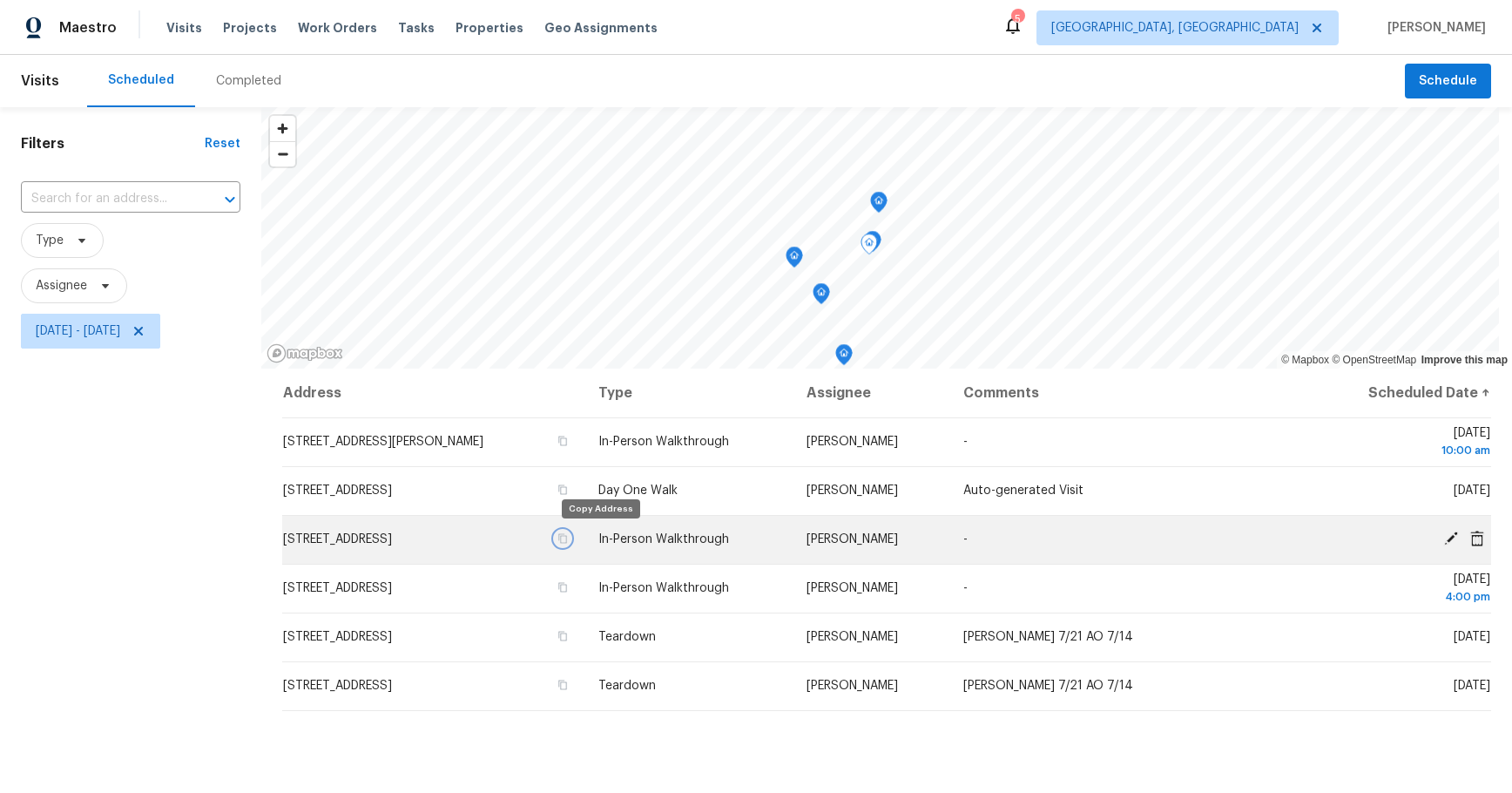 click 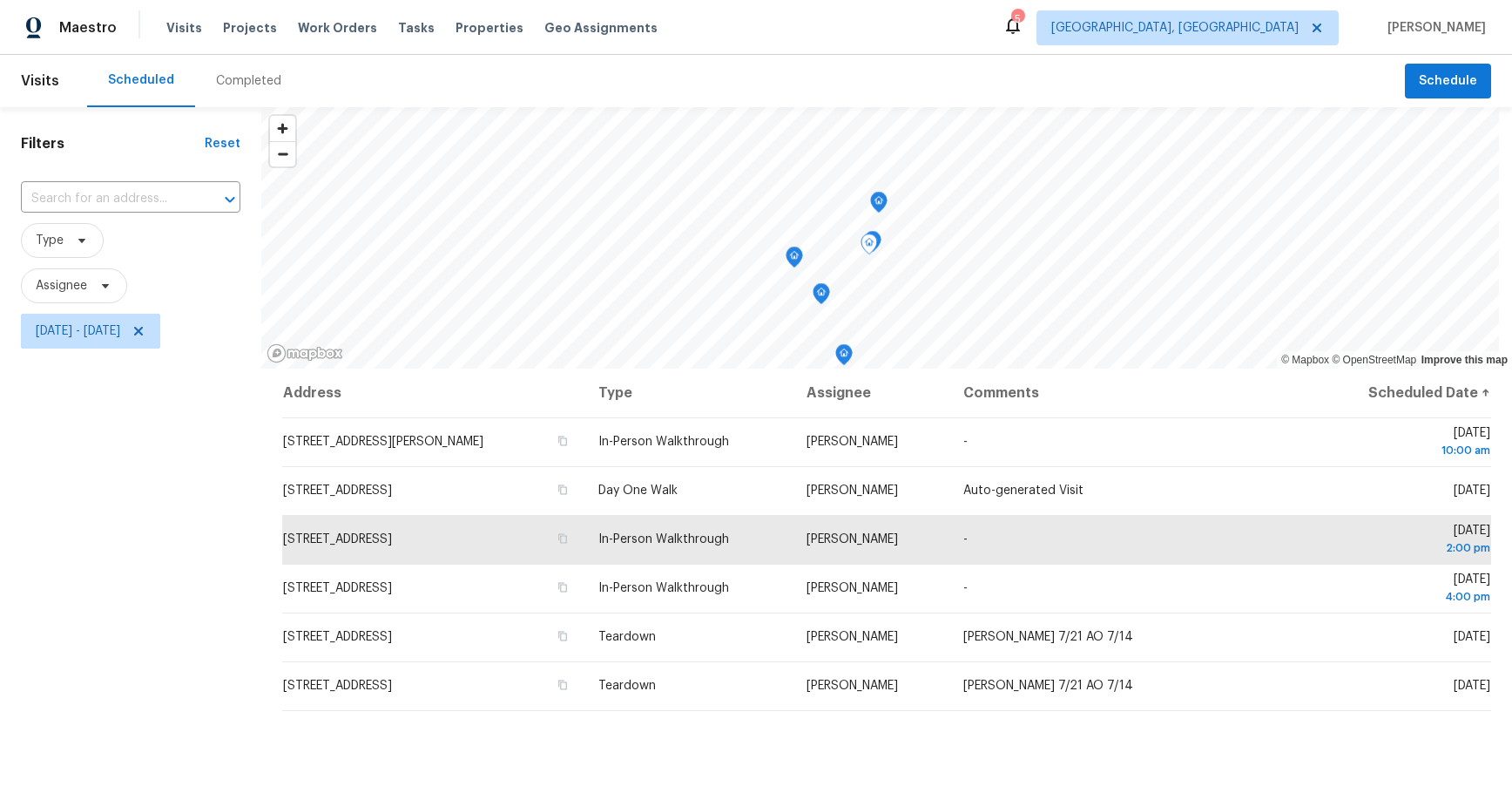 click on "Filters Reset ​ Type Assignee Thu, Jul 17 - Thu, Jul 17" at bounding box center [131, 555] 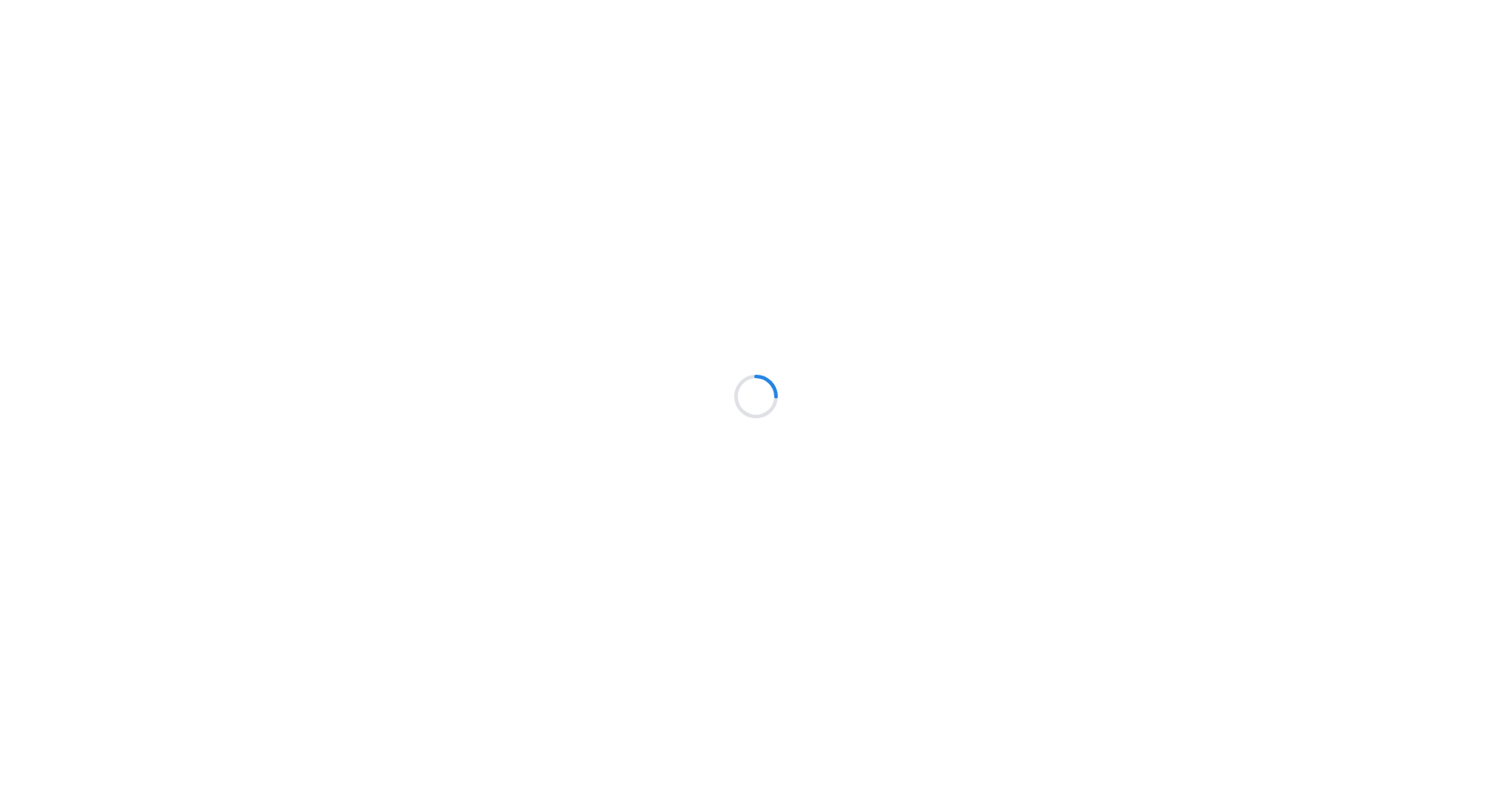 scroll, scrollTop: 0, scrollLeft: 0, axis: both 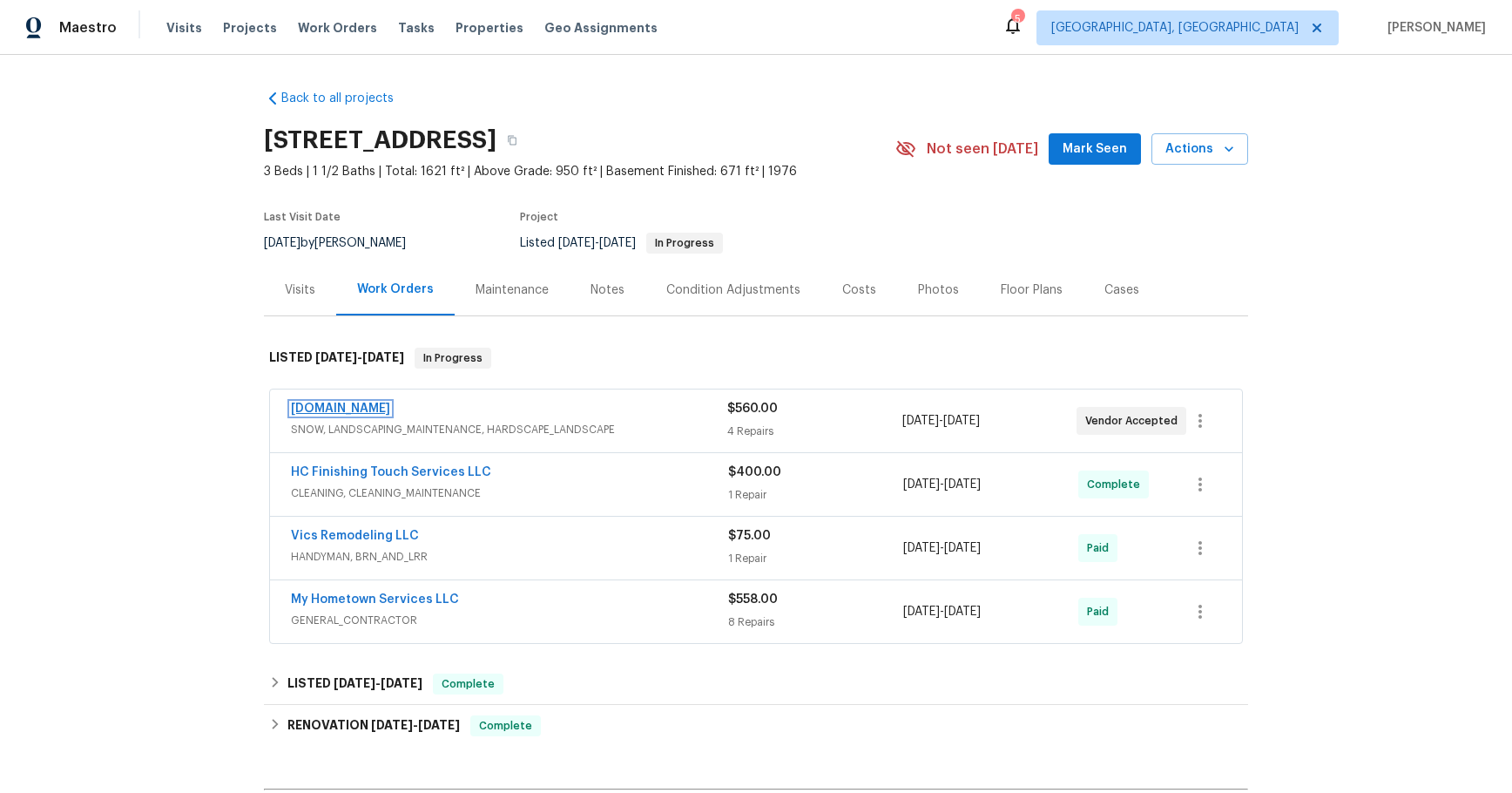 click on "Lawn.com" at bounding box center (341, 409) 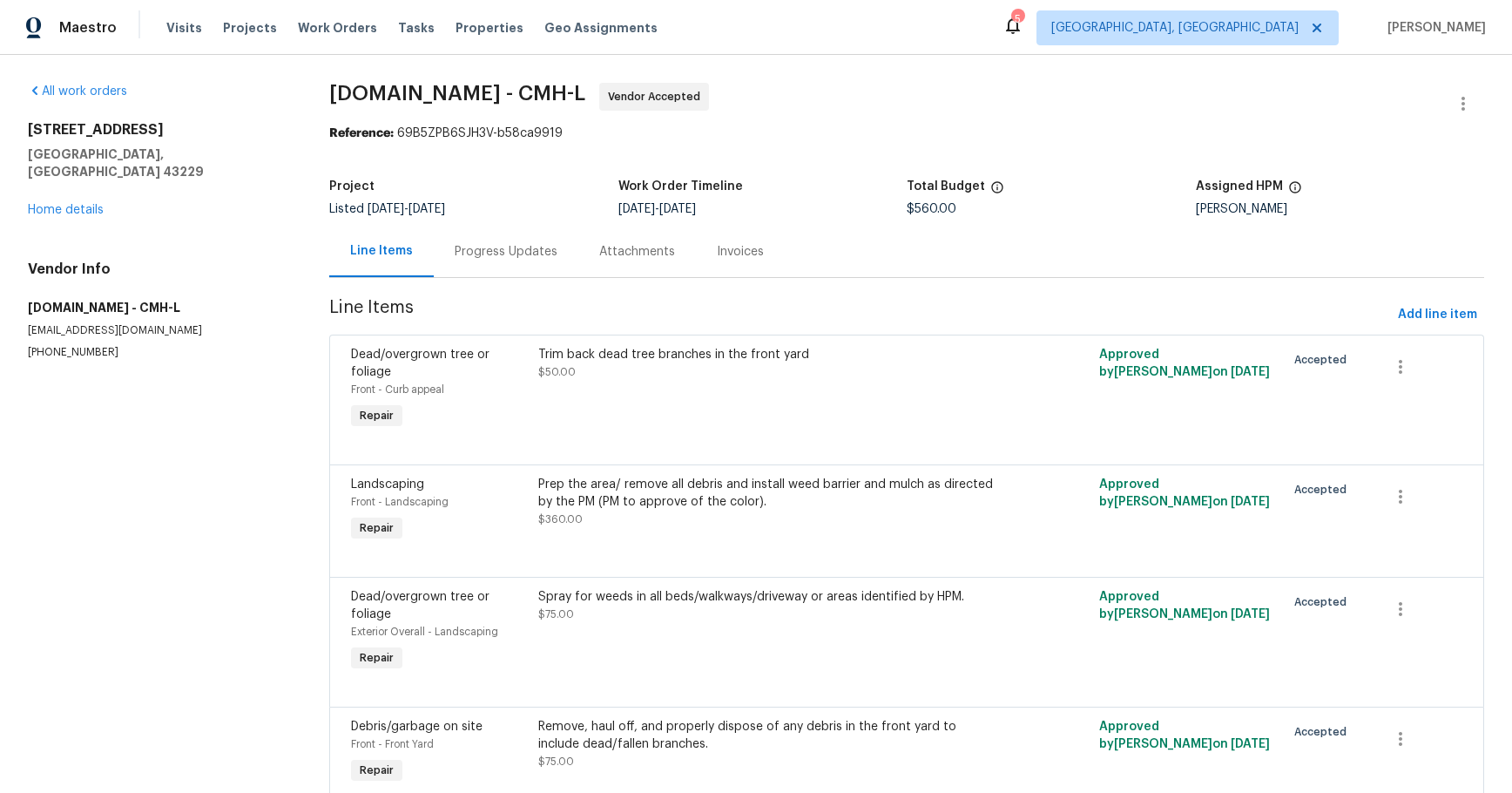 click on "Progress Updates" at bounding box center [506, 251] 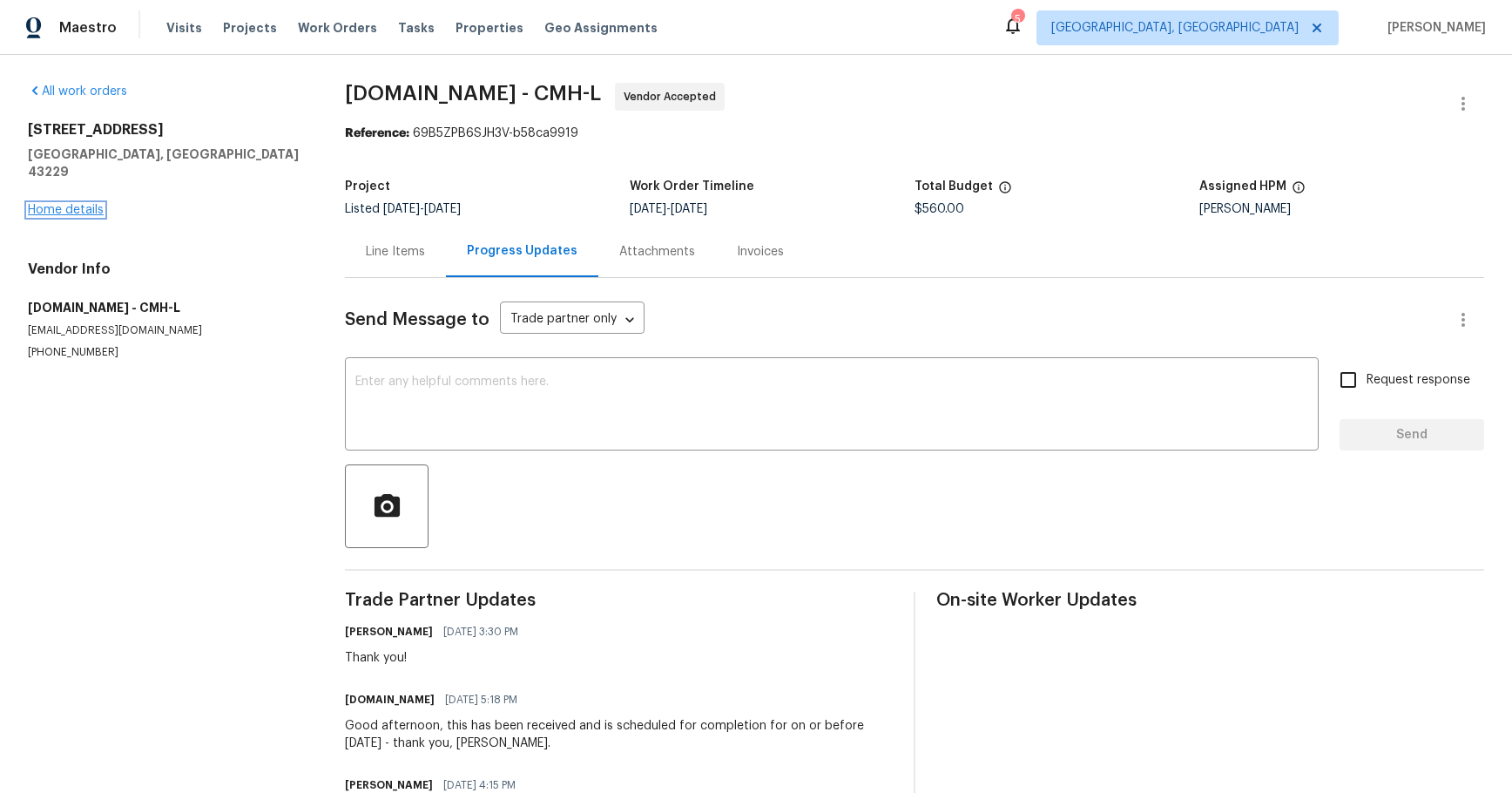 click on "Home details" at bounding box center [65, 210] 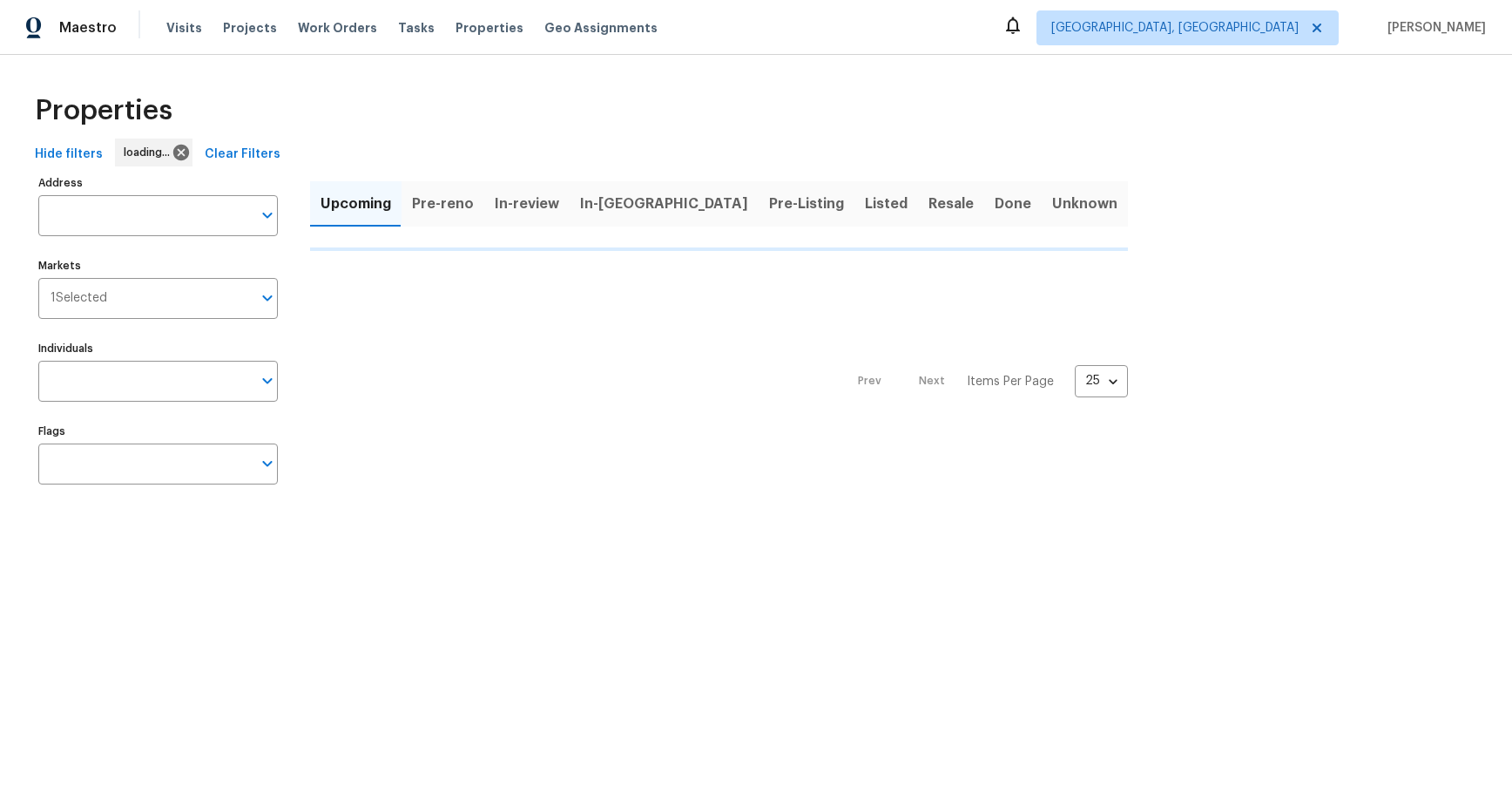 scroll, scrollTop: 0, scrollLeft: 0, axis: both 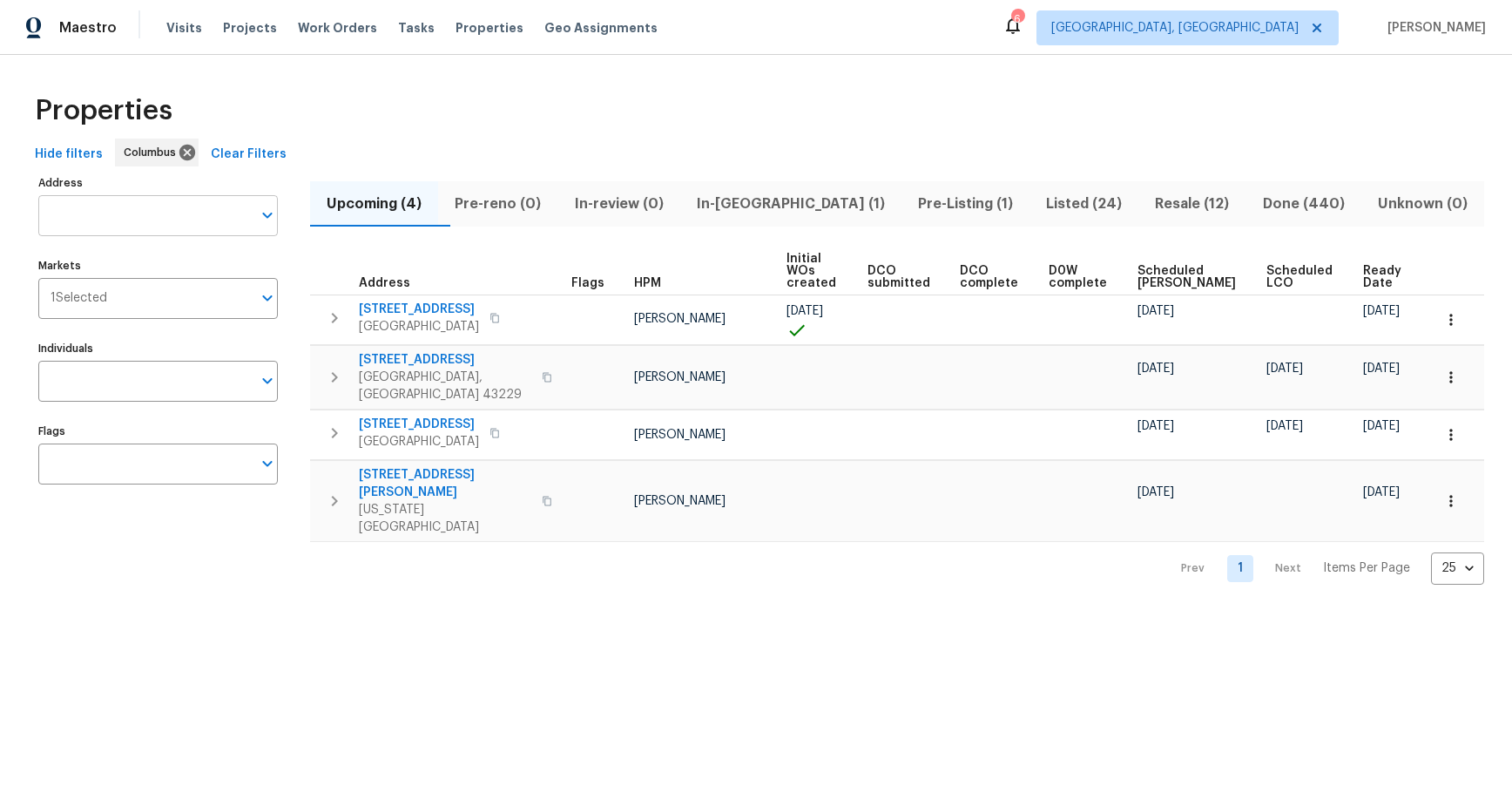 click on "Address" at bounding box center (145, 215) 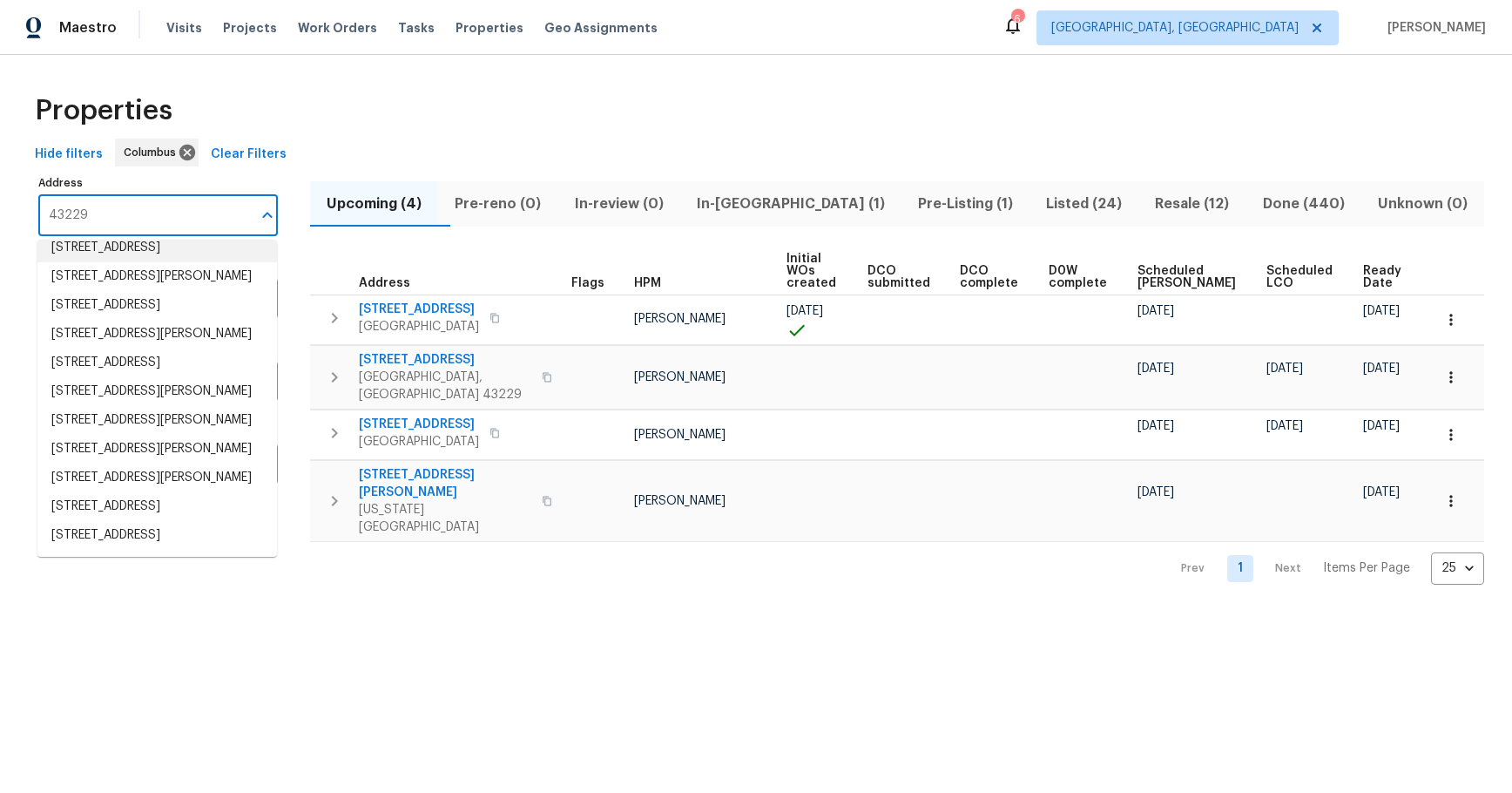 scroll, scrollTop: 583, scrollLeft: 0, axis: vertical 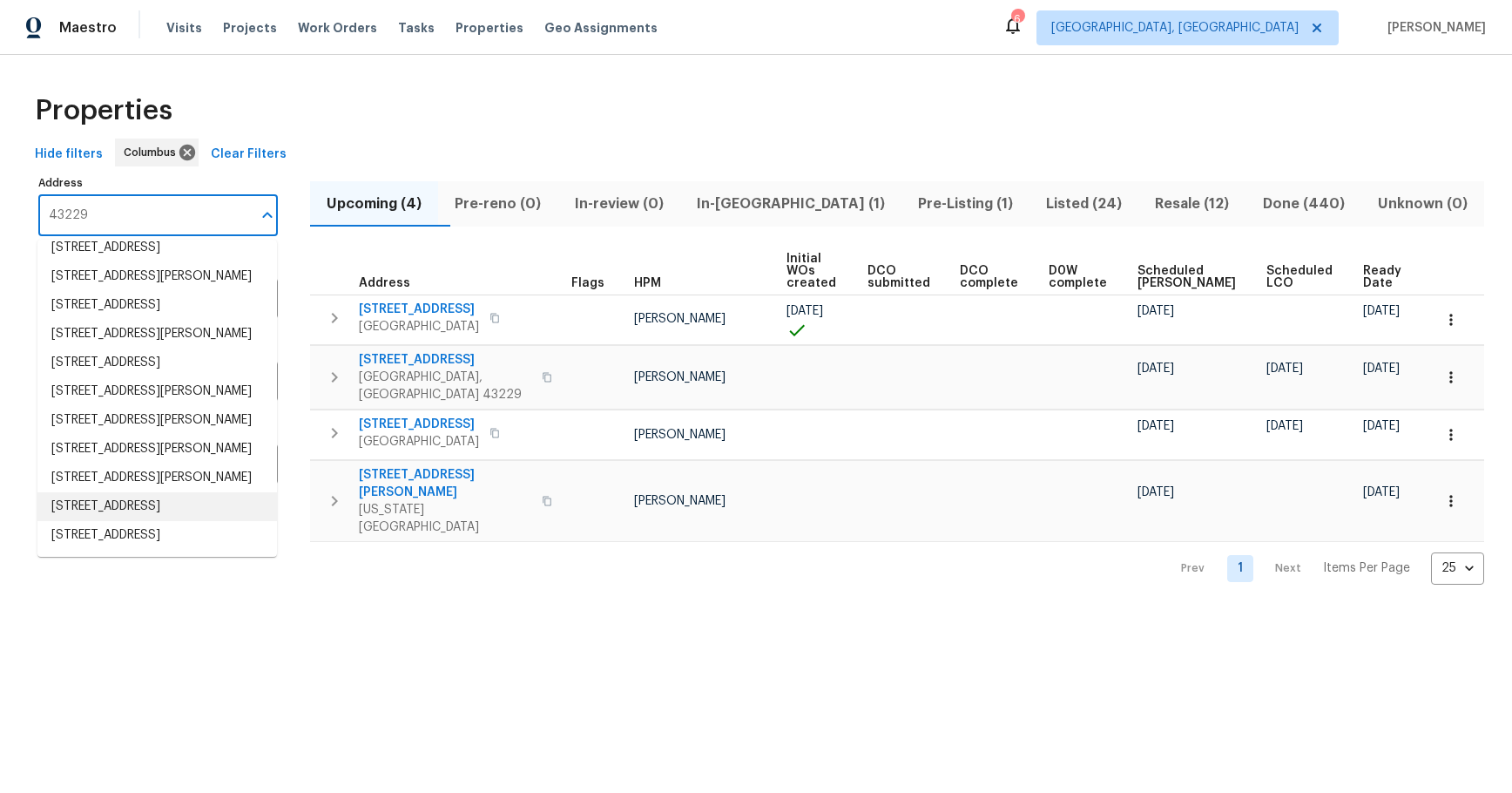 type on "43229" 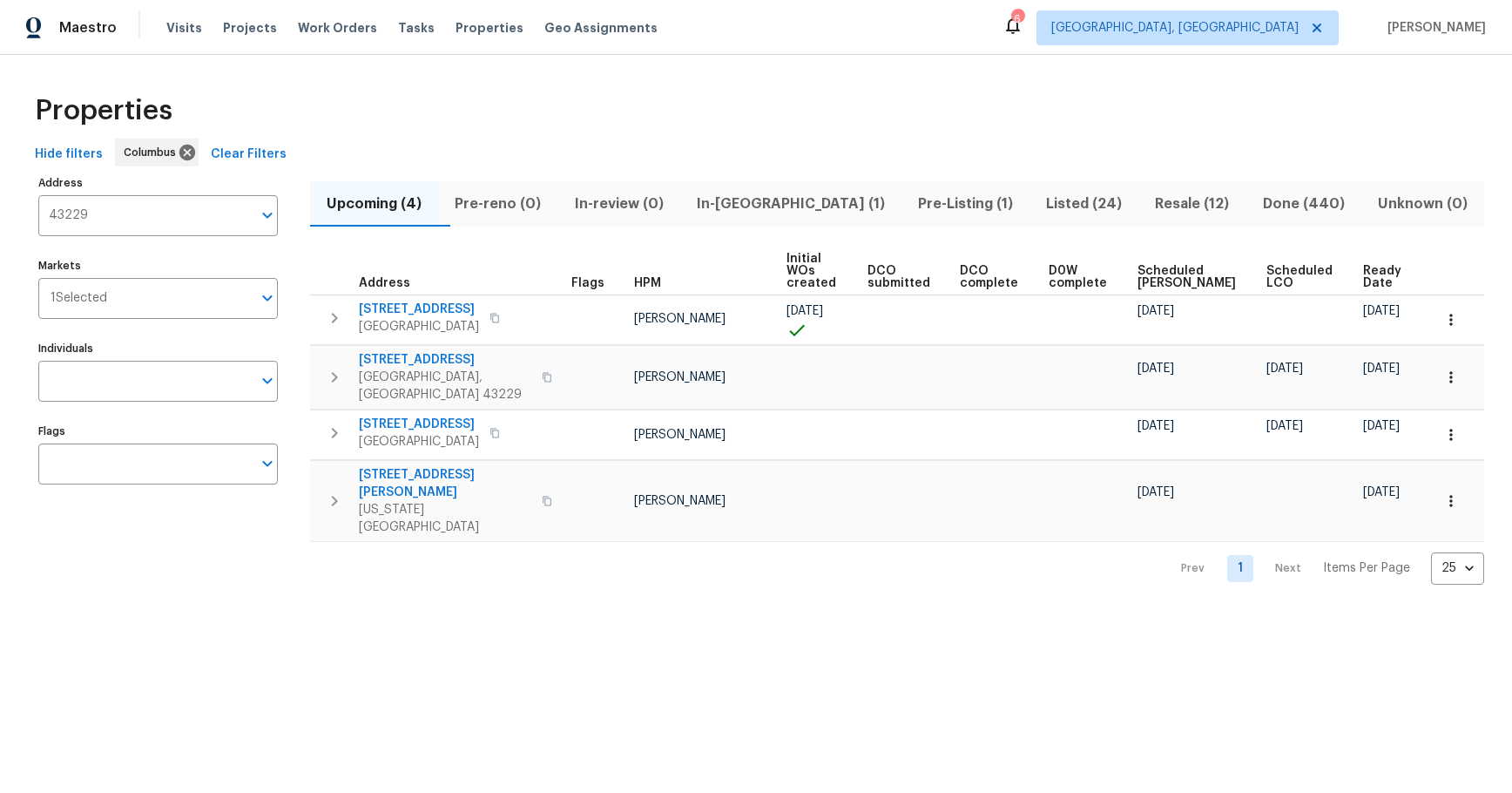 click on "Listed (24)" at bounding box center (1083, 204) 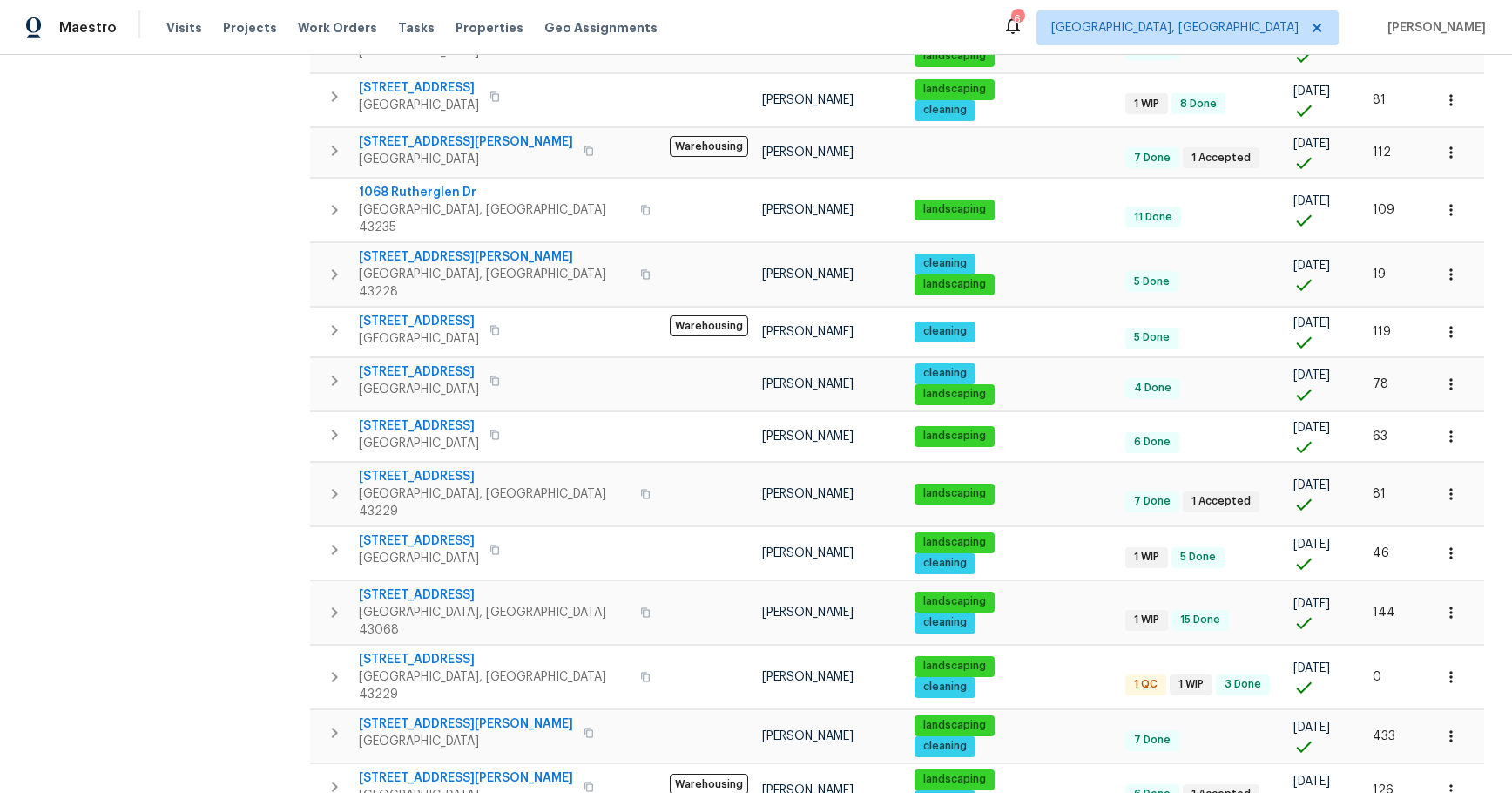 scroll, scrollTop: 523, scrollLeft: 0, axis: vertical 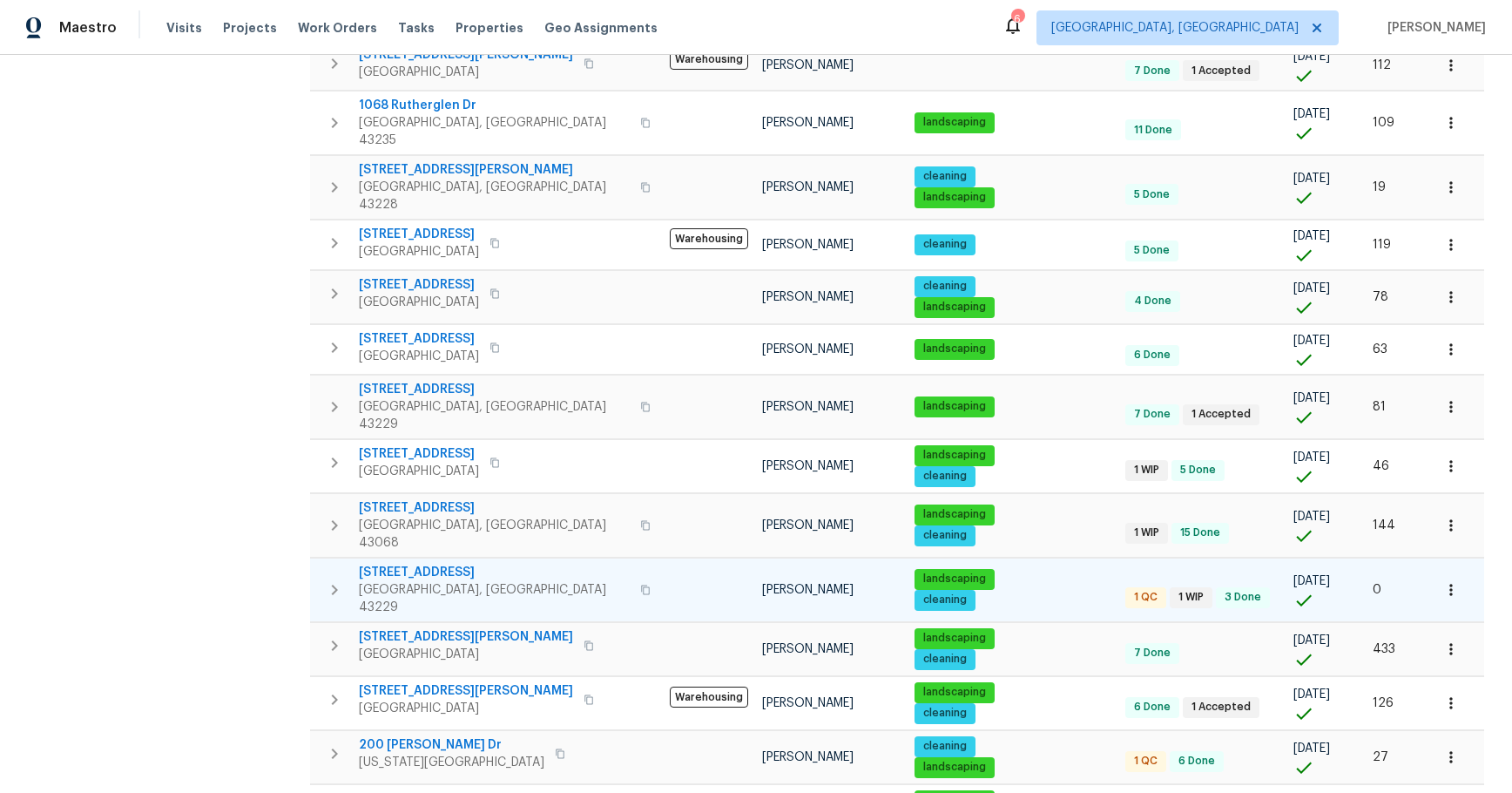 click 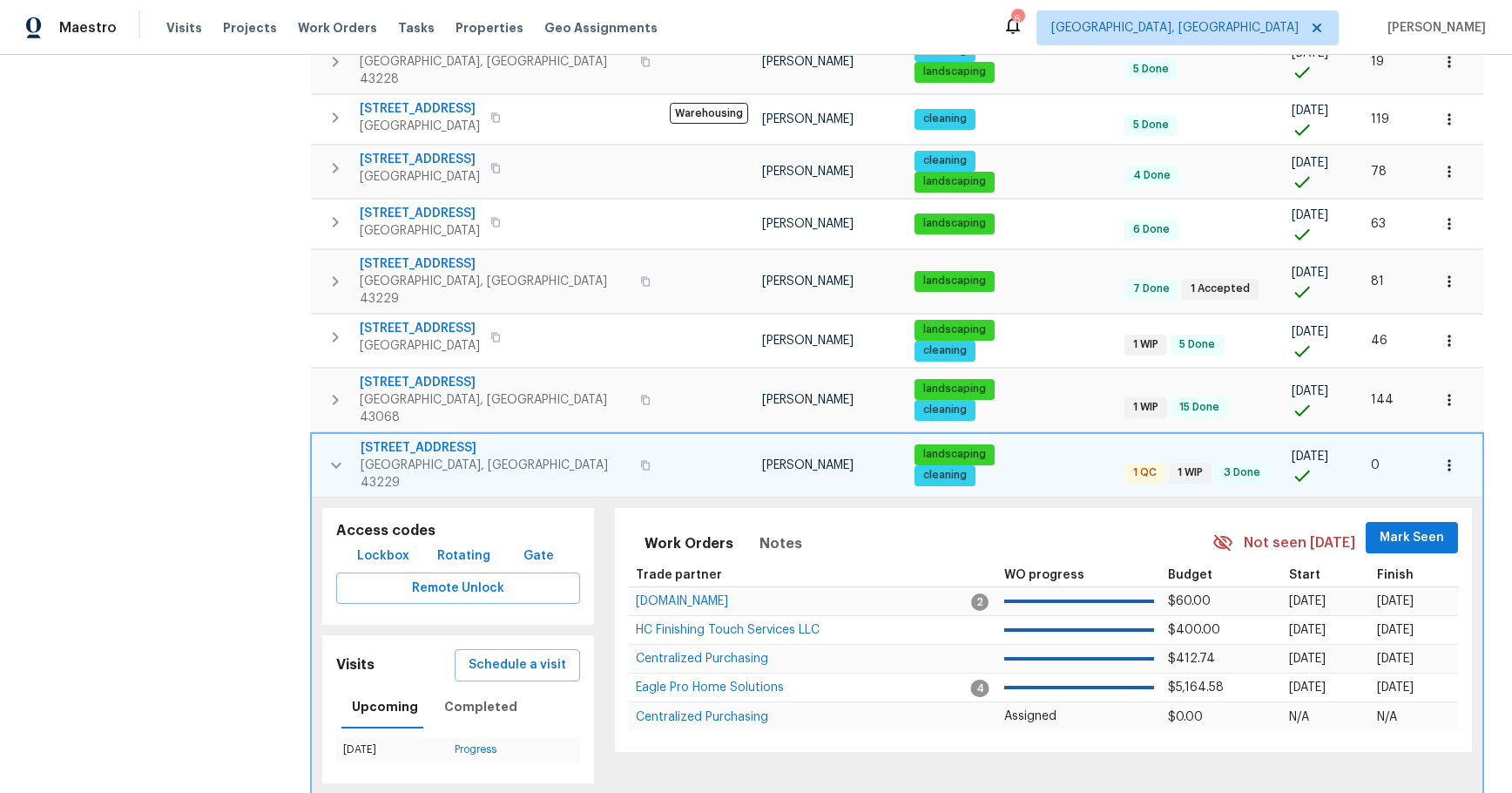 scroll, scrollTop: 697, scrollLeft: 0, axis: vertical 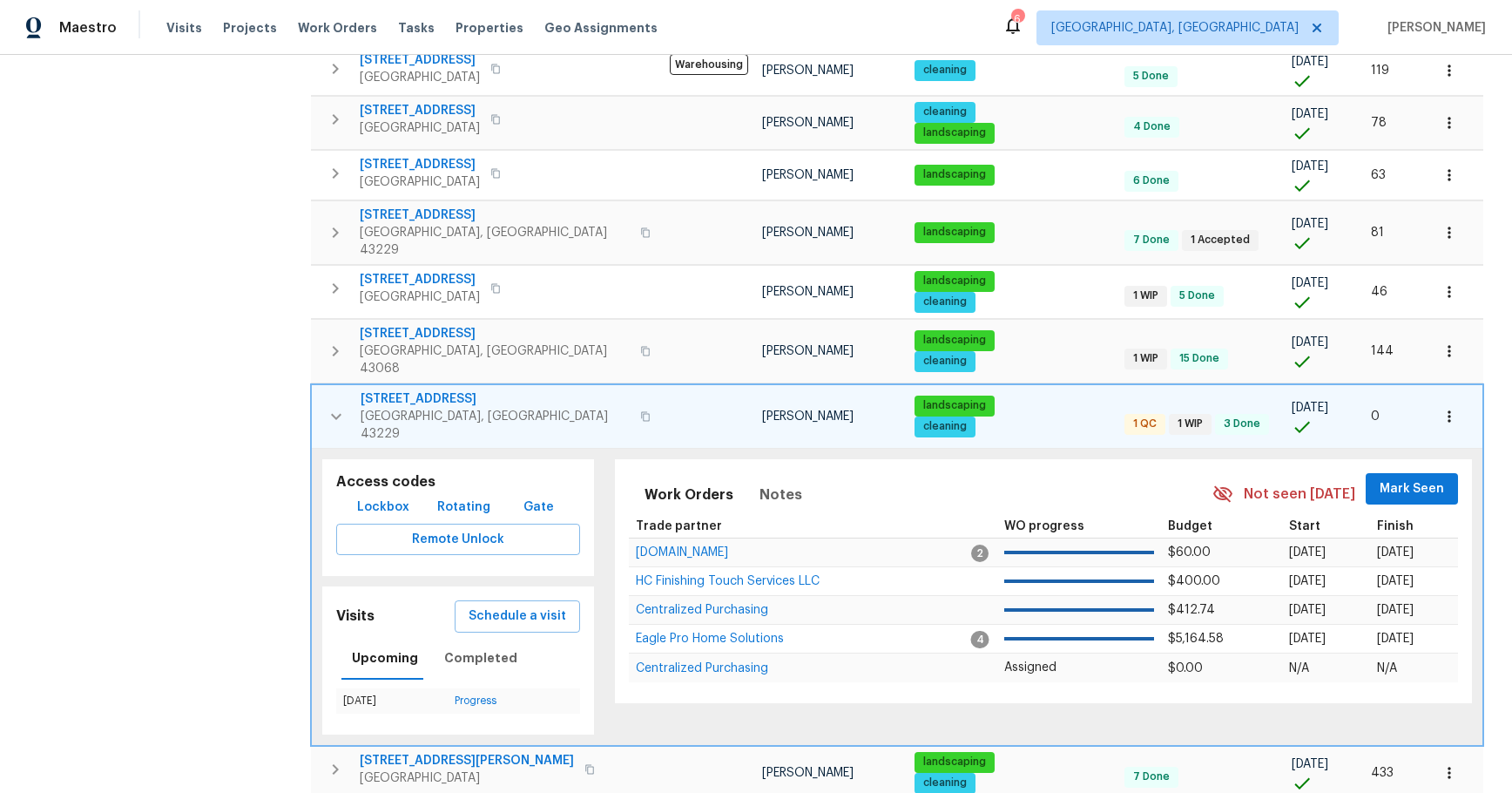 click 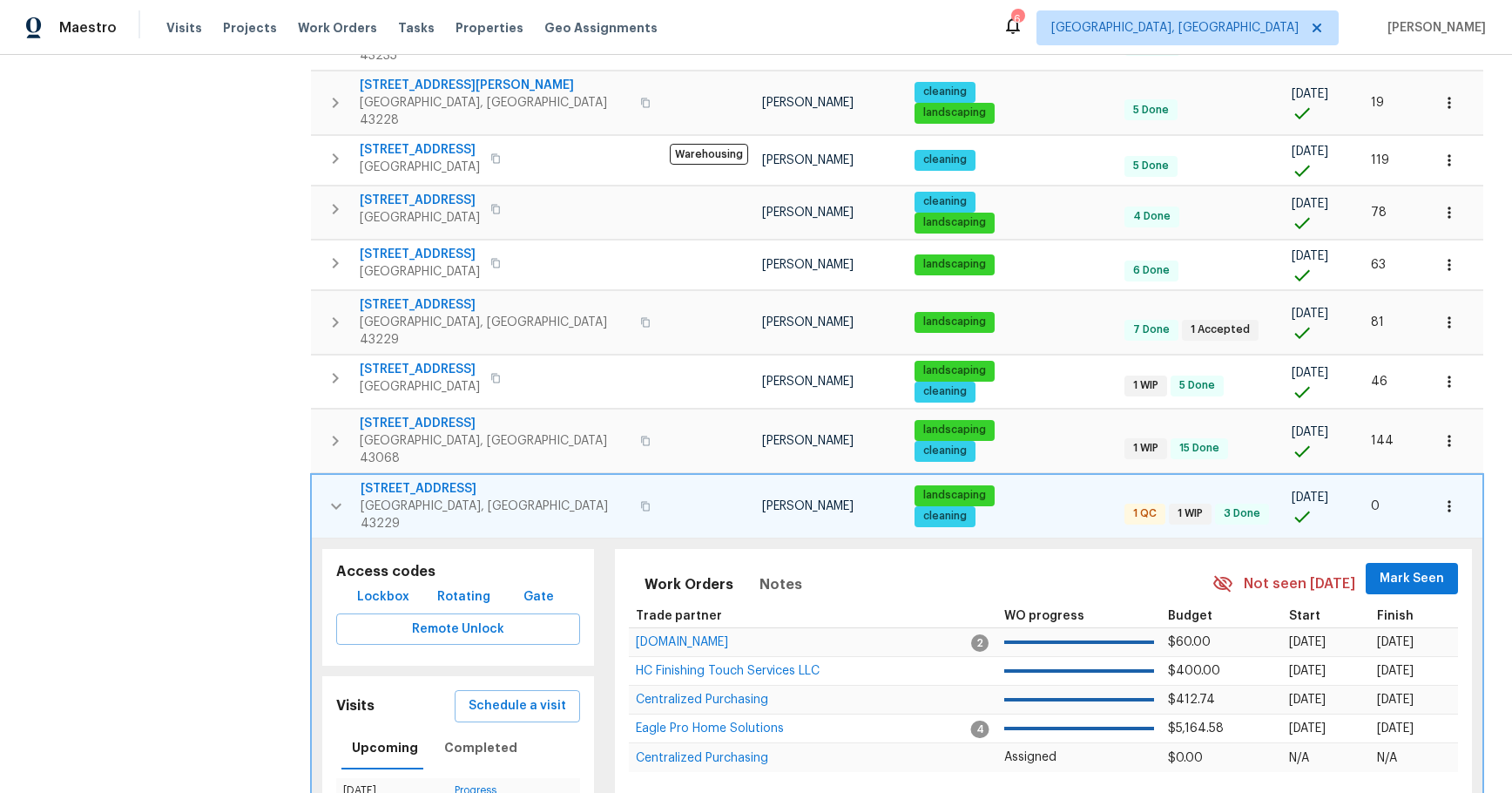 scroll, scrollTop: 523, scrollLeft: 0, axis: vertical 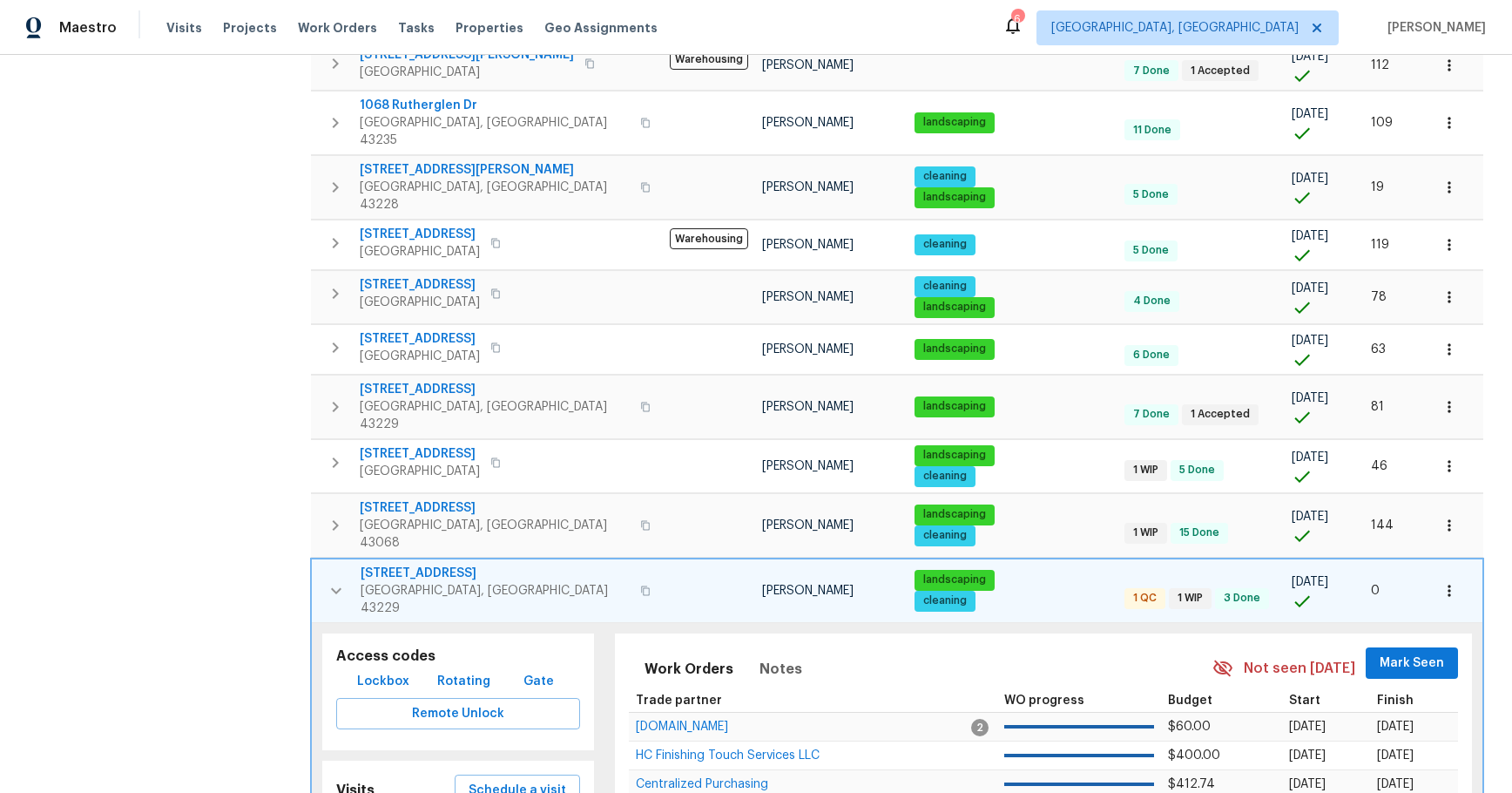 click at bounding box center [1449, 591] 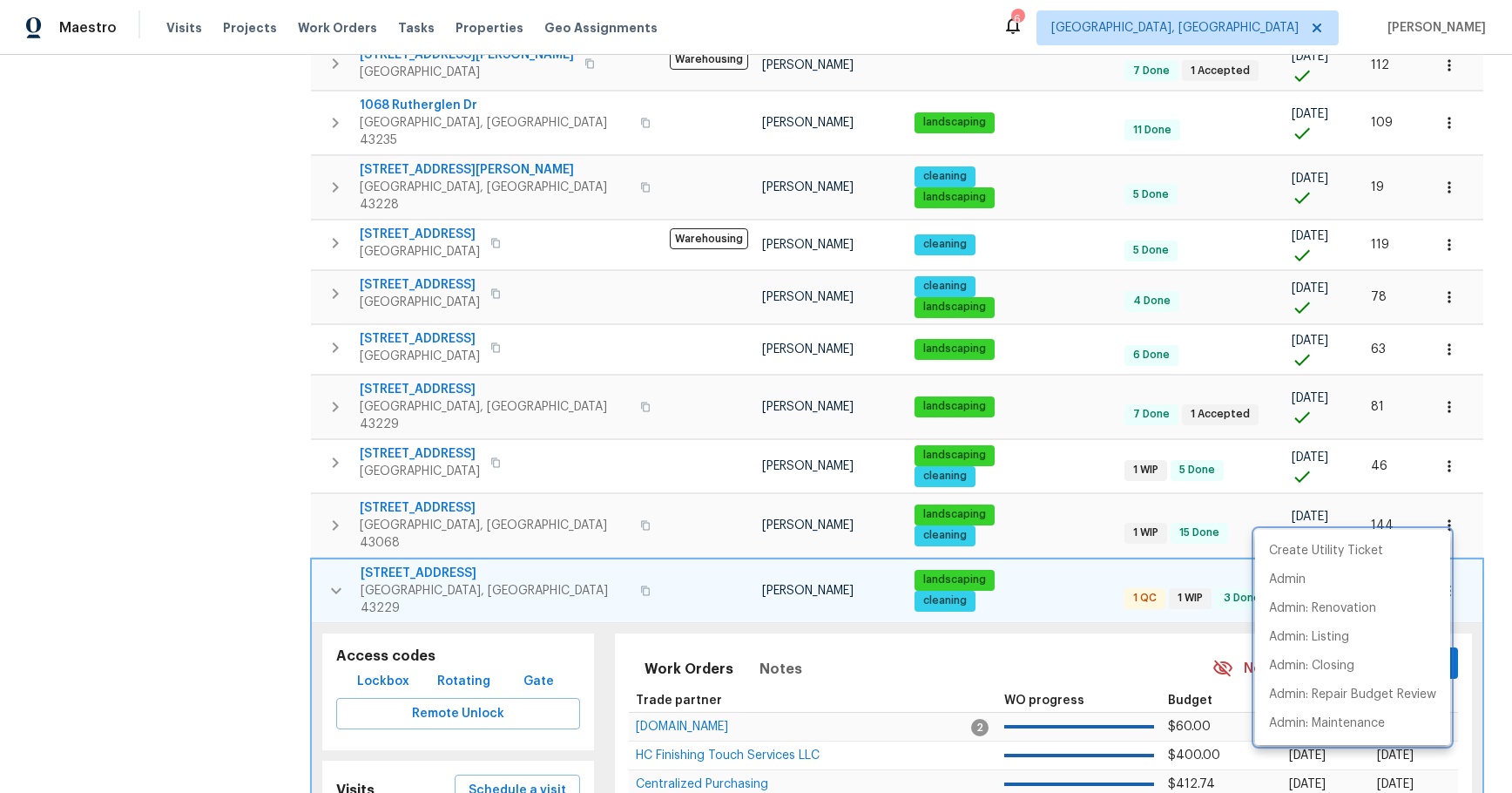 click at bounding box center (756, 396) 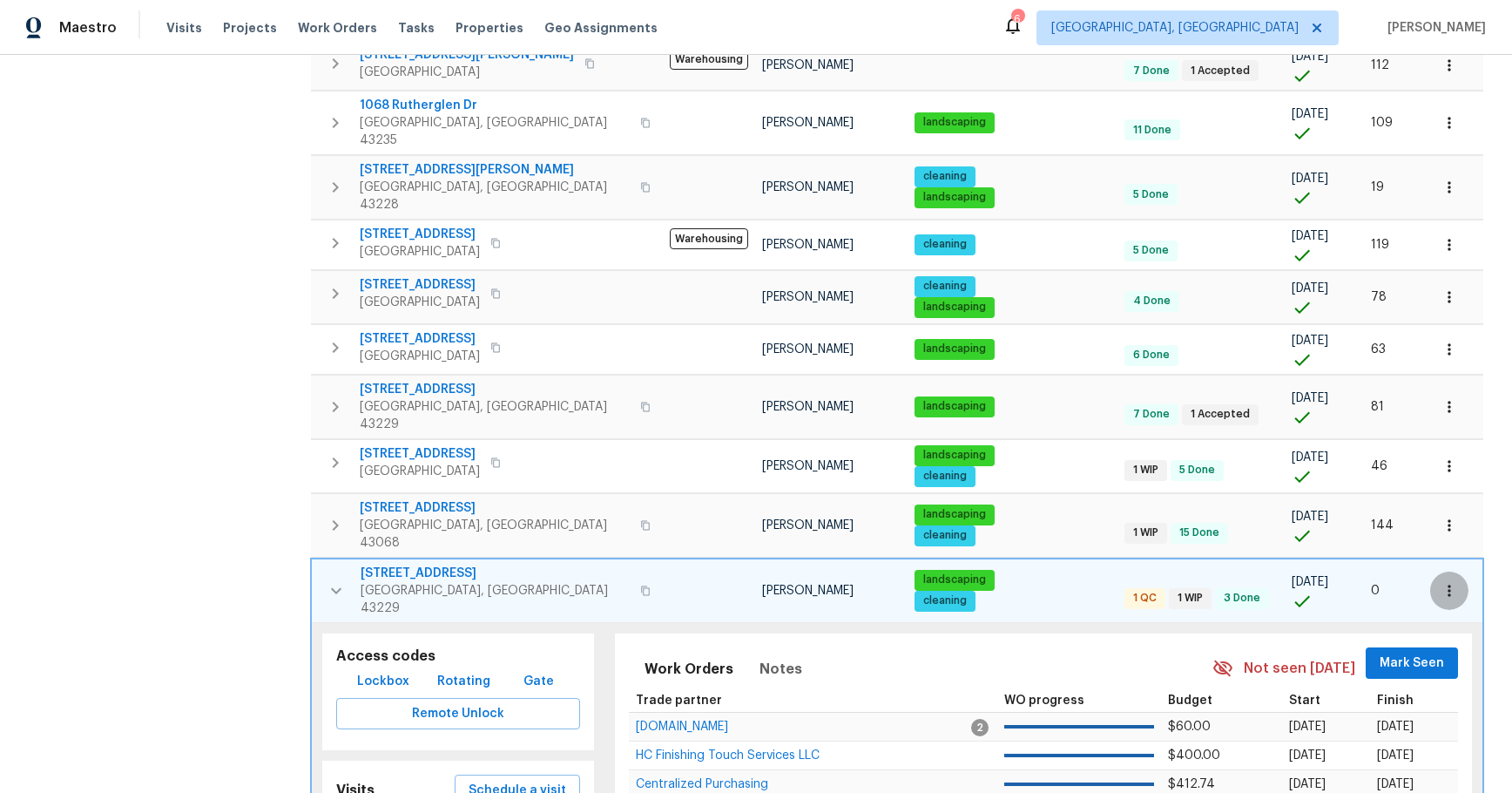 click 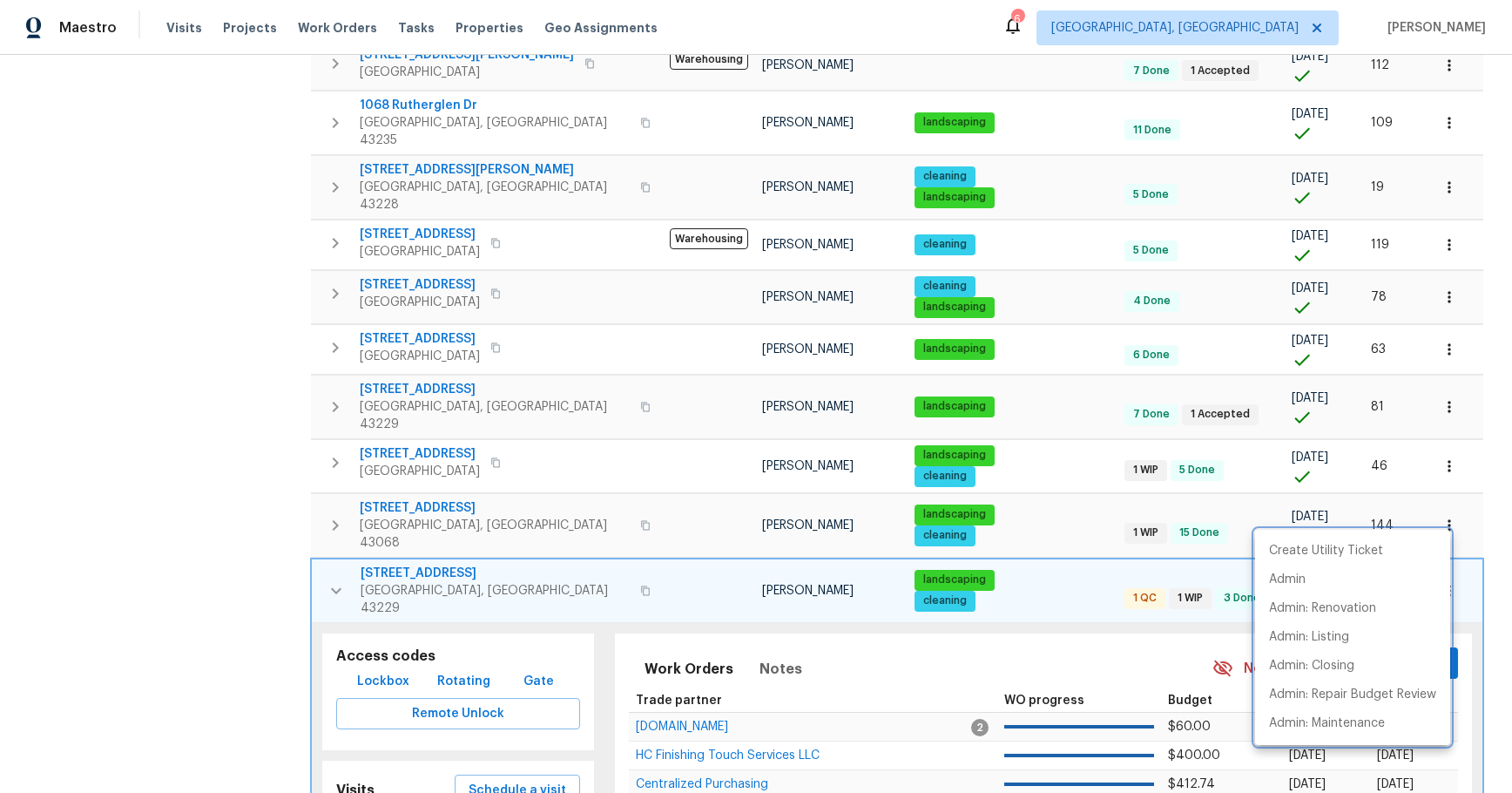 click at bounding box center [756, 396] 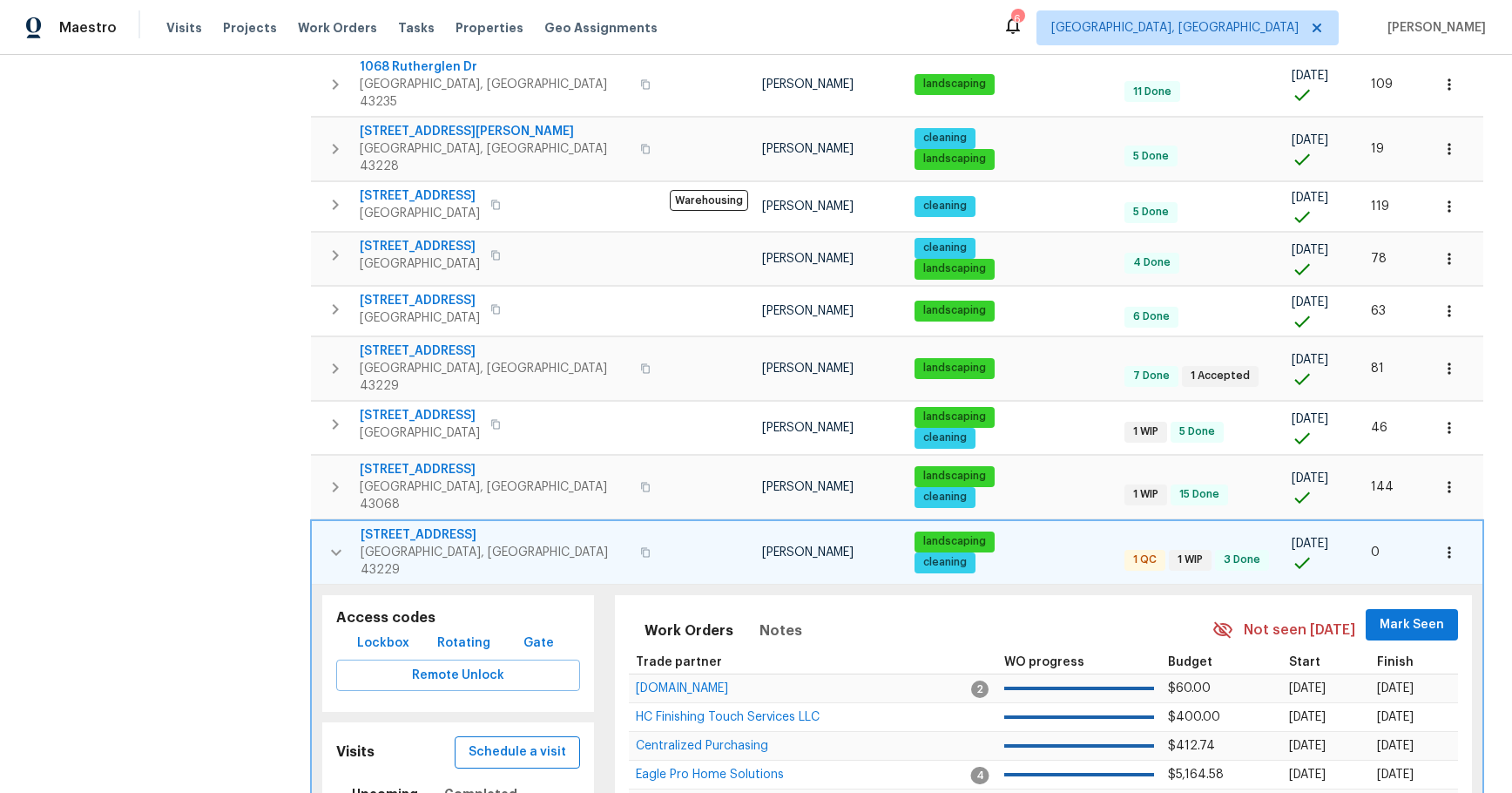 scroll, scrollTop: 610, scrollLeft: 0, axis: vertical 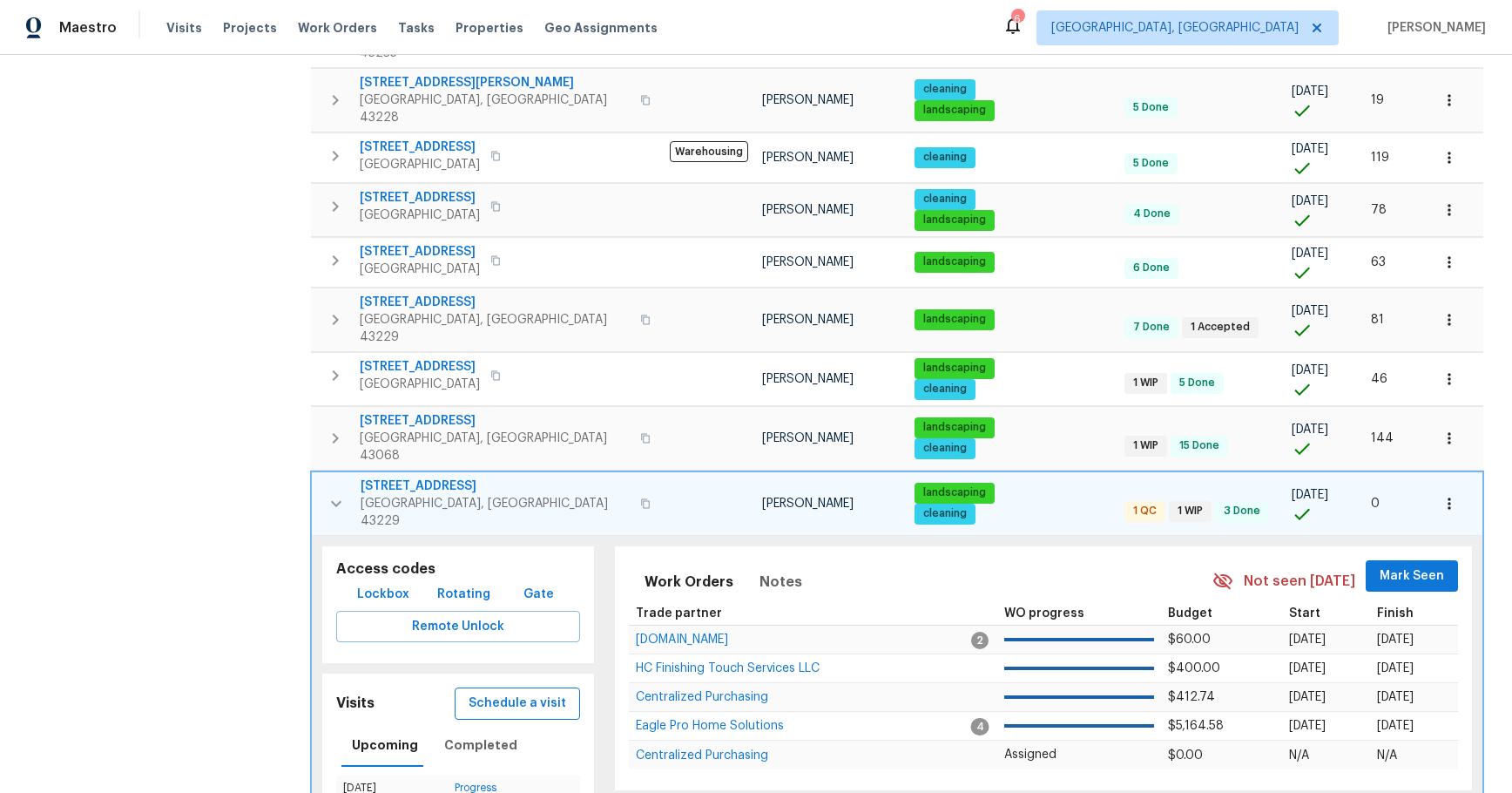 click on "Schedule a visit" at bounding box center [517, 703] 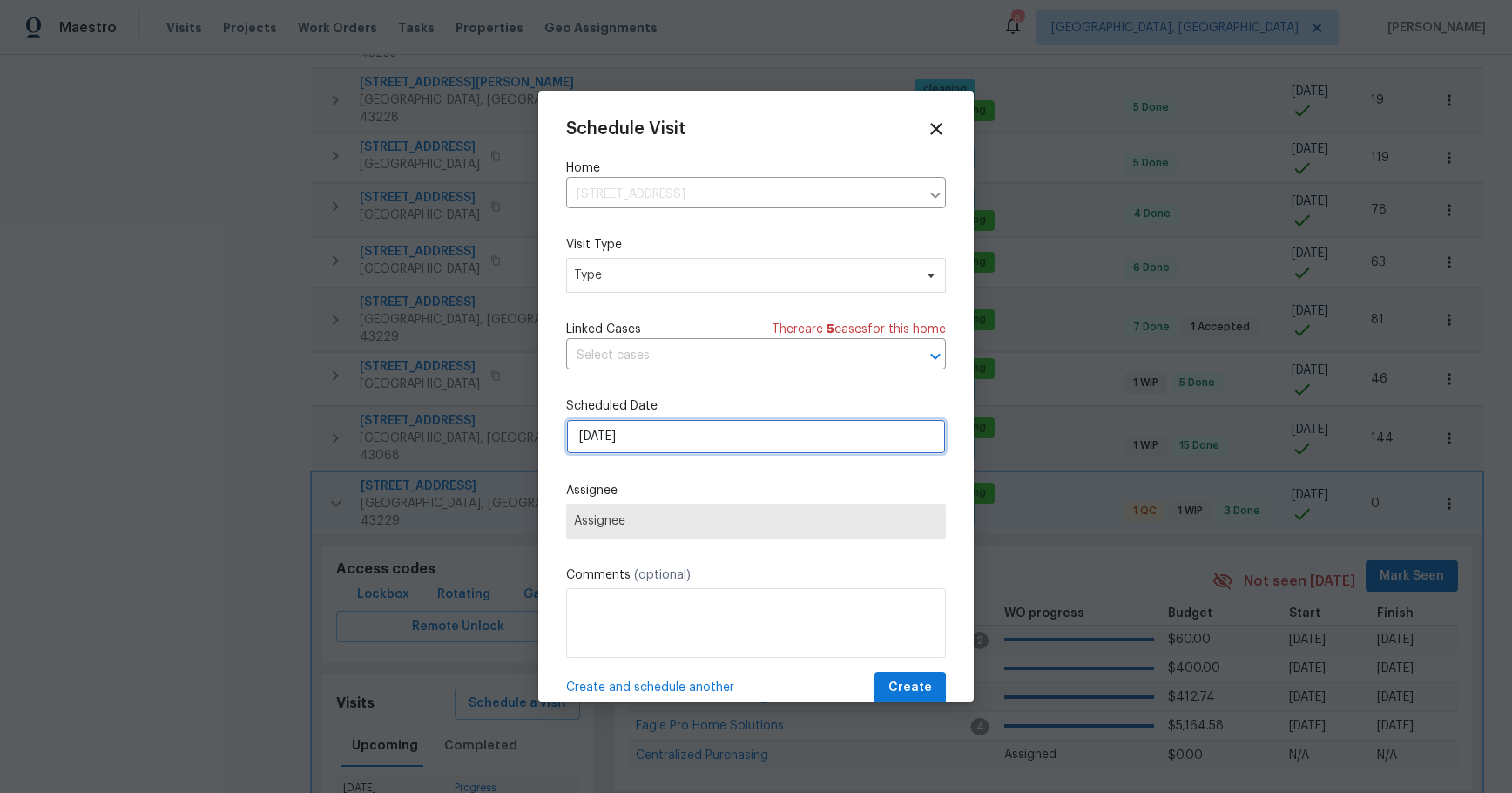 click on "7/15/2025" at bounding box center (756, 437) 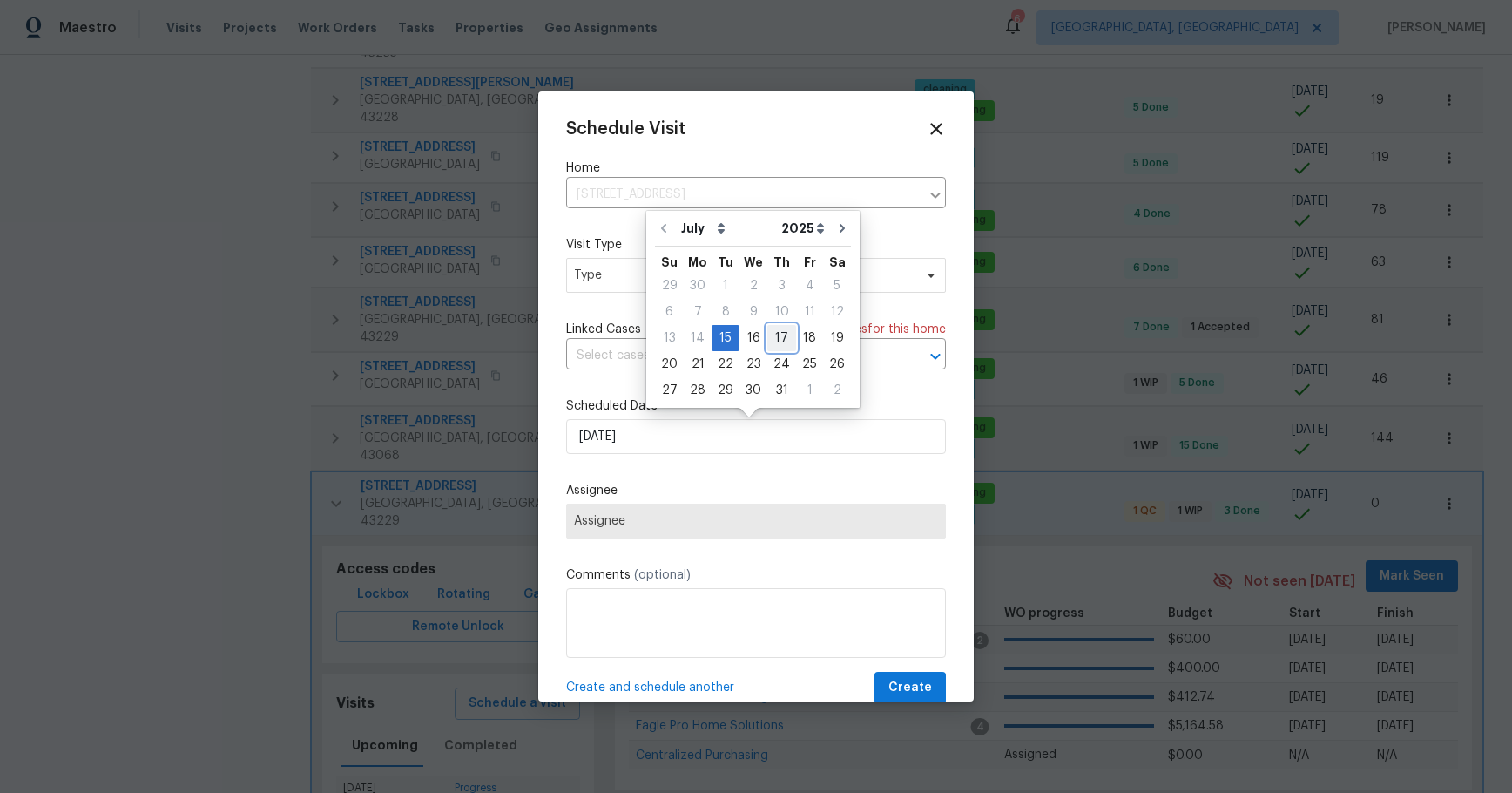 click on "17" at bounding box center [781, 338] 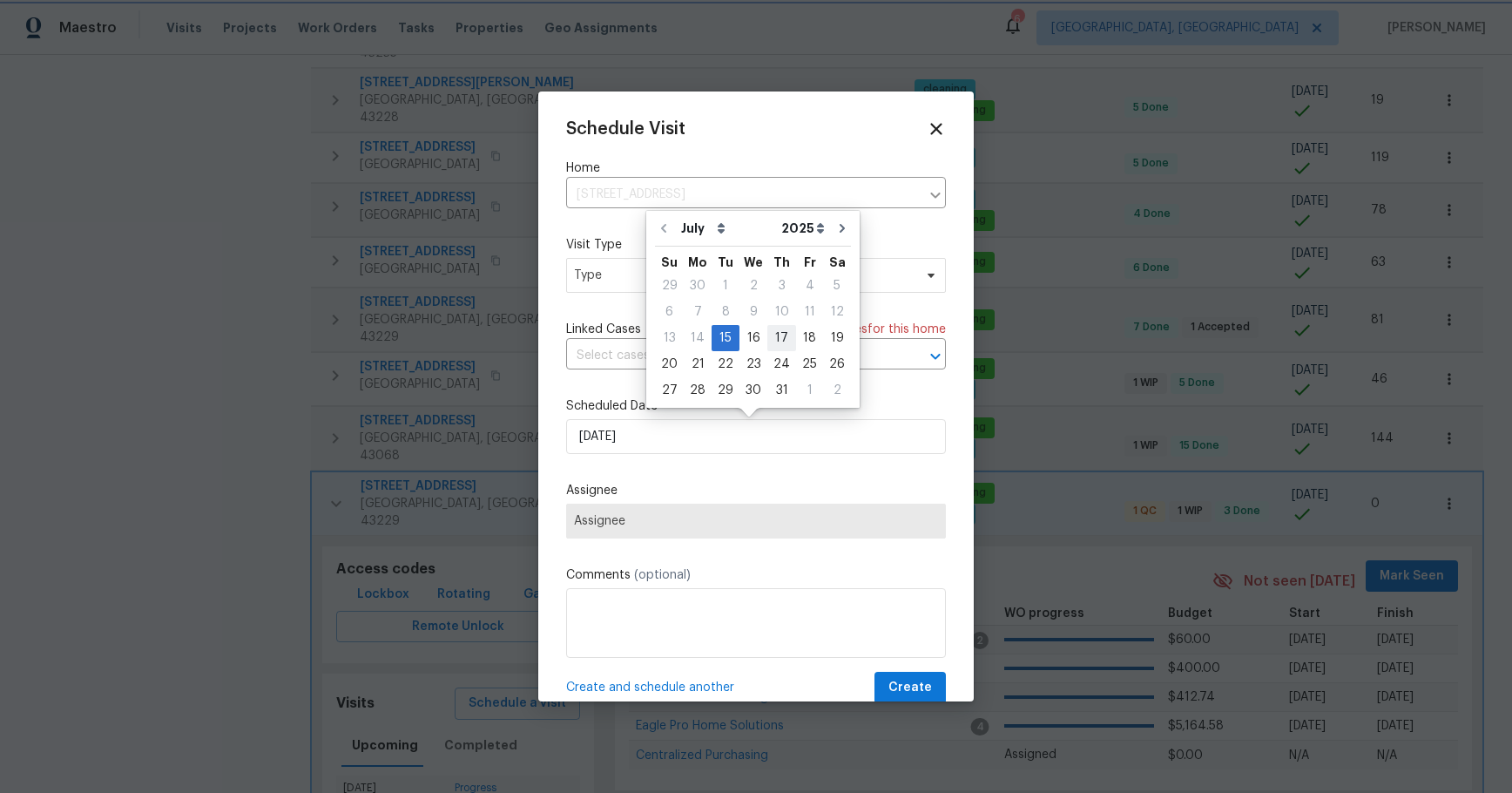 type on "7/17/2025" 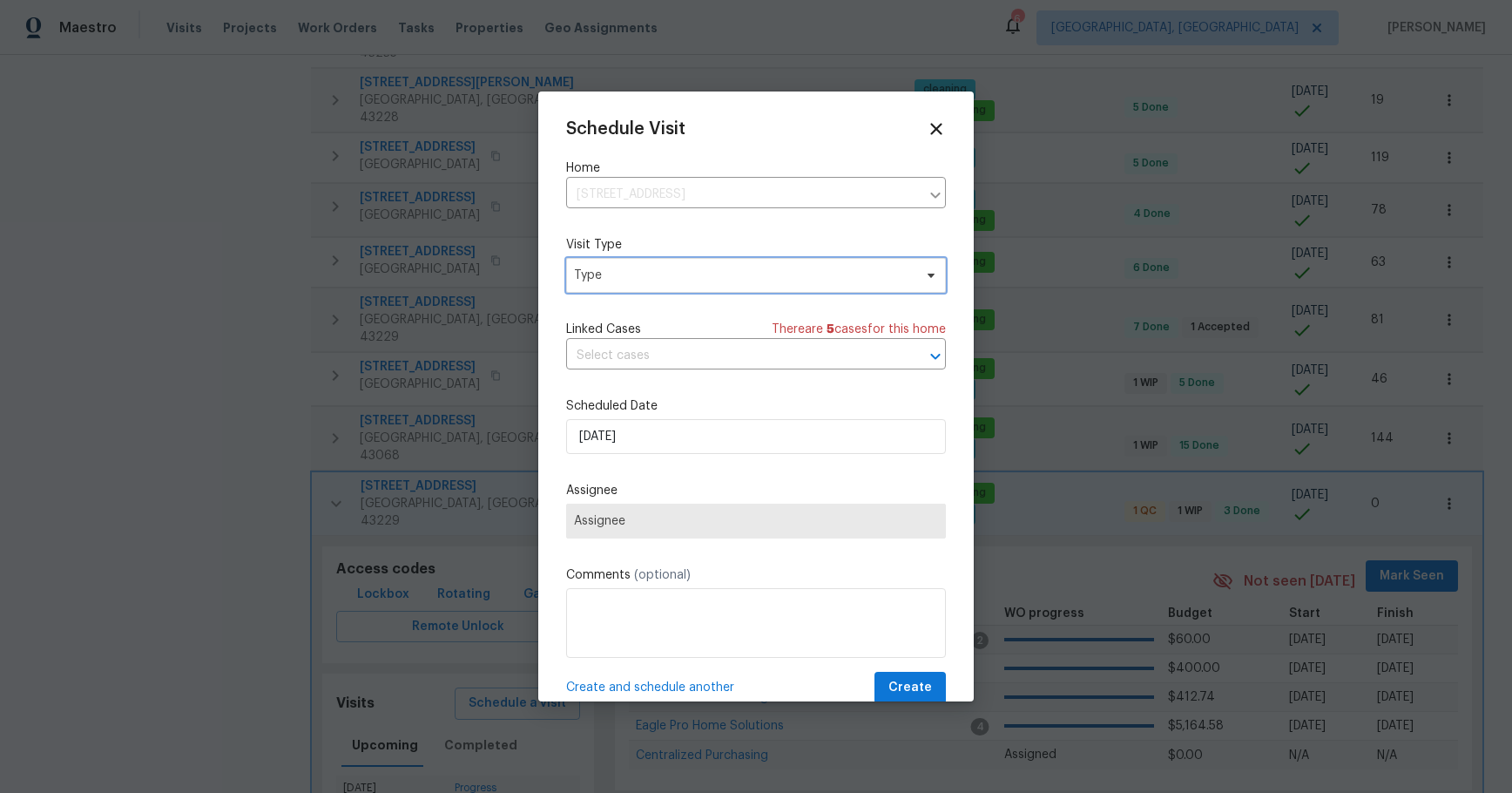 click on "Type" at bounding box center (756, 275) 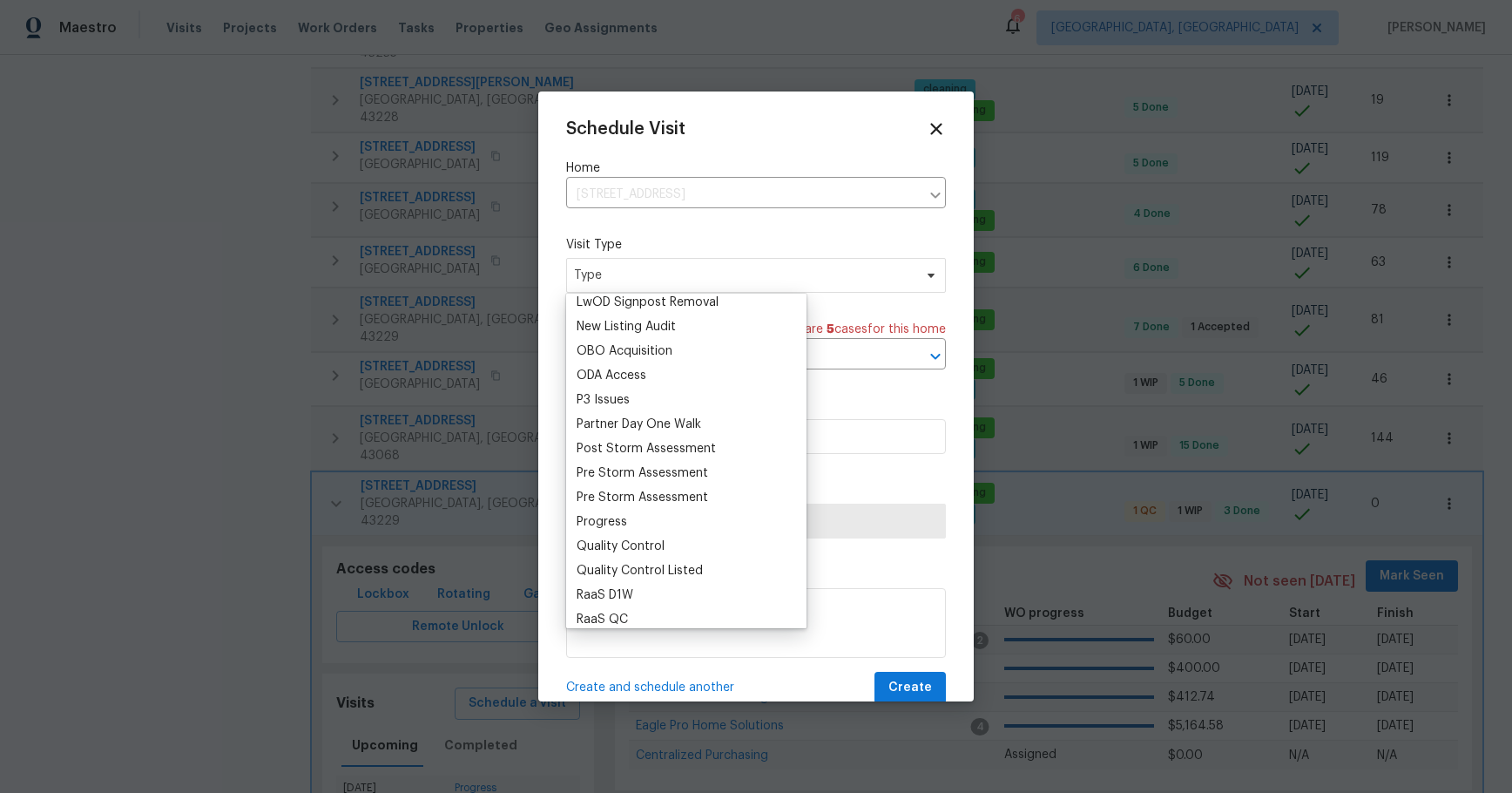 scroll, scrollTop: 1046, scrollLeft: 0, axis: vertical 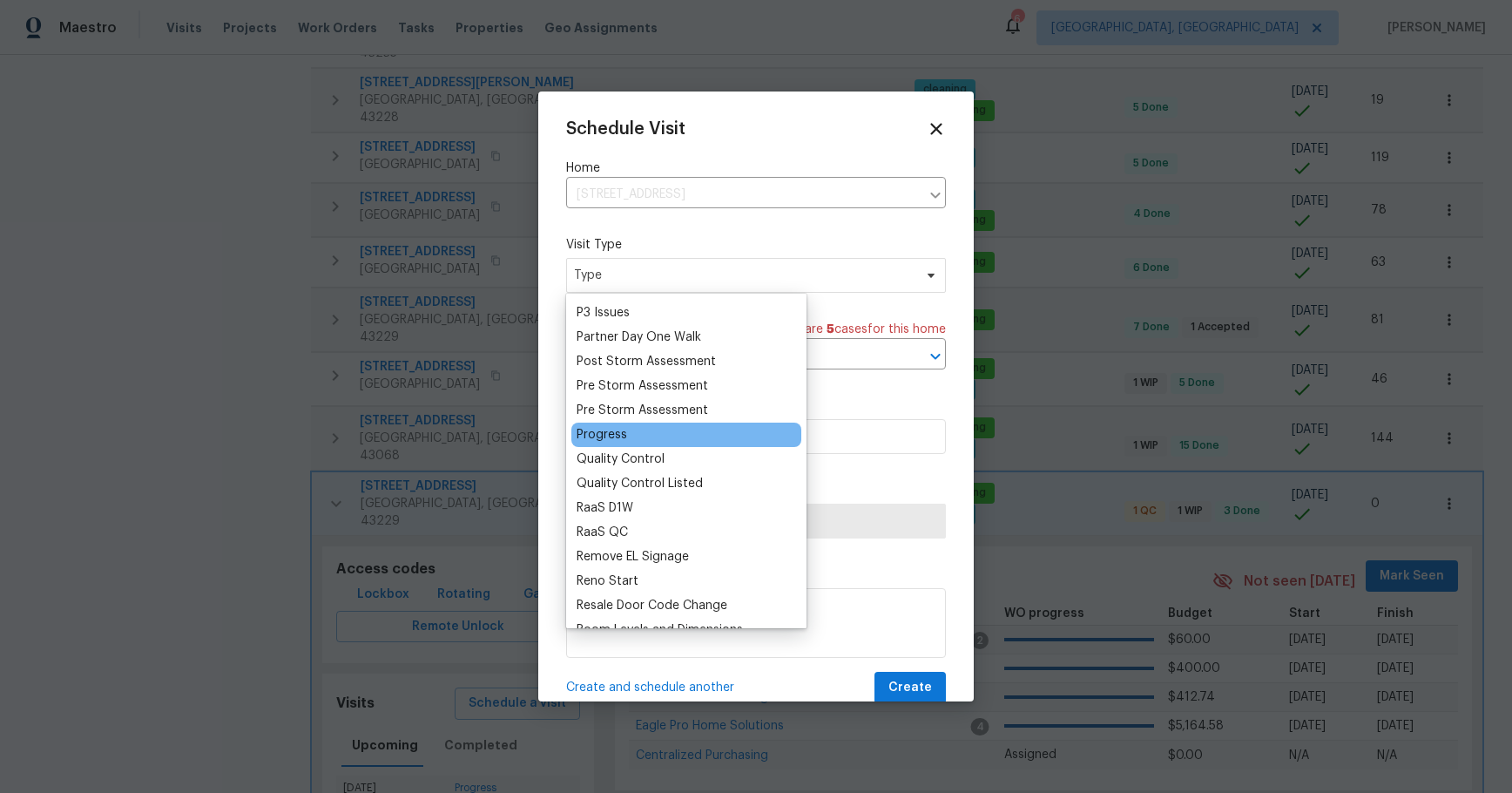 click on "Progress" at bounding box center (686, 435) 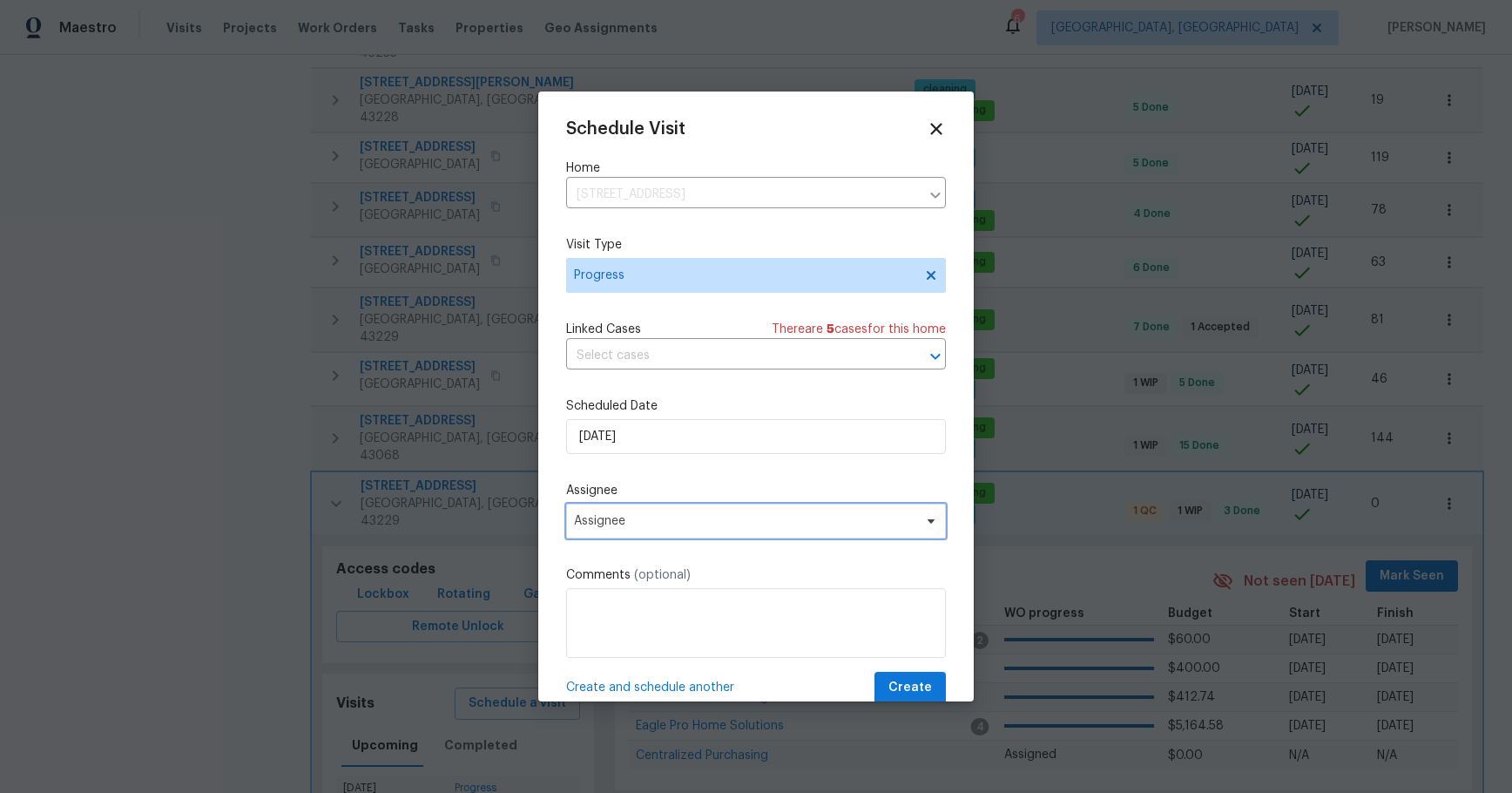 click on "Assignee" at bounding box center [745, 521] 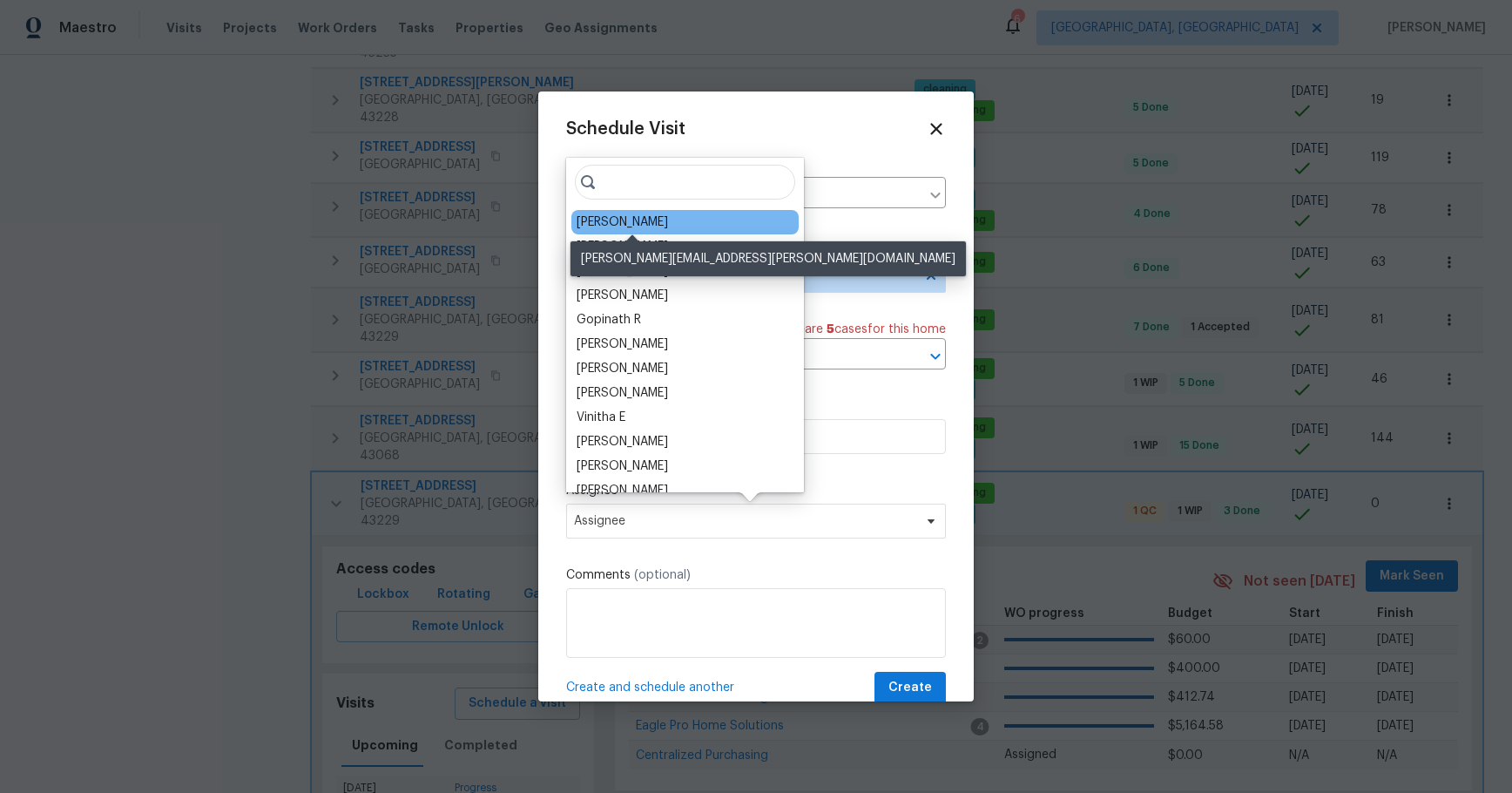 click on "[PERSON_NAME]" at bounding box center (622, 222) 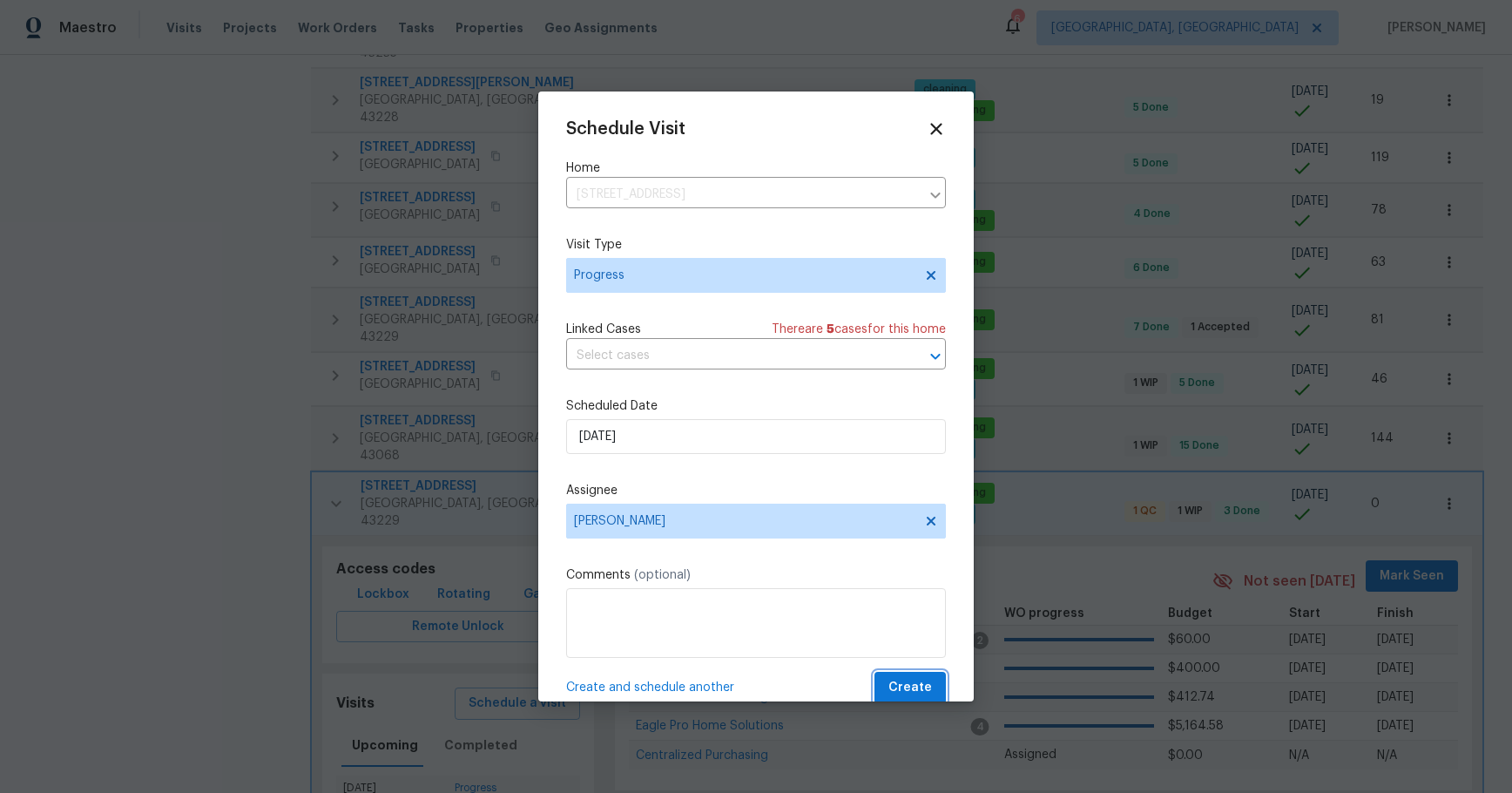 click on "Create" at bounding box center (910, 688) 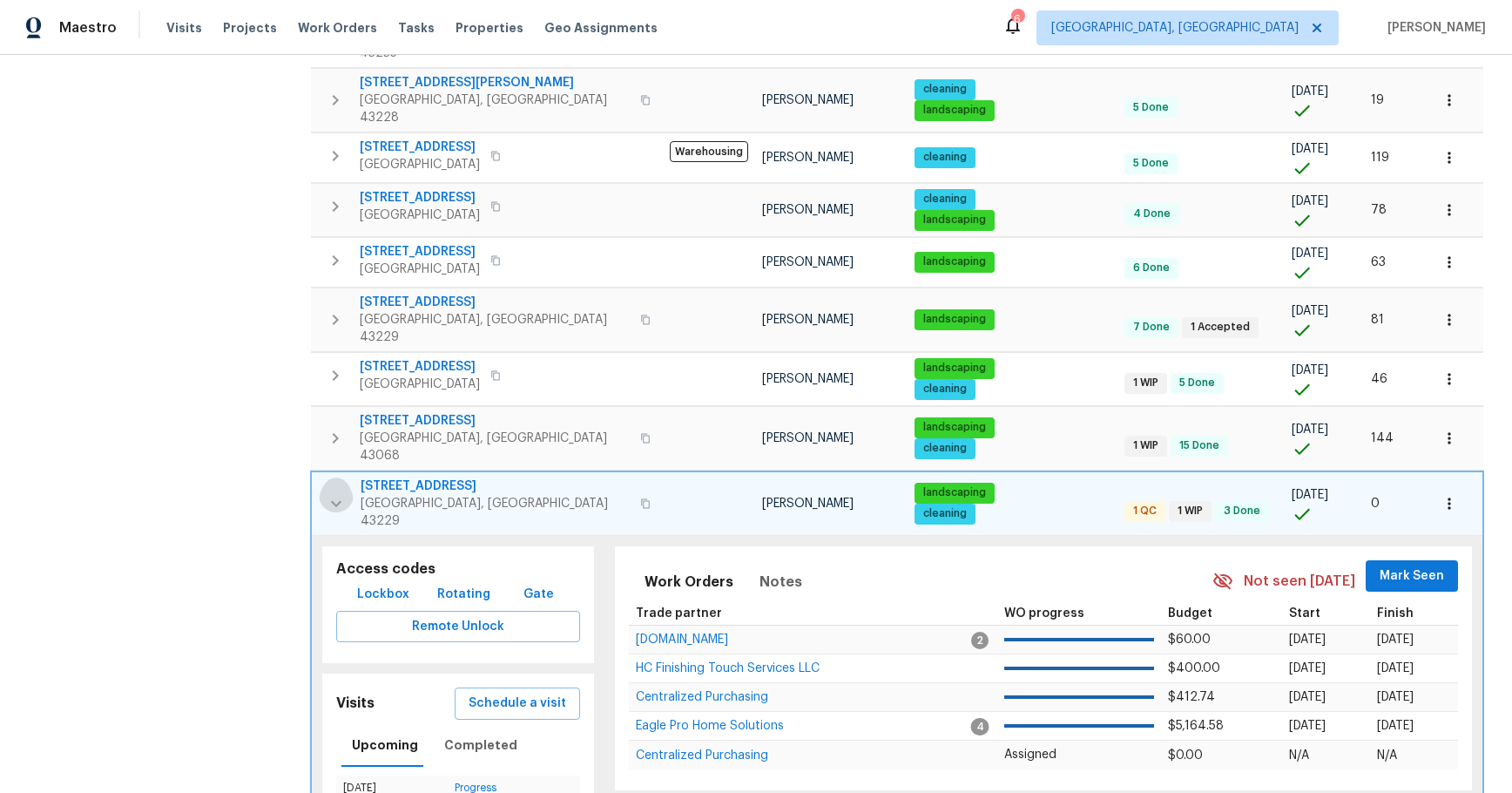 click 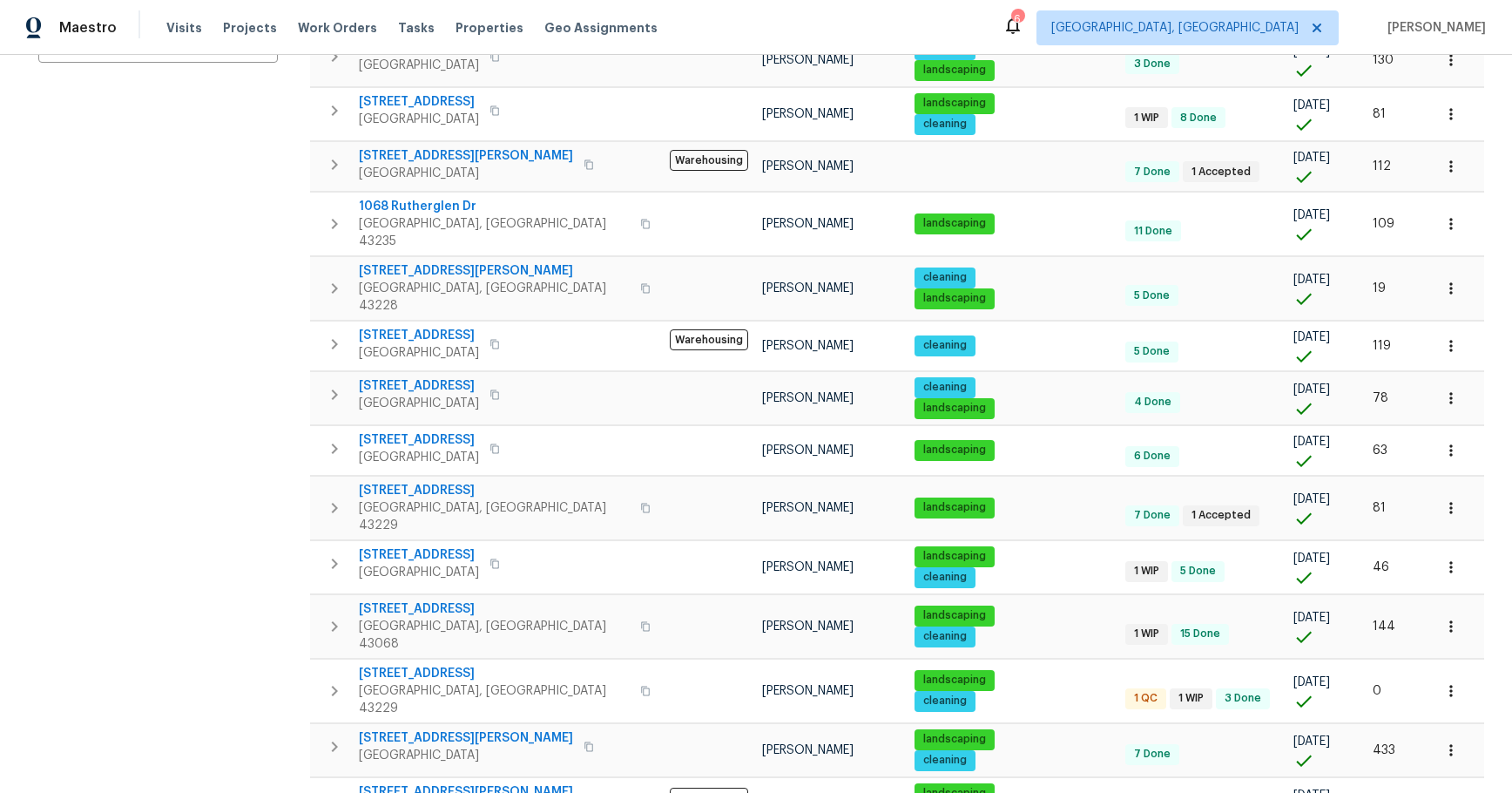 scroll, scrollTop: 400, scrollLeft: 0, axis: vertical 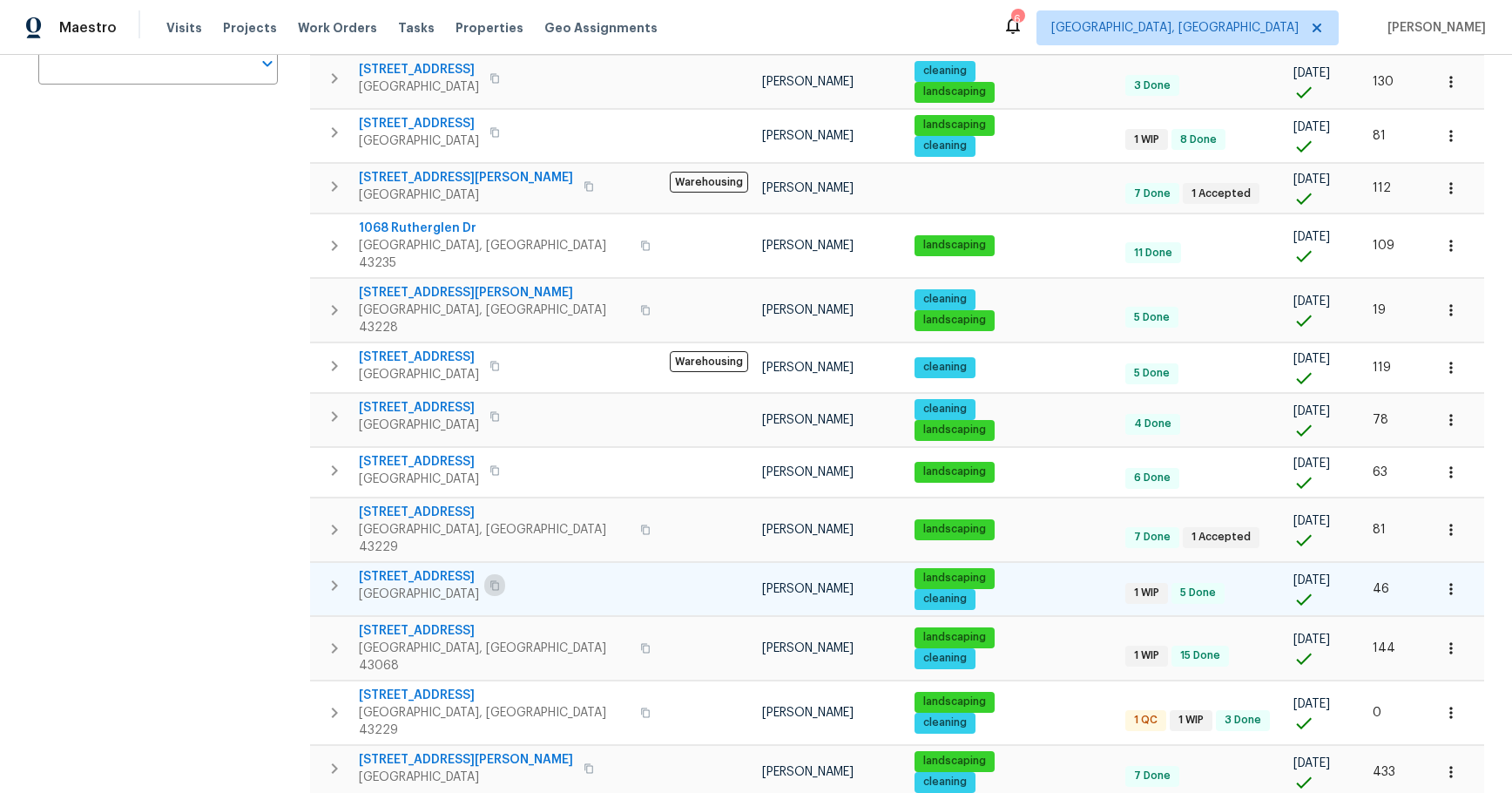 click 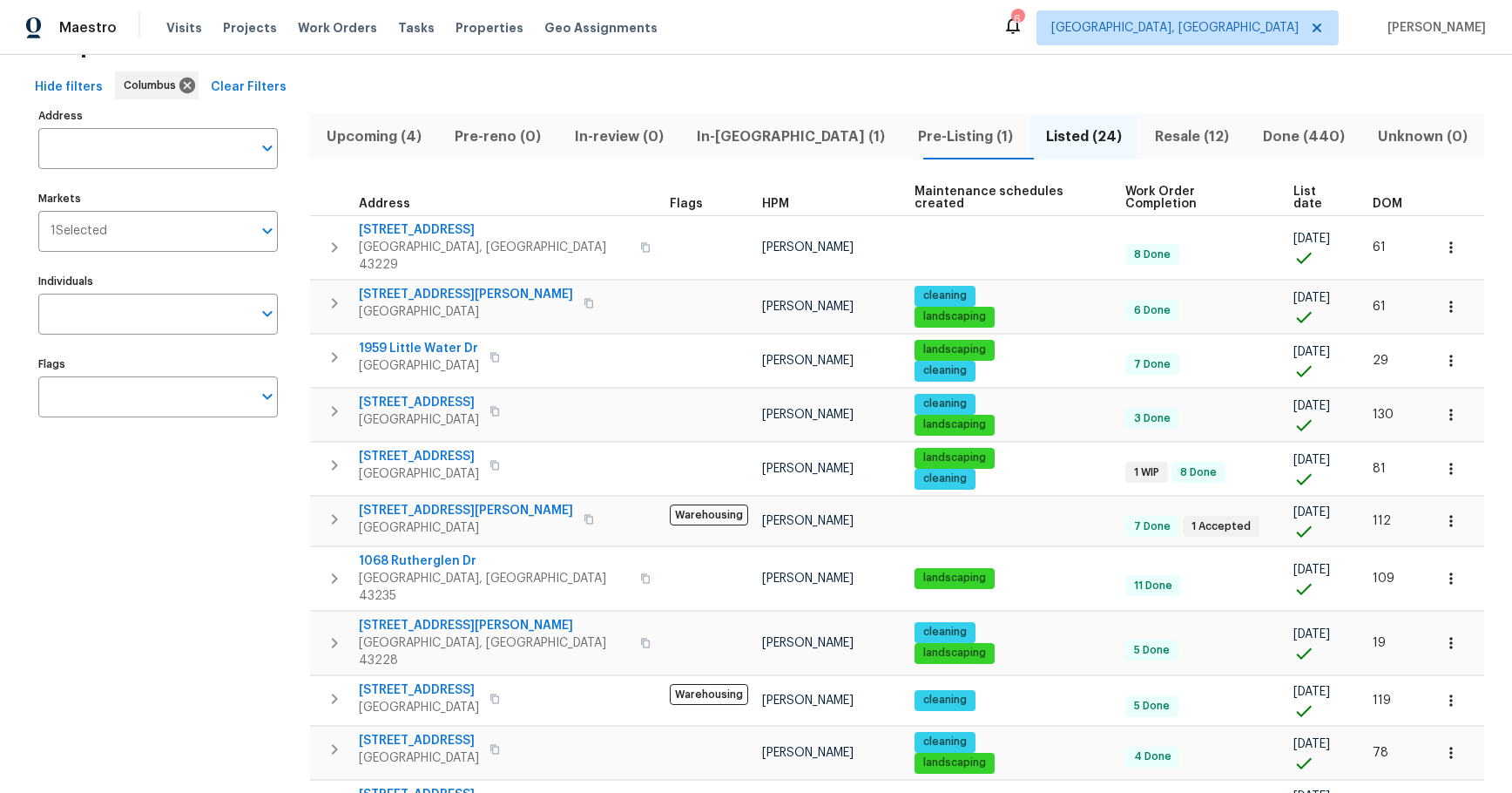 scroll, scrollTop: 51, scrollLeft: 0, axis: vertical 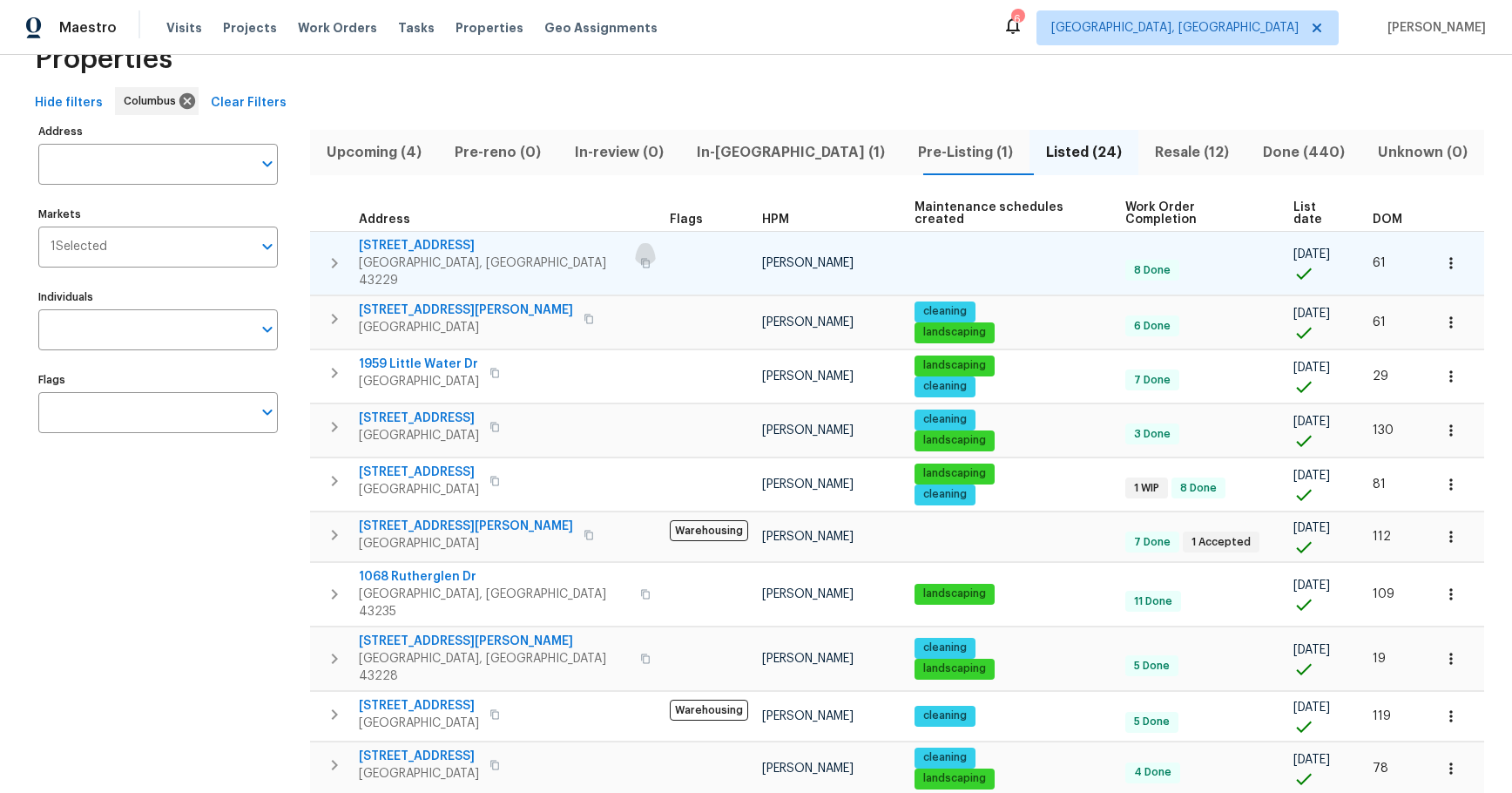 click 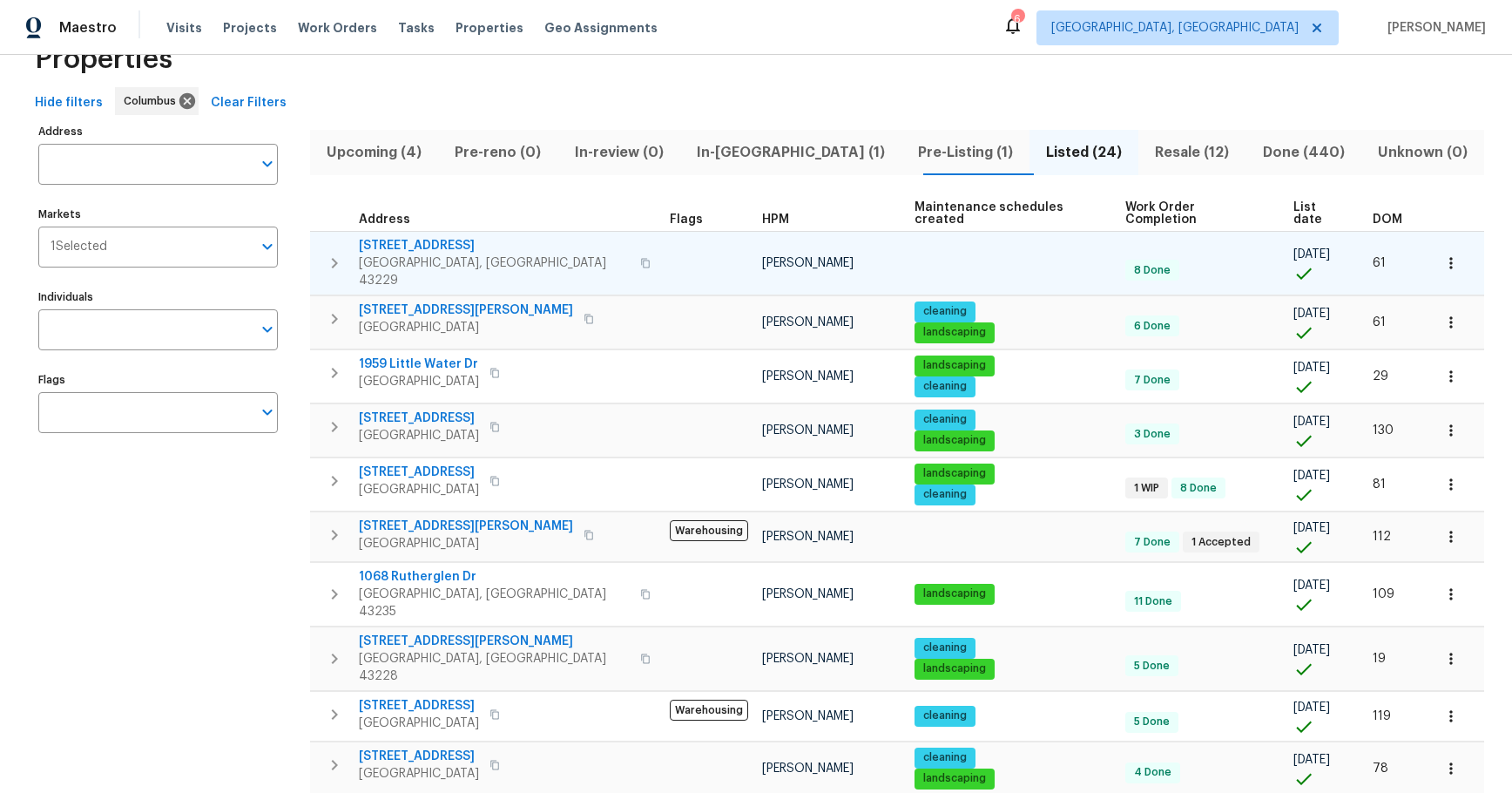 click 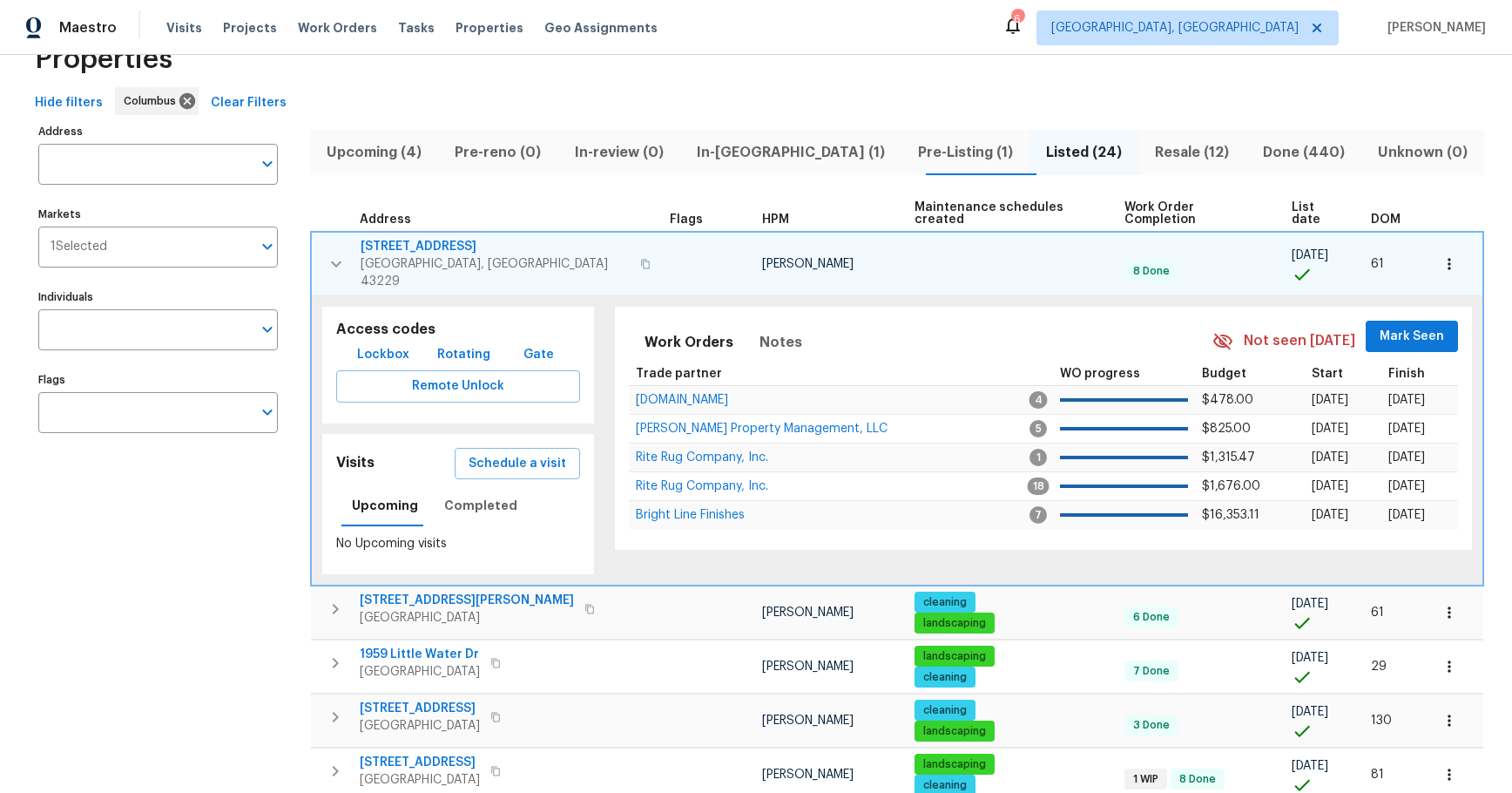 click 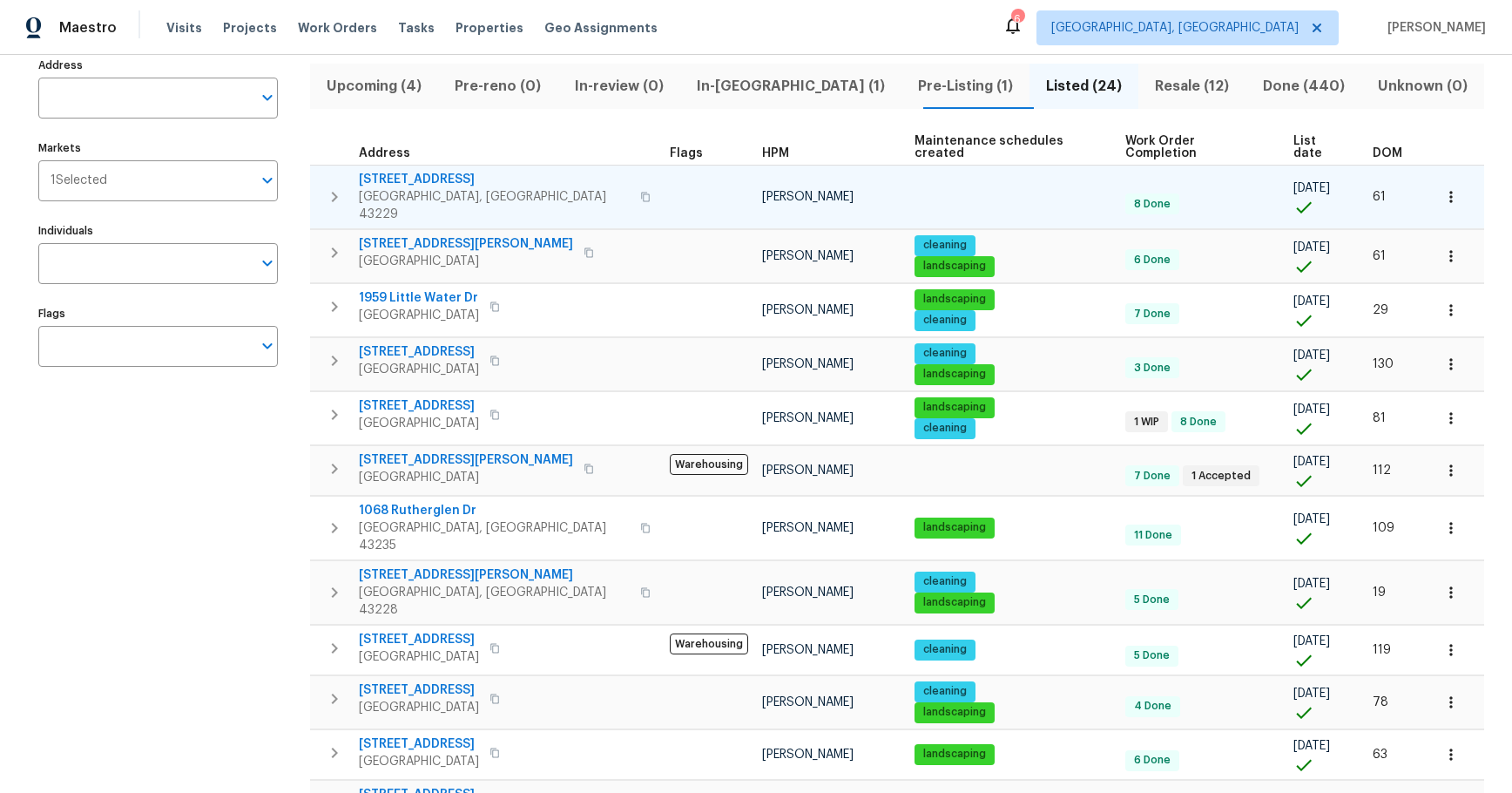 scroll, scrollTop: 139, scrollLeft: 0, axis: vertical 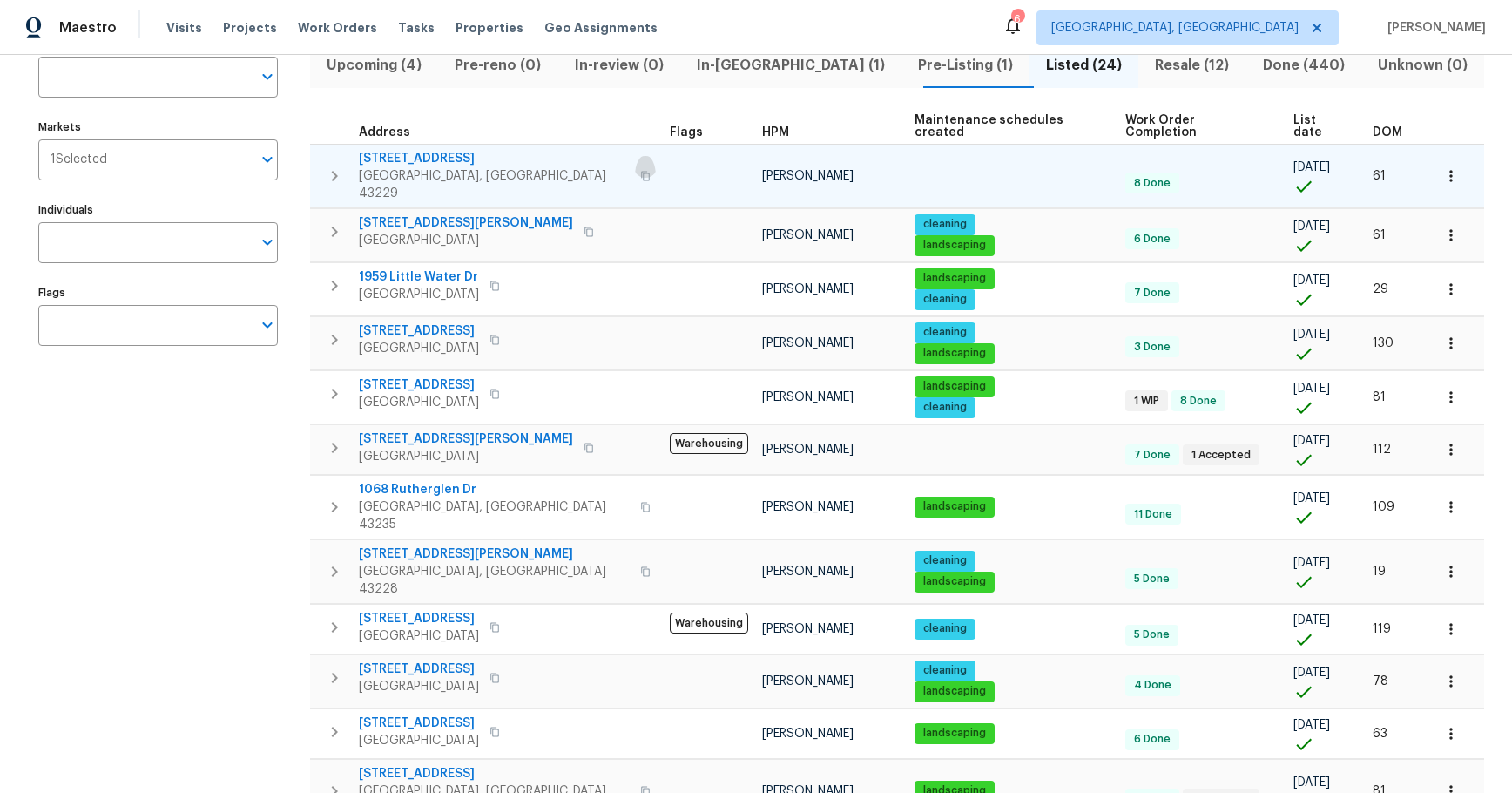 click 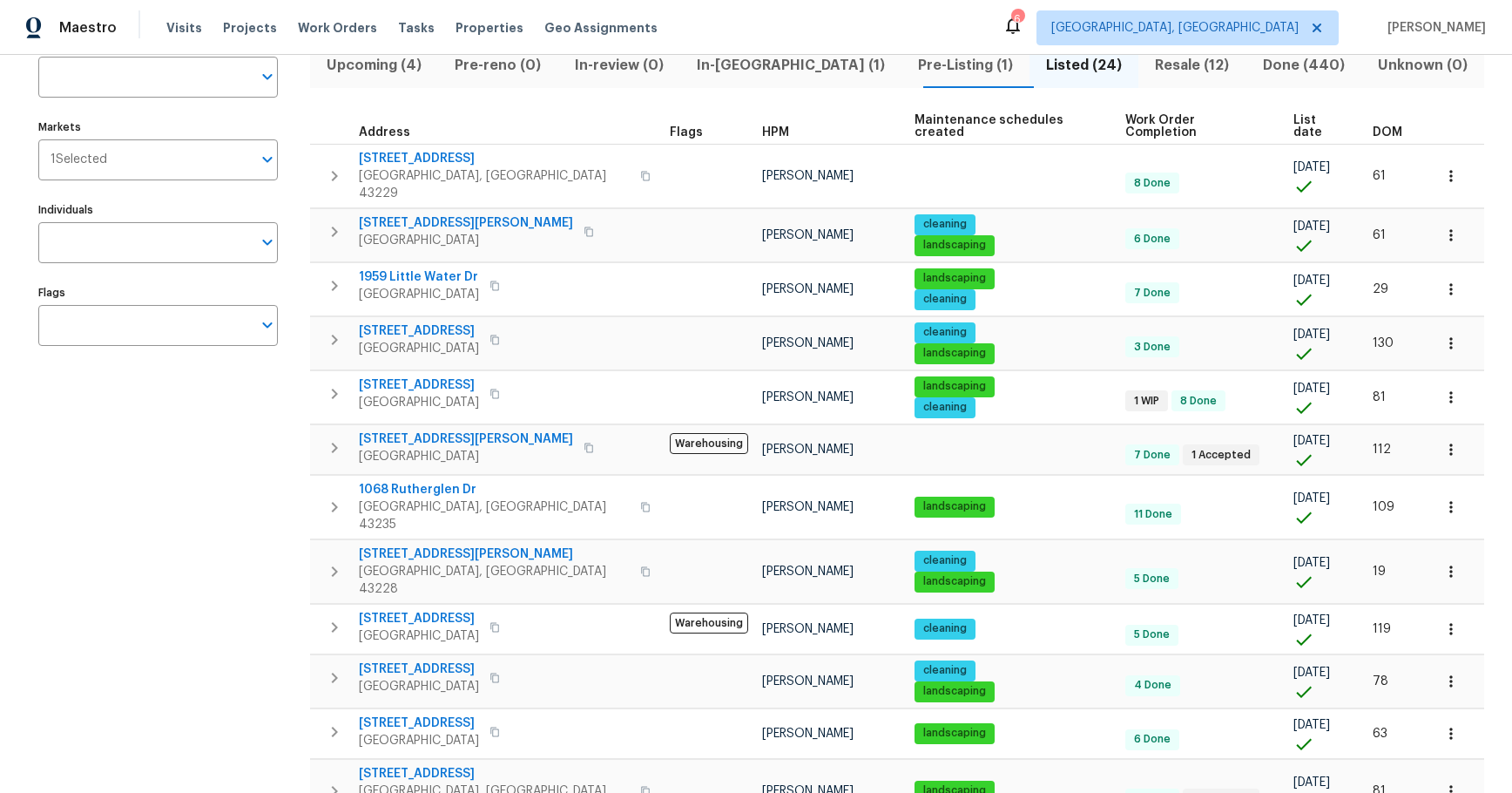 click on "DOM" at bounding box center [1387, 132] 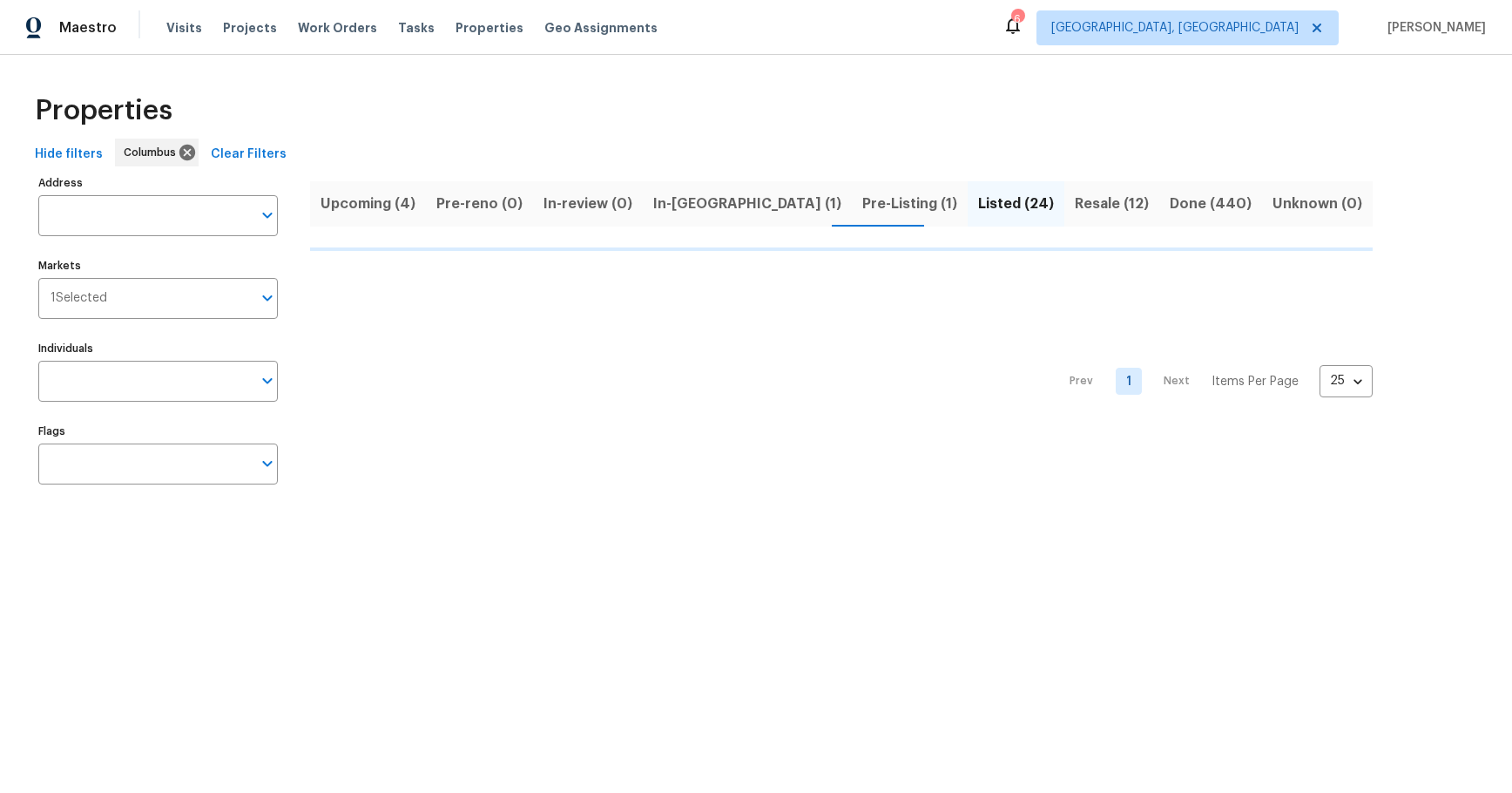 scroll, scrollTop: 0, scrollLeft: 0, axis: both 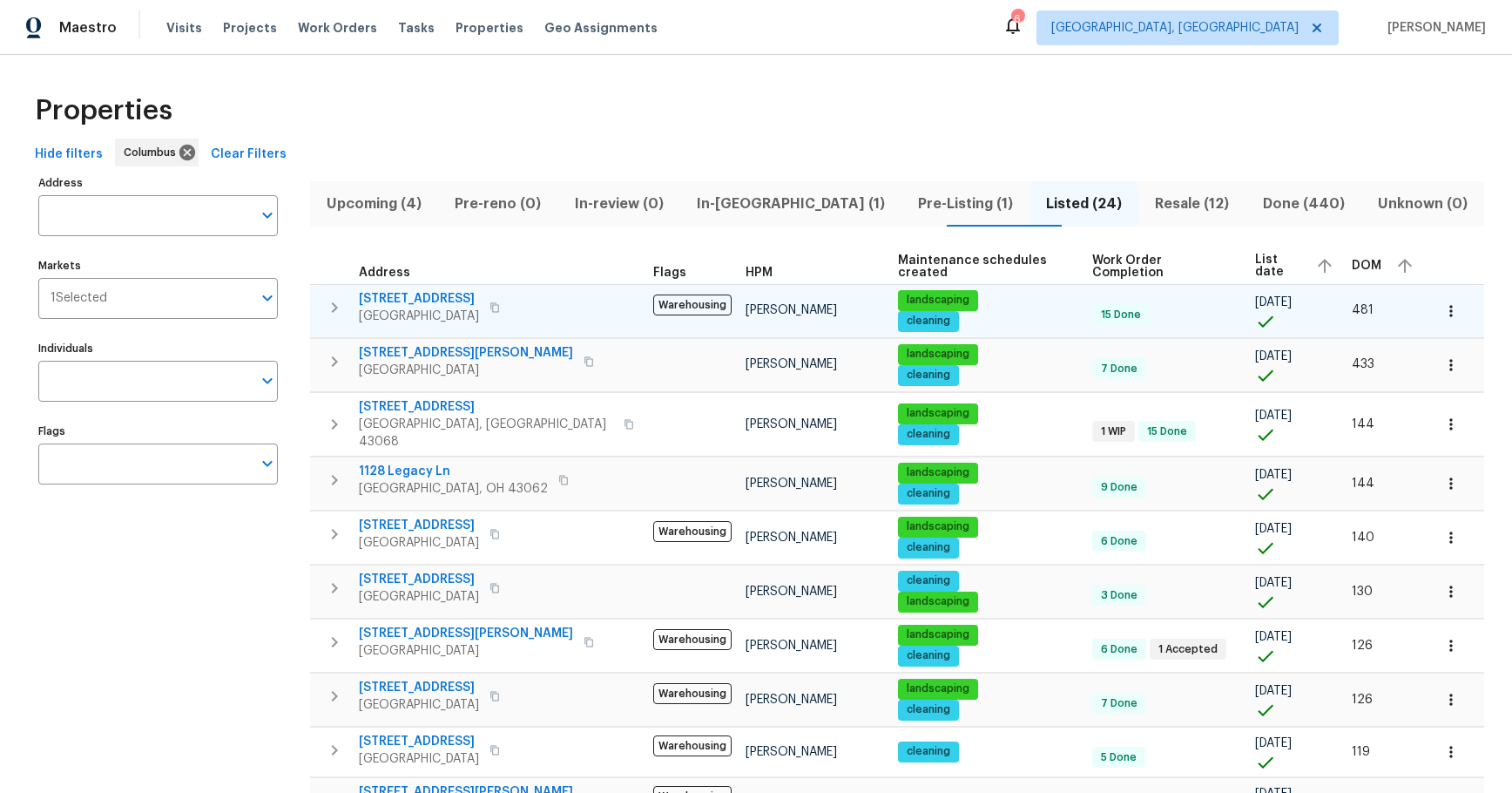 click 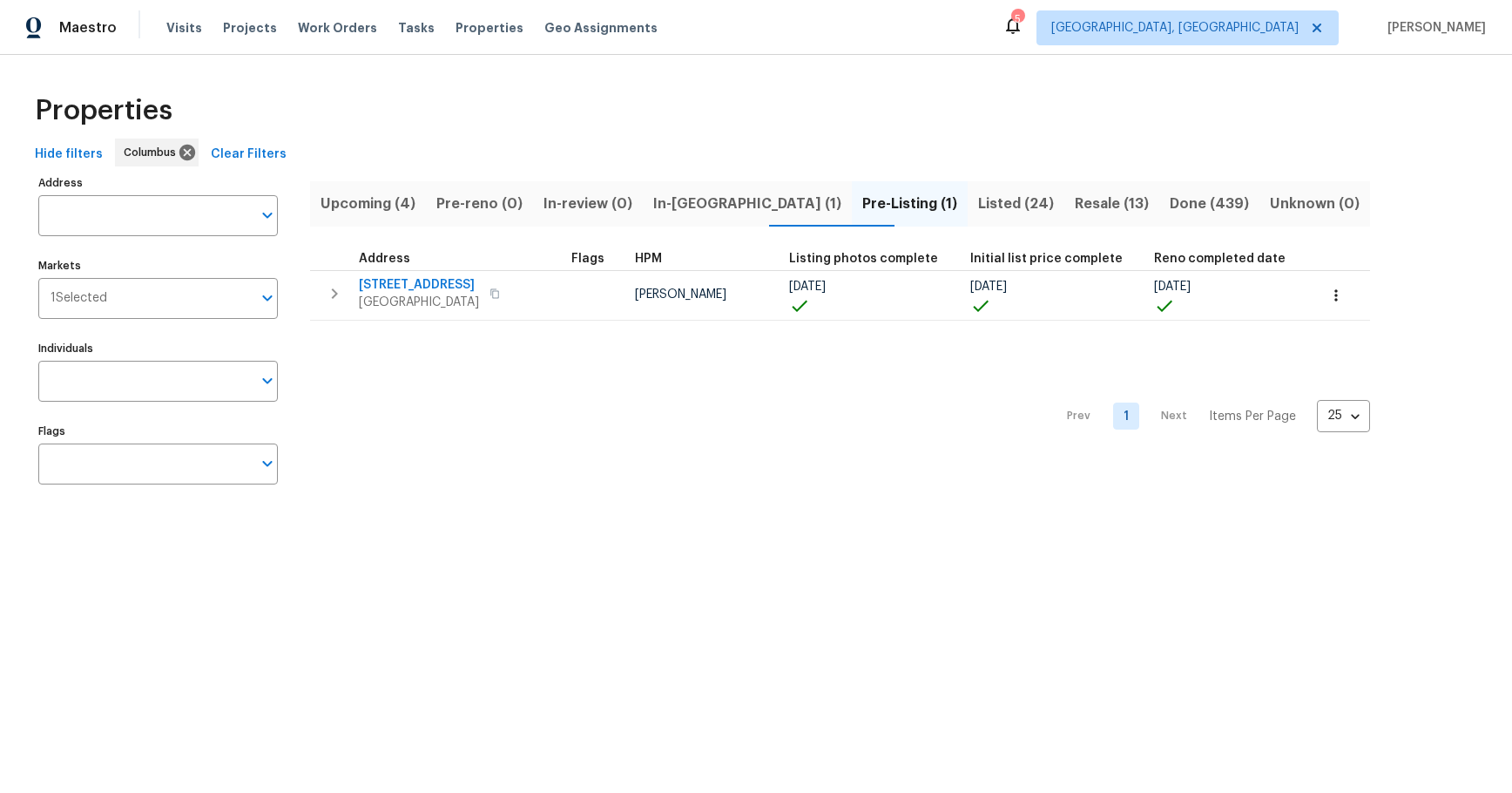 scroll, scrollTop: 0, scrollLeft: 0, axis: both 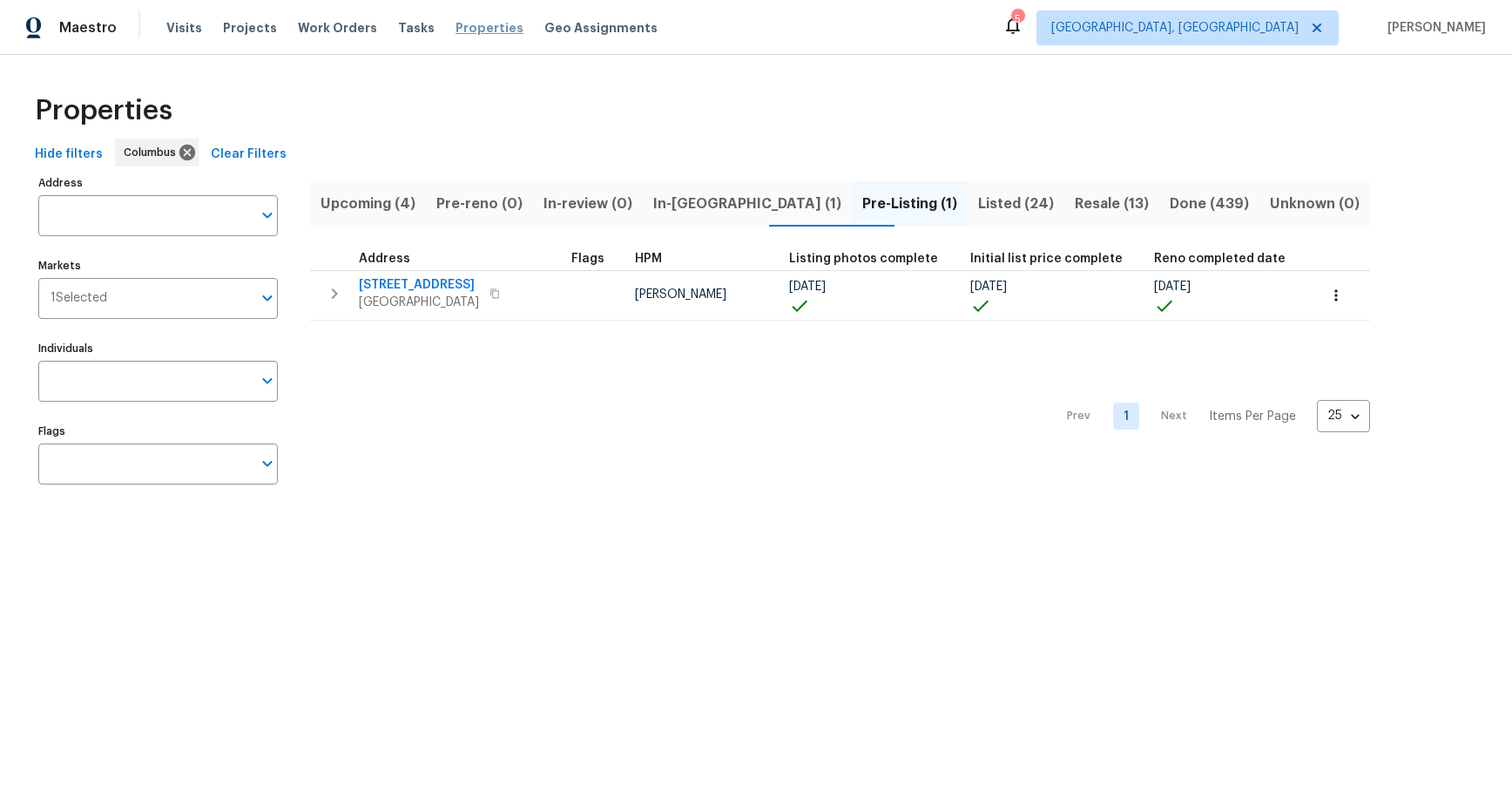 click on "Properties" at bounding box center (489, 28) 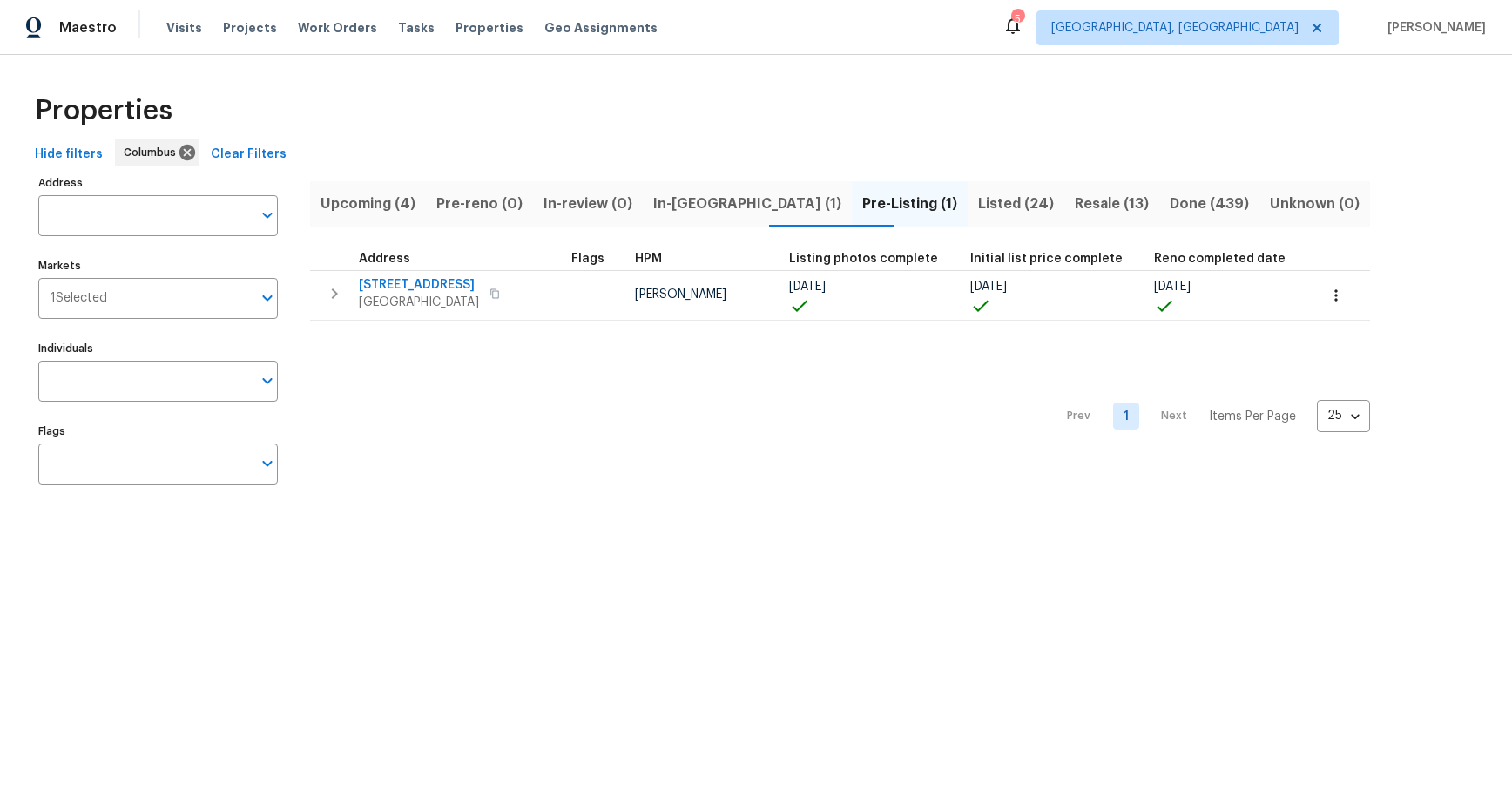 click on "Listed (24)" at bounding box center (1016, 204) 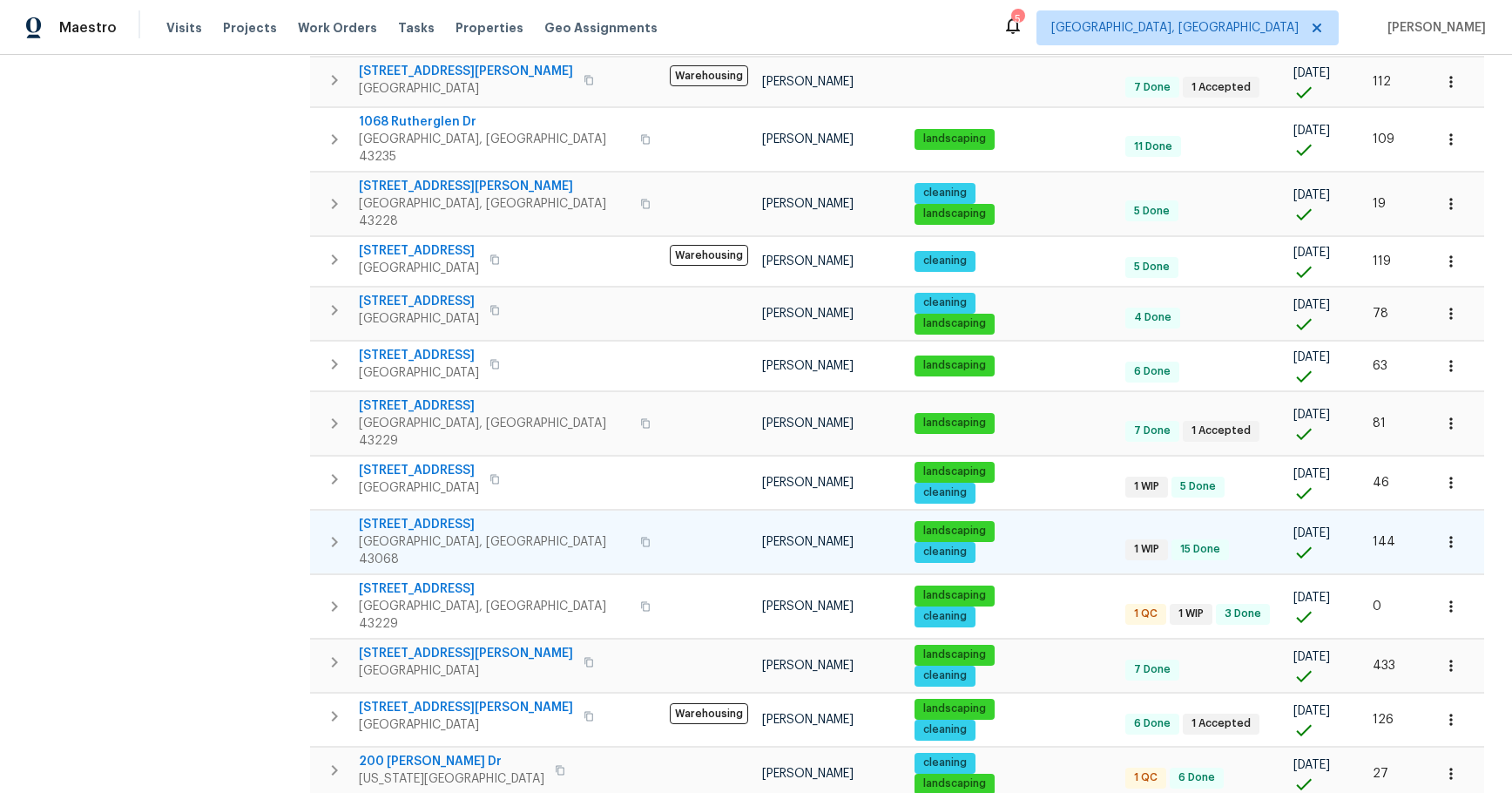 scroll, scrollTop: 610, scrollLeft: 0, axis: vertical 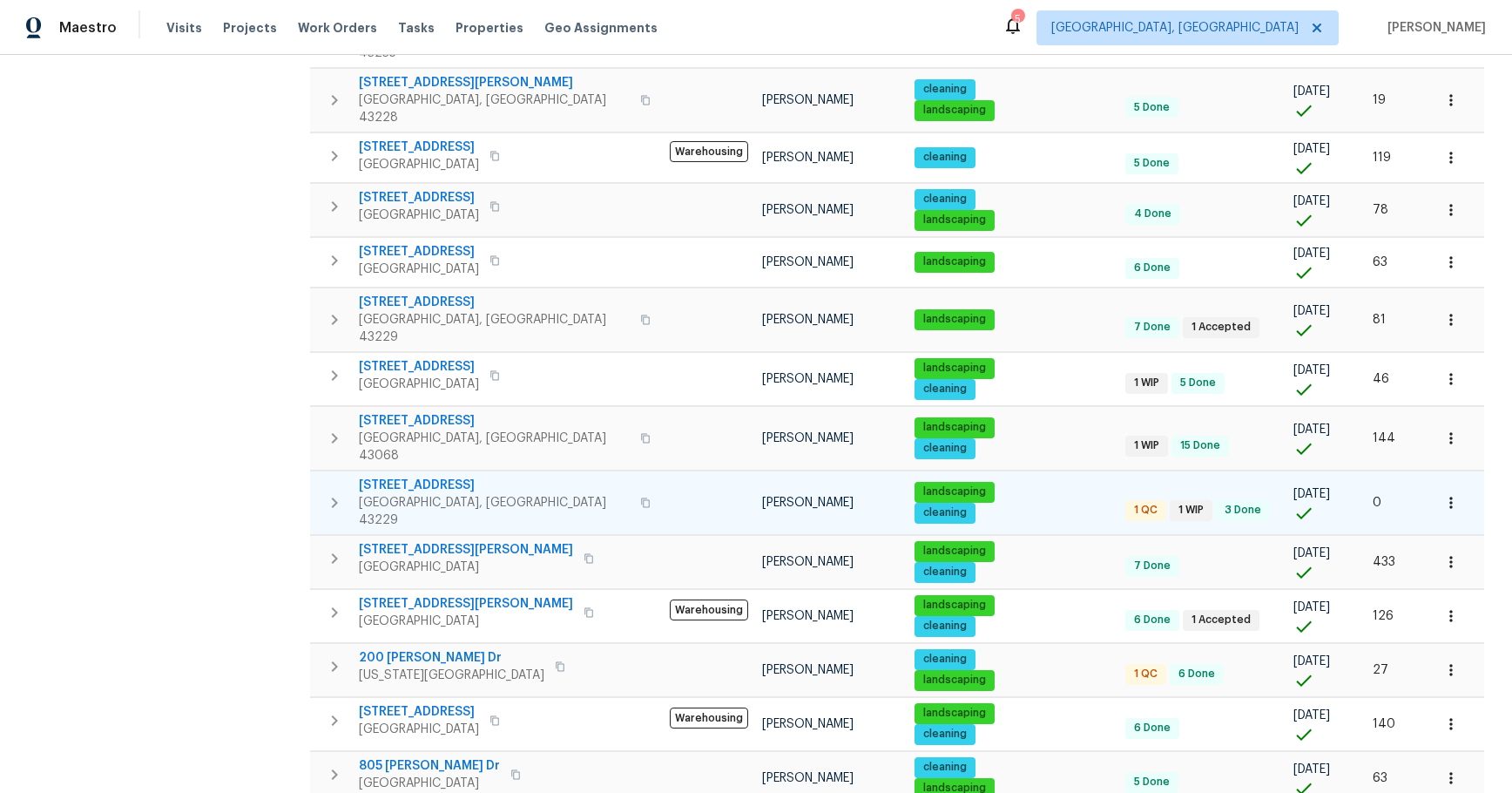 click 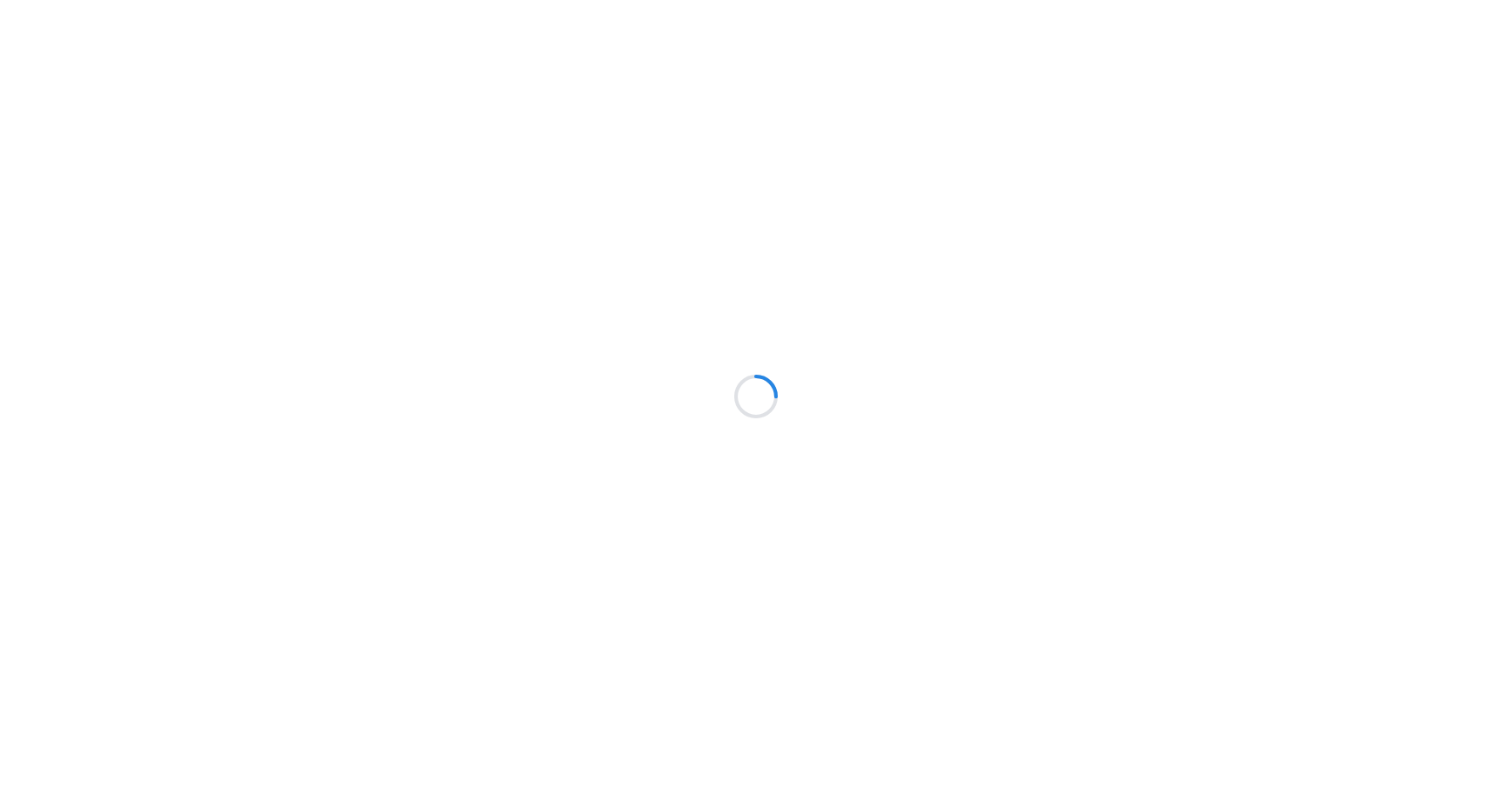 scroll, scrollTop: 0, scrollLeft: 0, axis: both 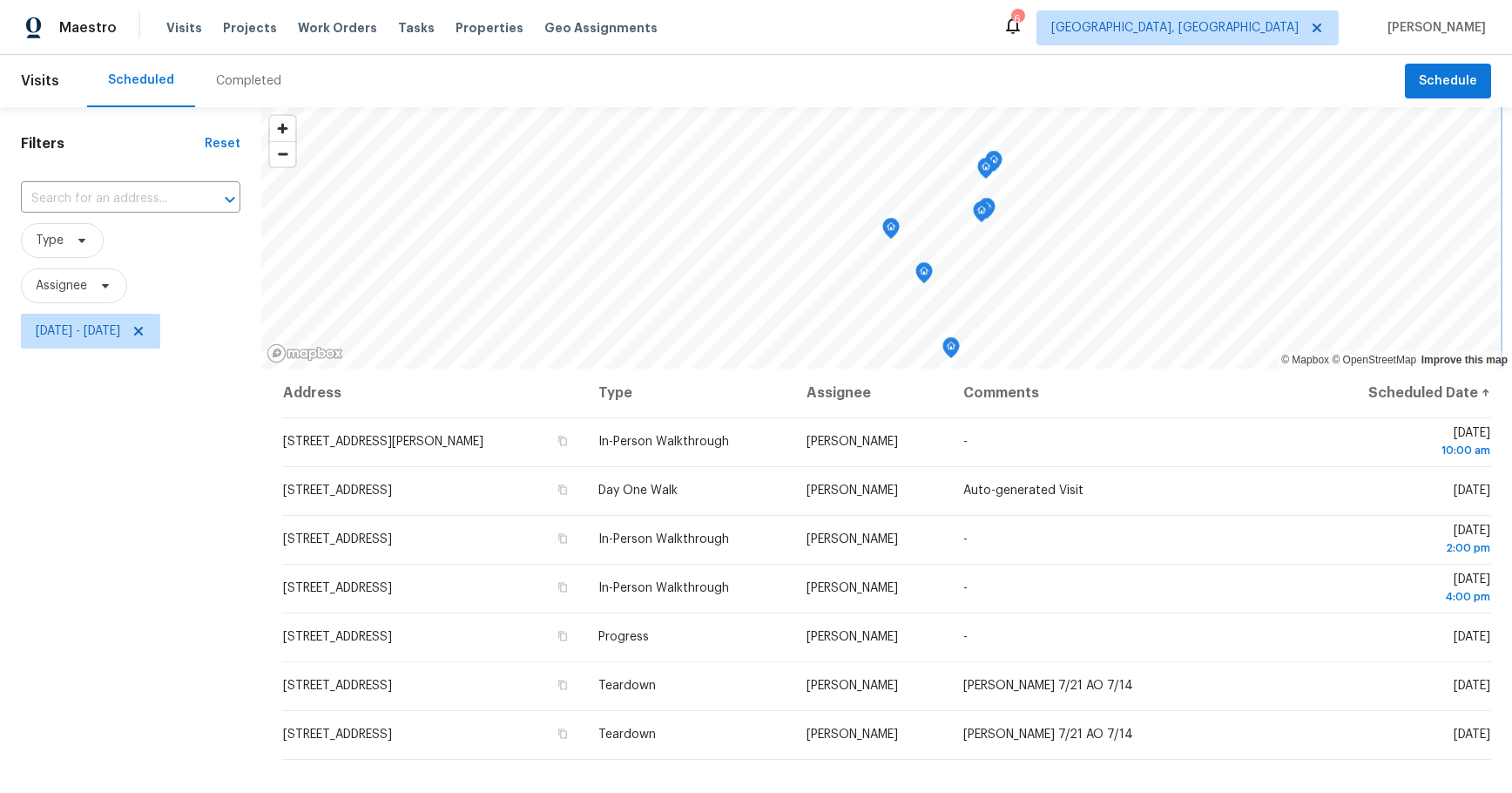 click 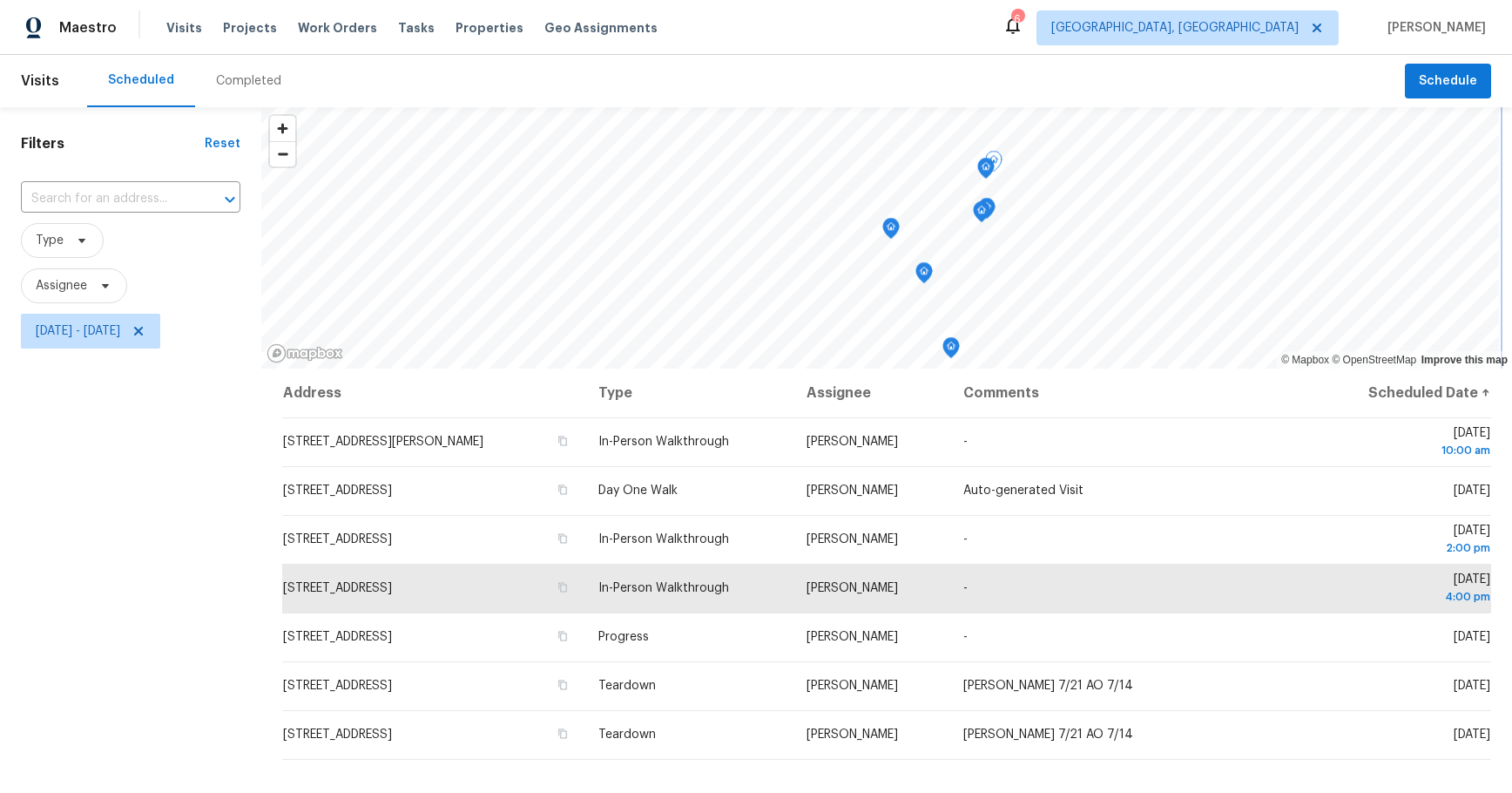 click 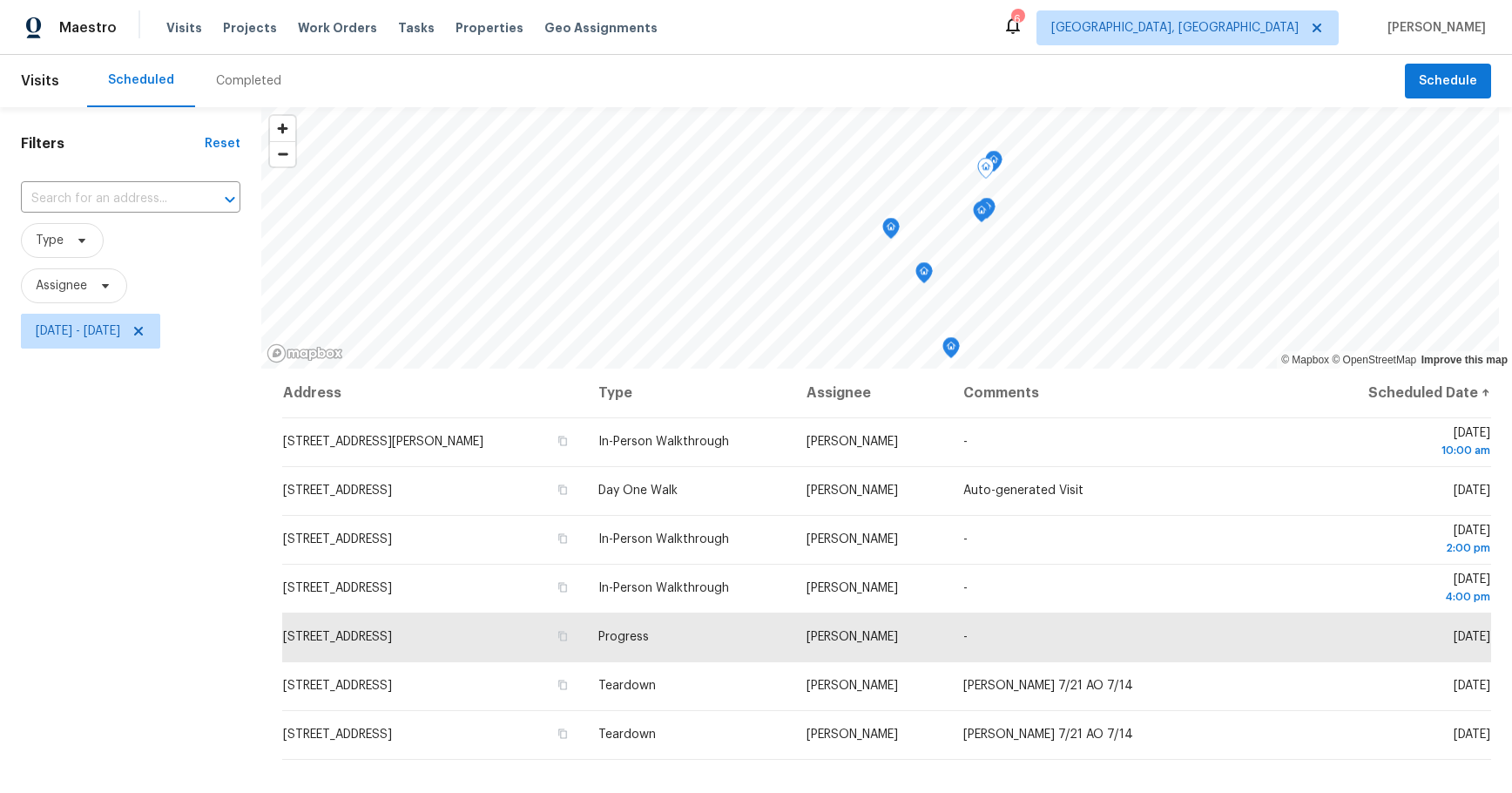 click on "Filters Reset ​ Type Assignee [DATE] - [DATE]" at bounding box center (131, 555) 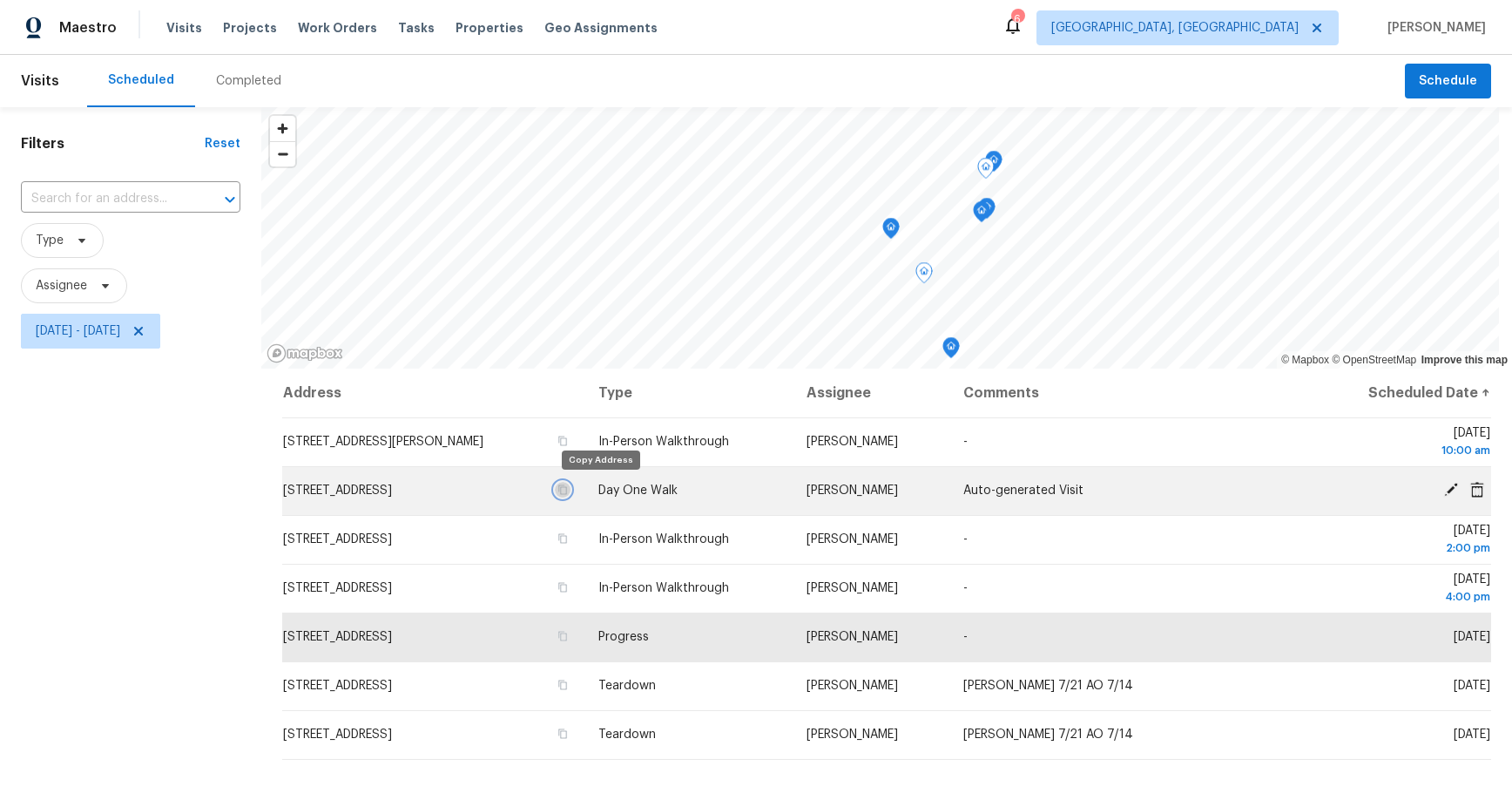 click 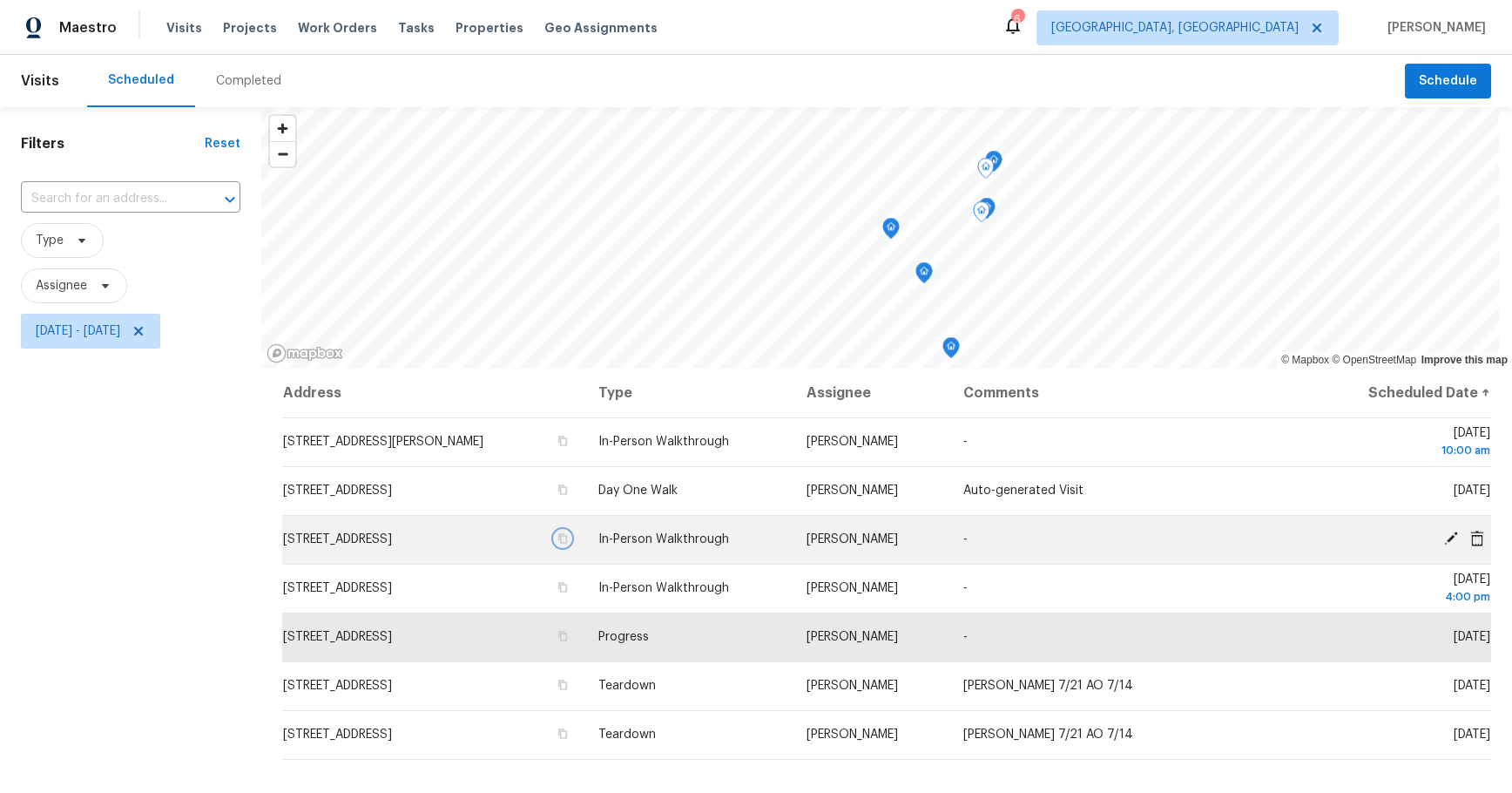 click 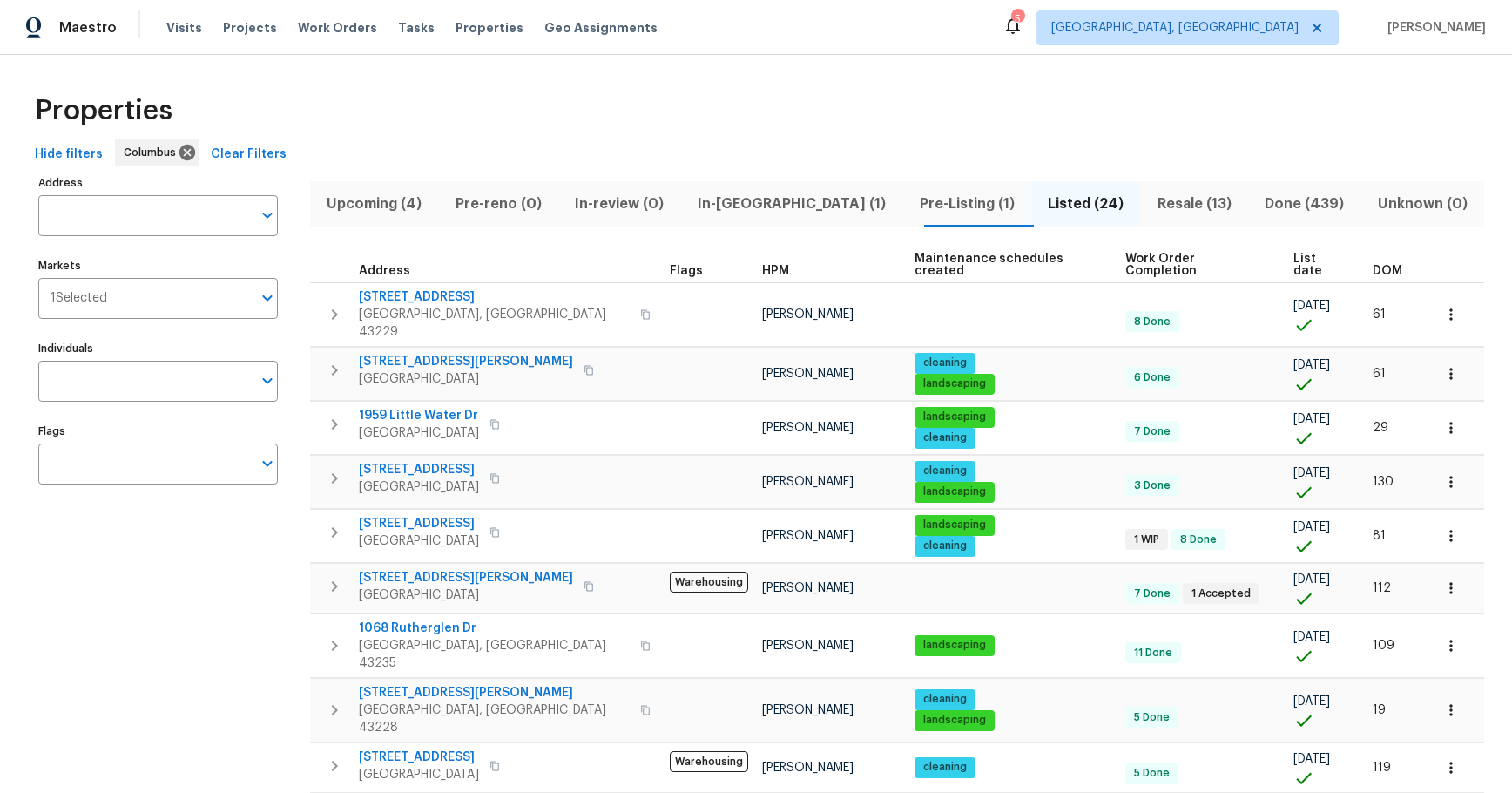 scroll, scrollTop: 0, scrollLeft: 0, axis: both 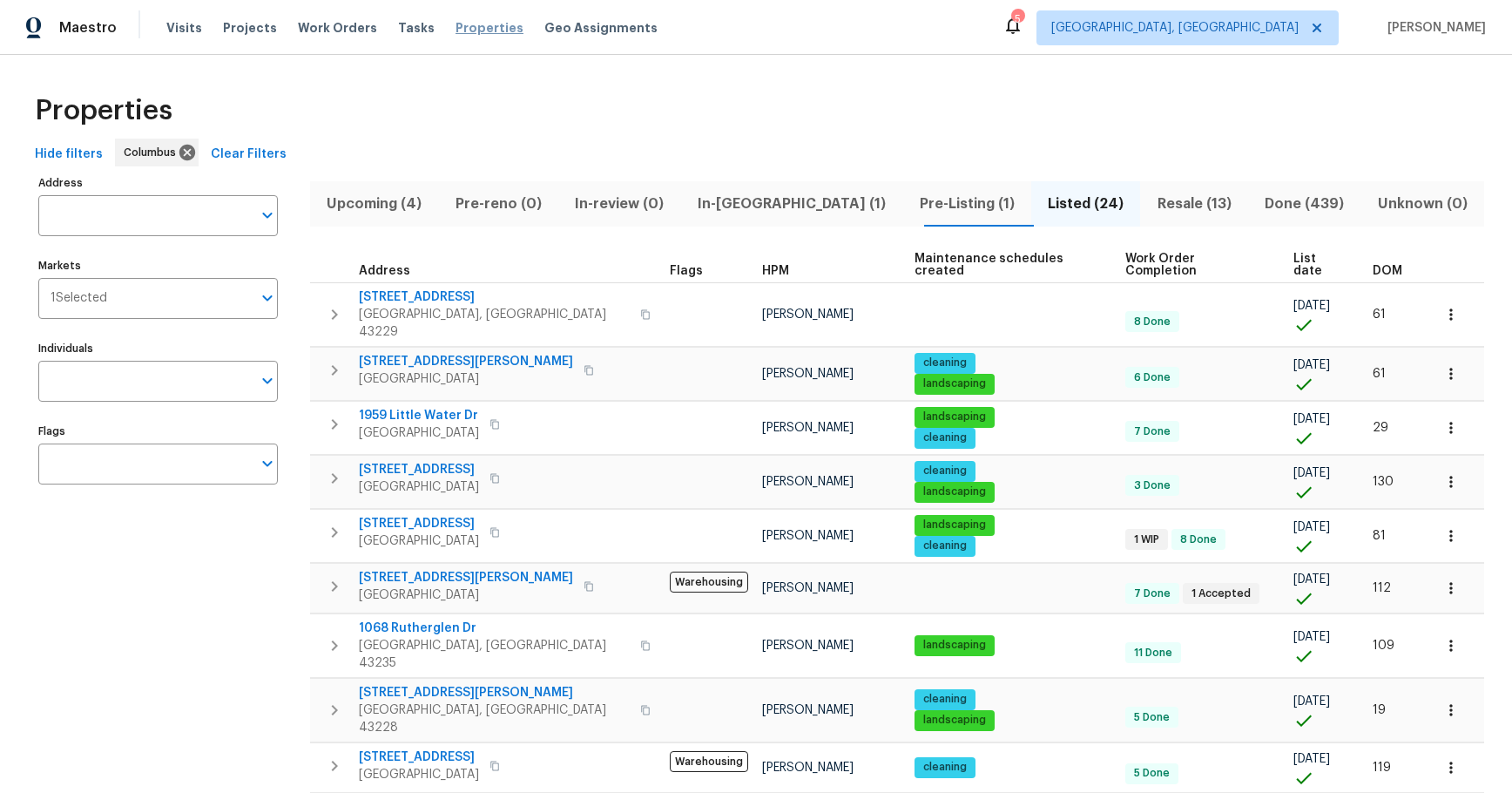 click on "Properties" at bounding box center (489, 28) 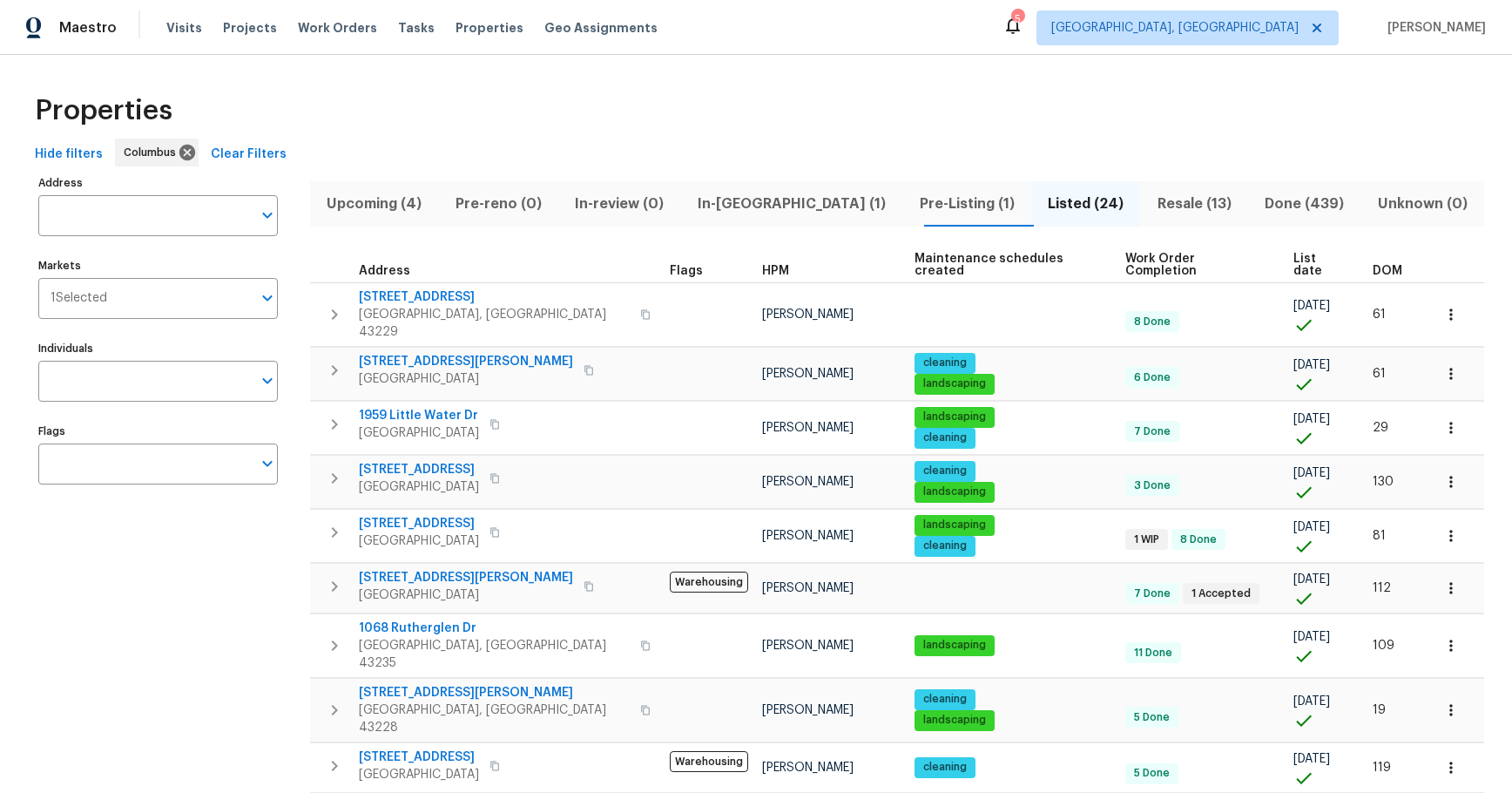 click on "Properties" at bounding box center [756, 111] 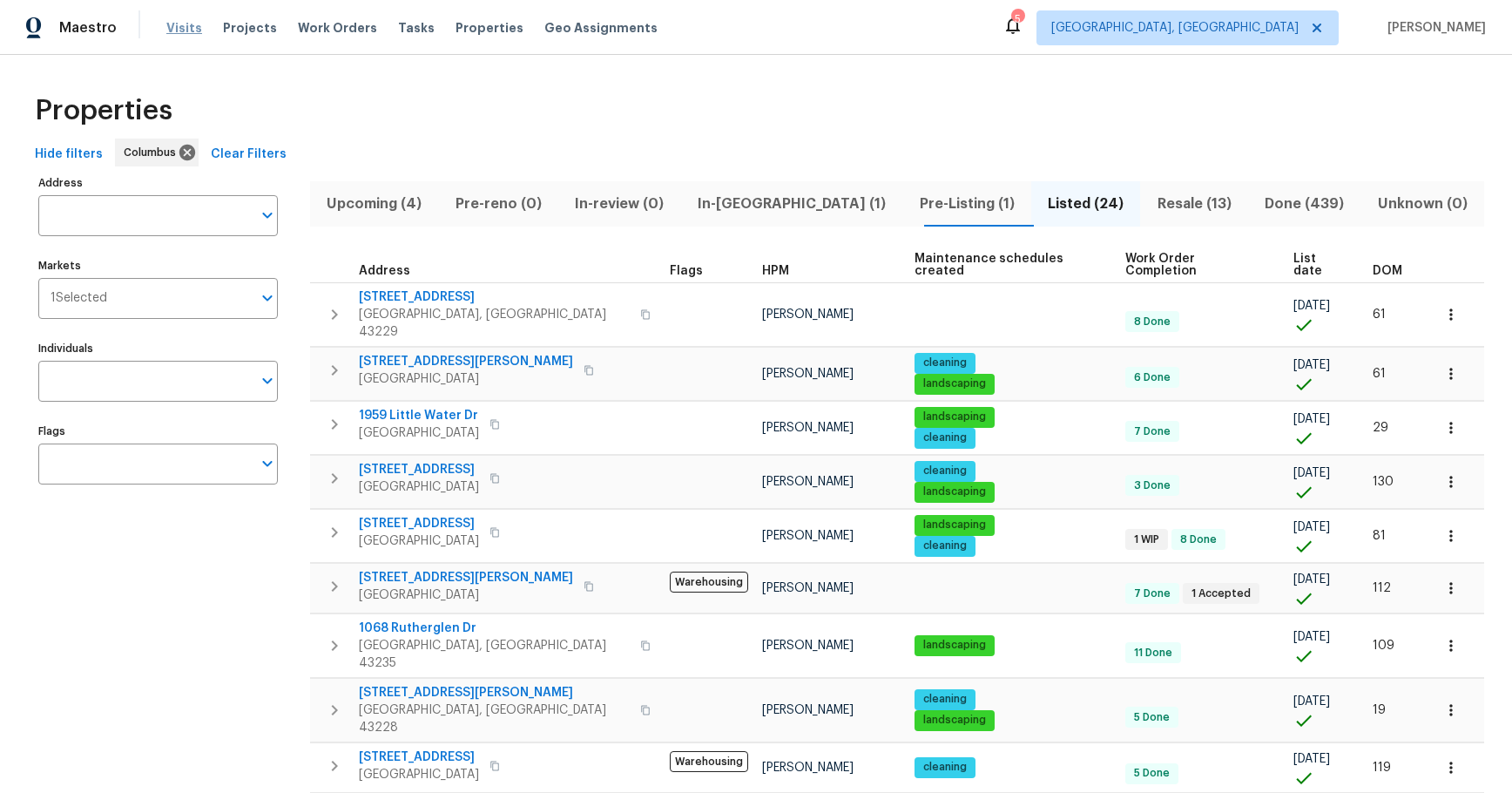 click on "Visits" at bounding box center (184, 28) 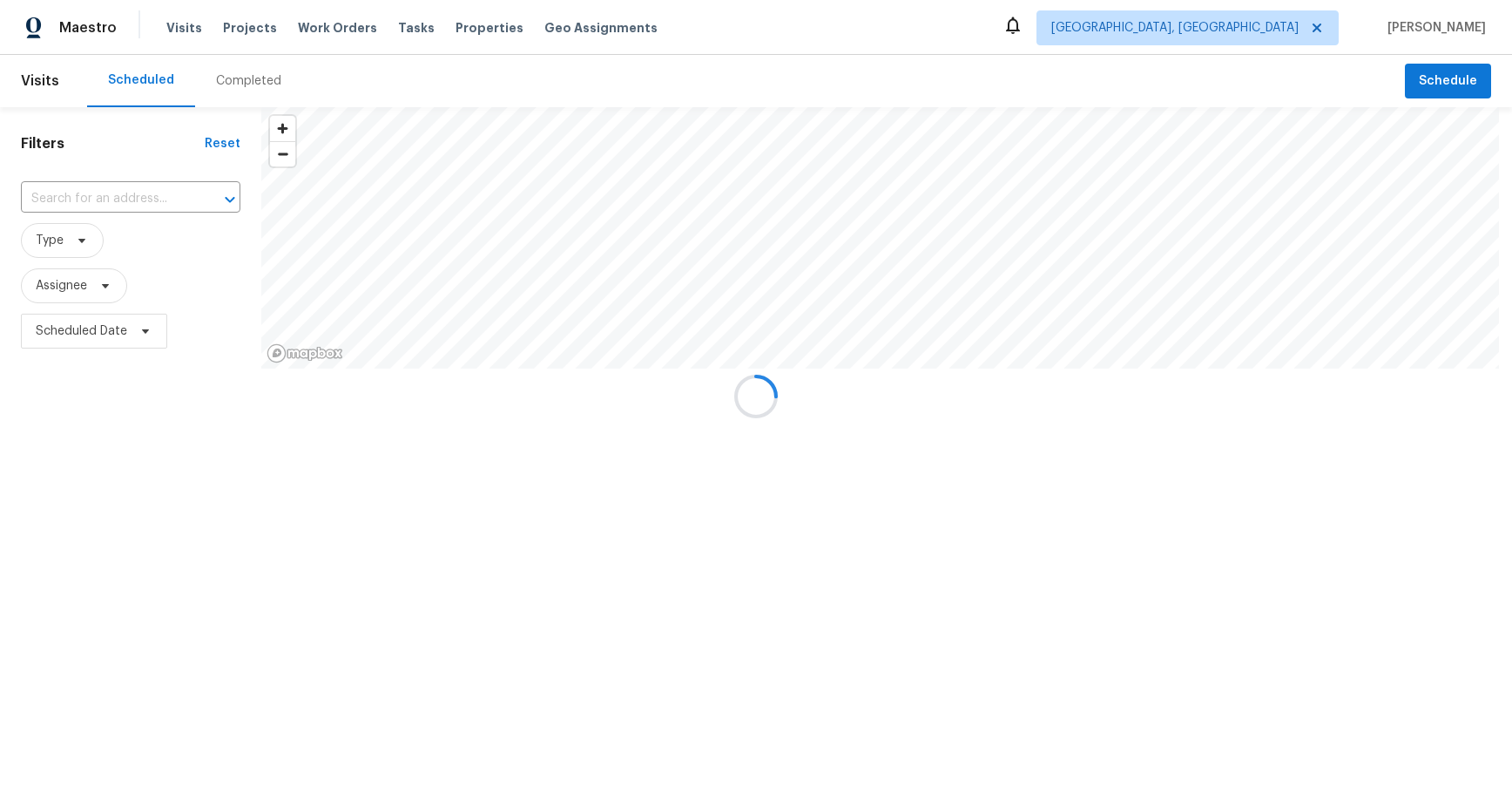 scroll, scrollTop: 0, scrollLeft: 0, axis: both 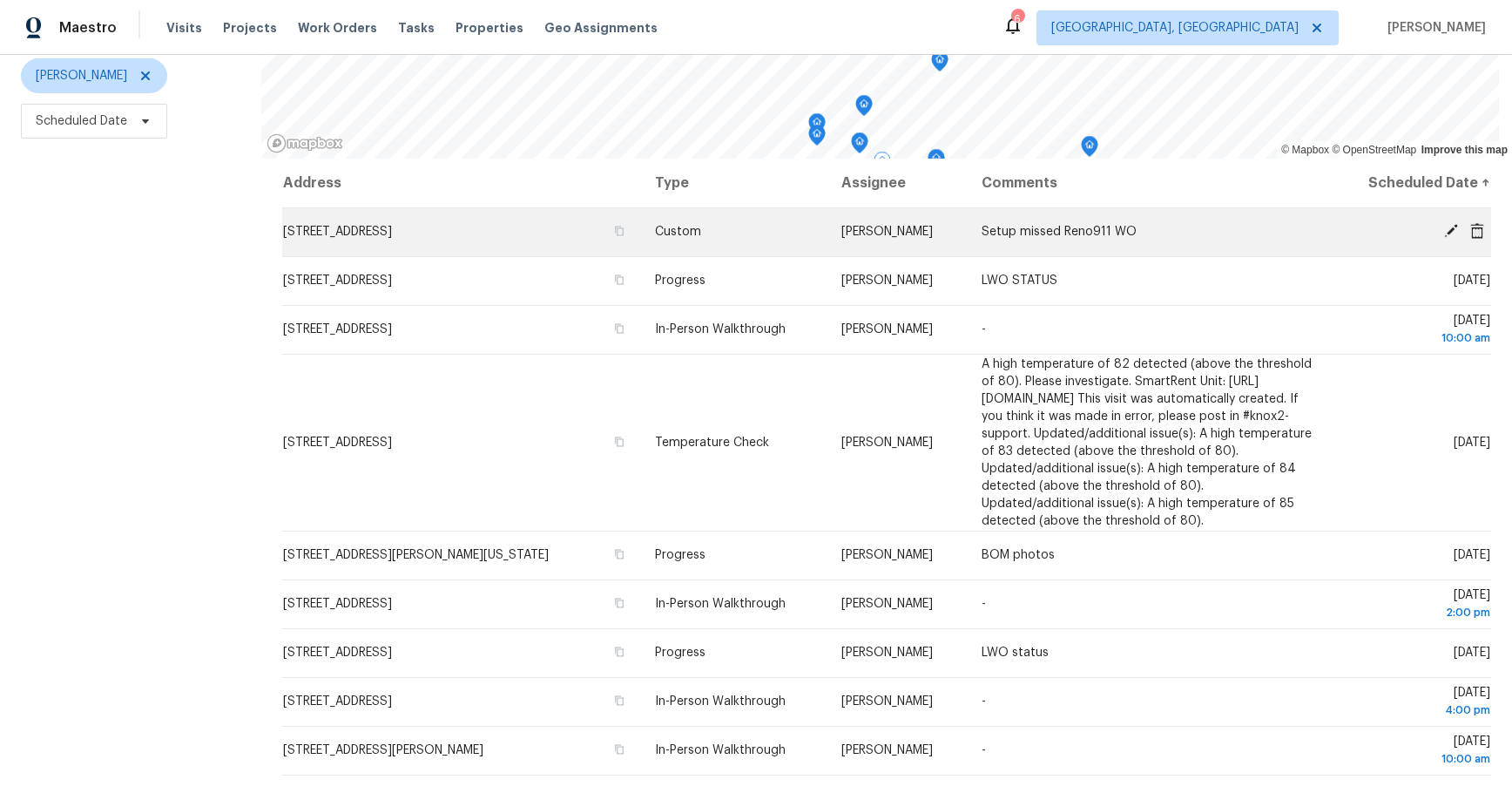 click 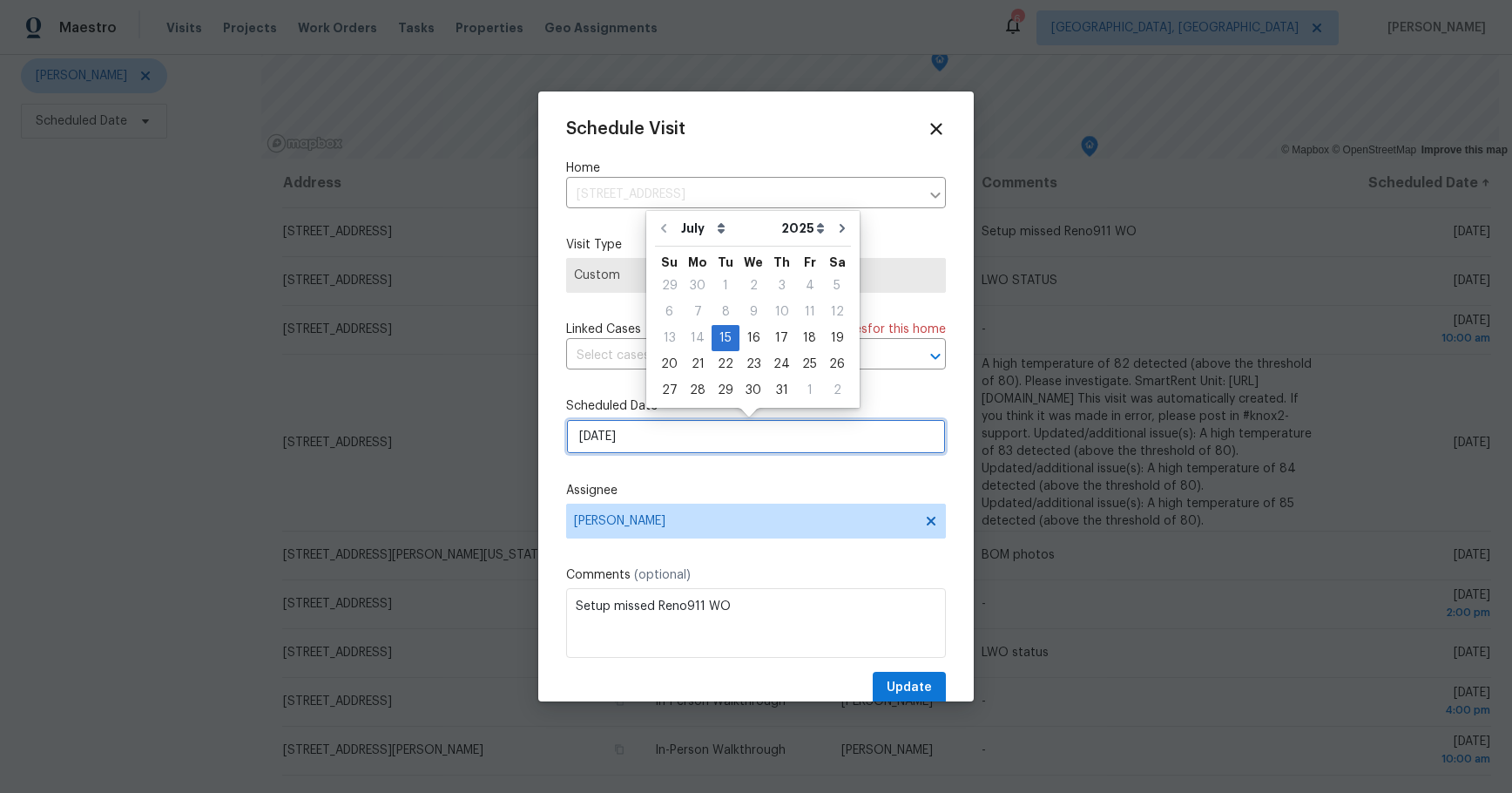 click on "[DATE]" at bounding box center (756, 437) 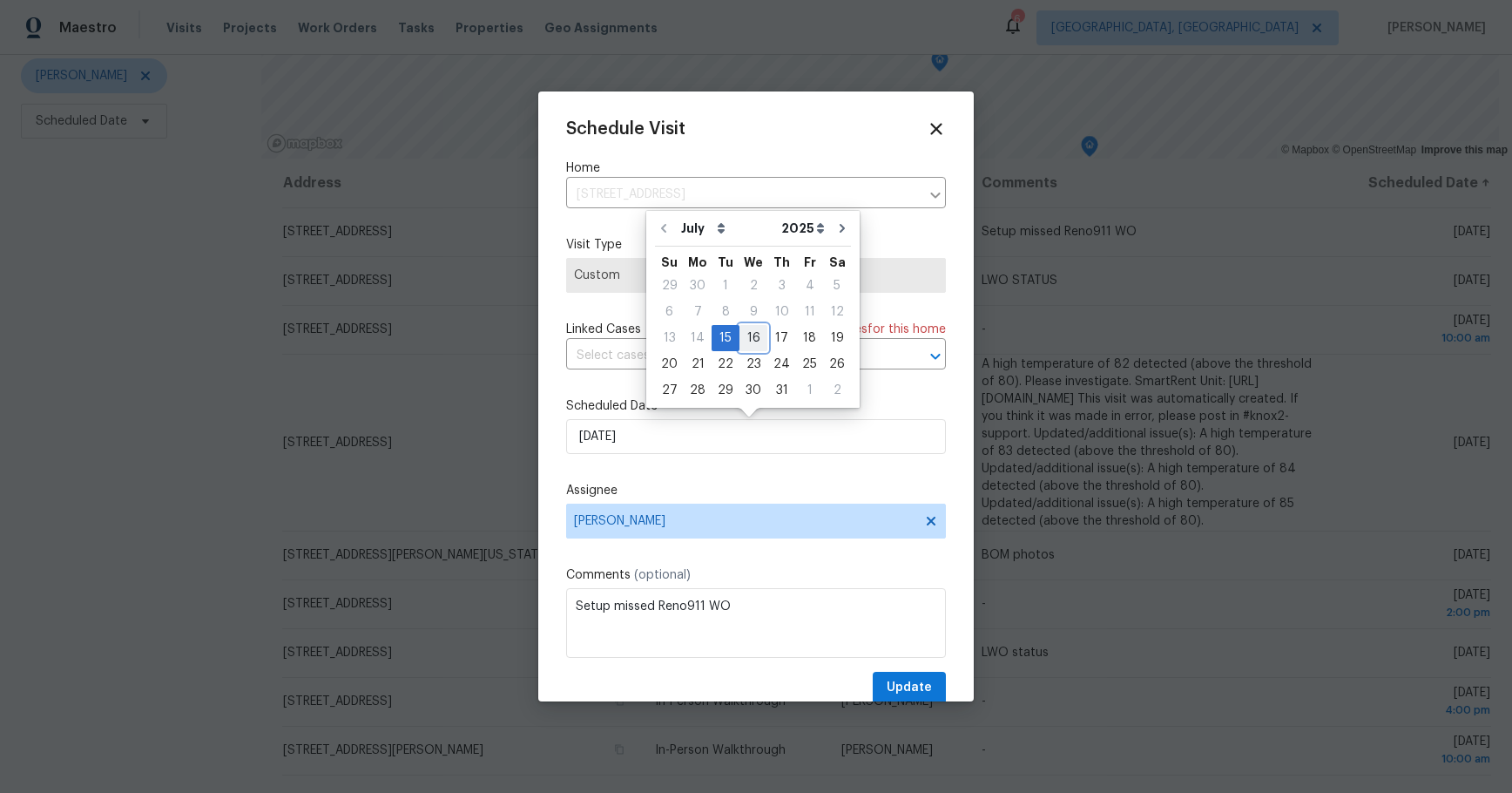click on "16" at bounding box center [753, 338] 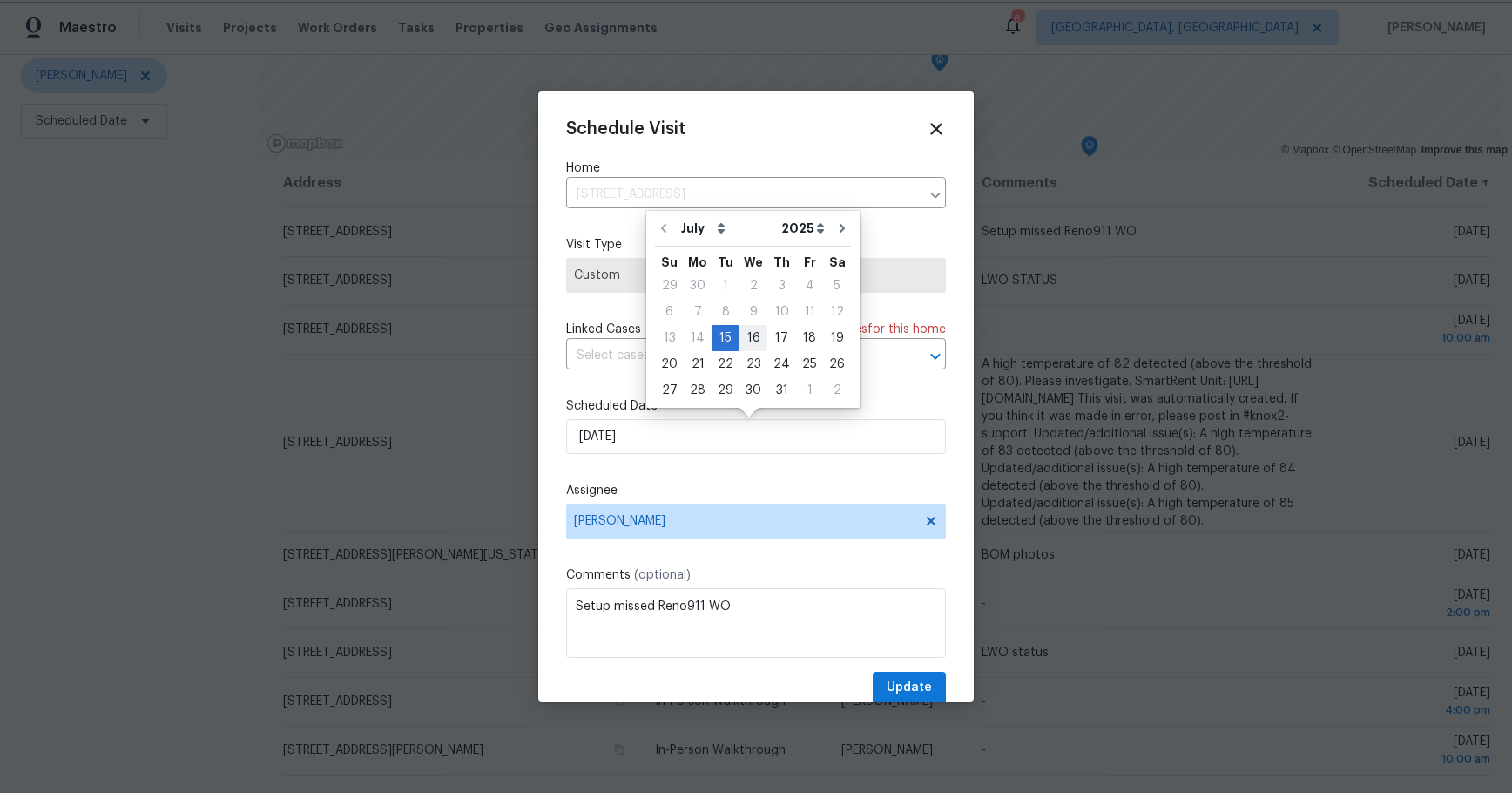 type on "7/16/2025" 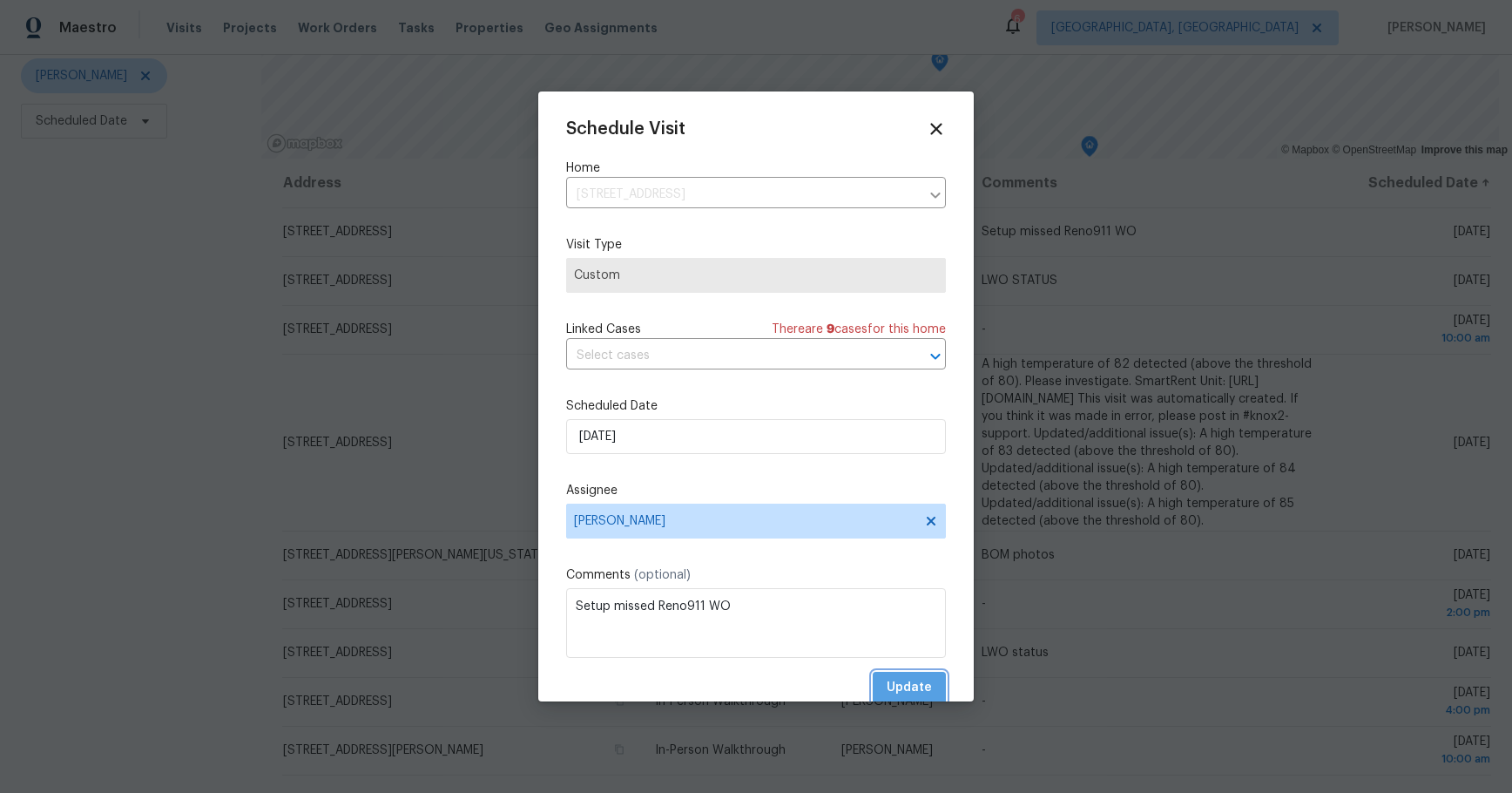 click on "Update" at bounding box center (909, 688) 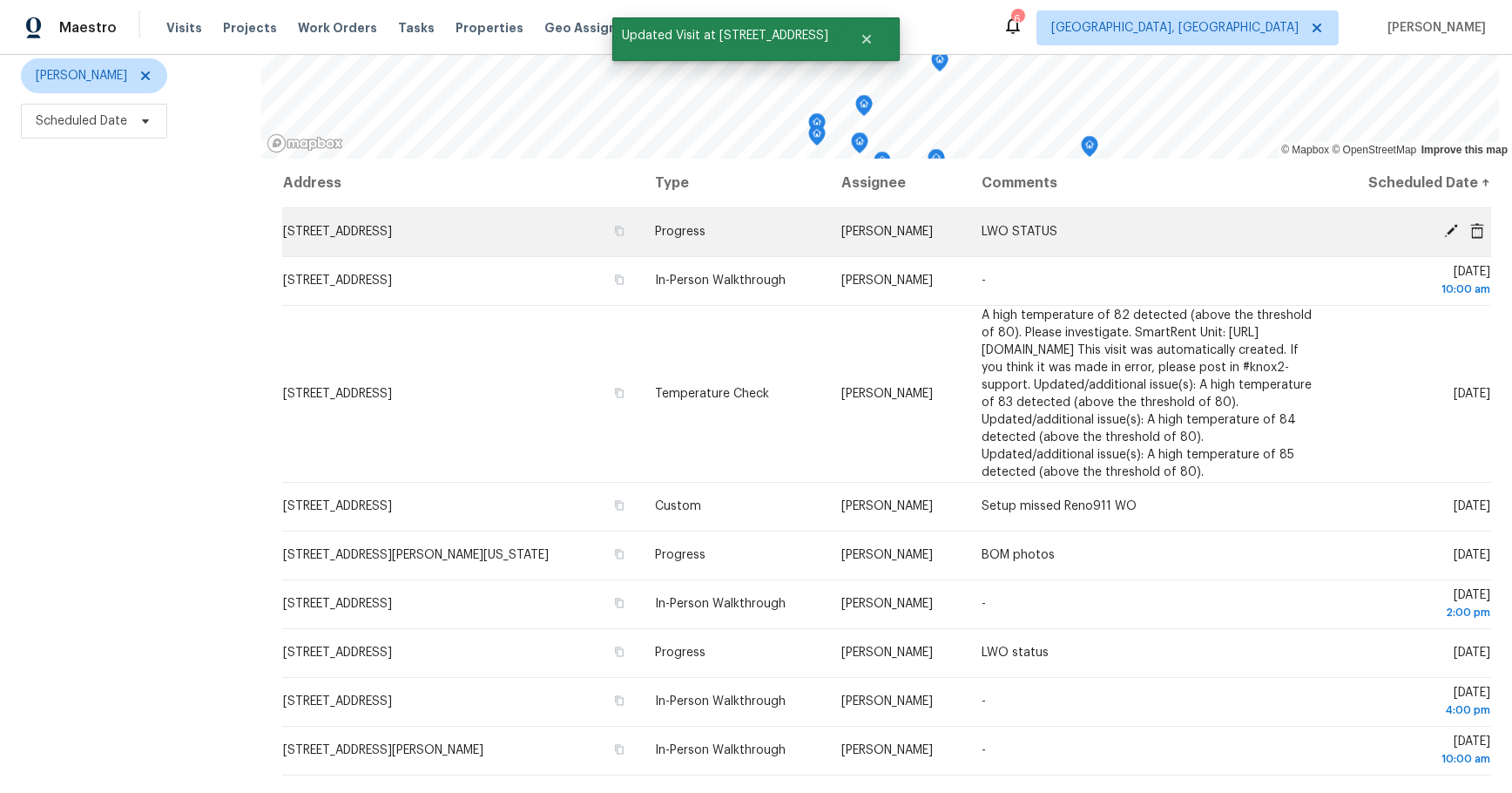 click 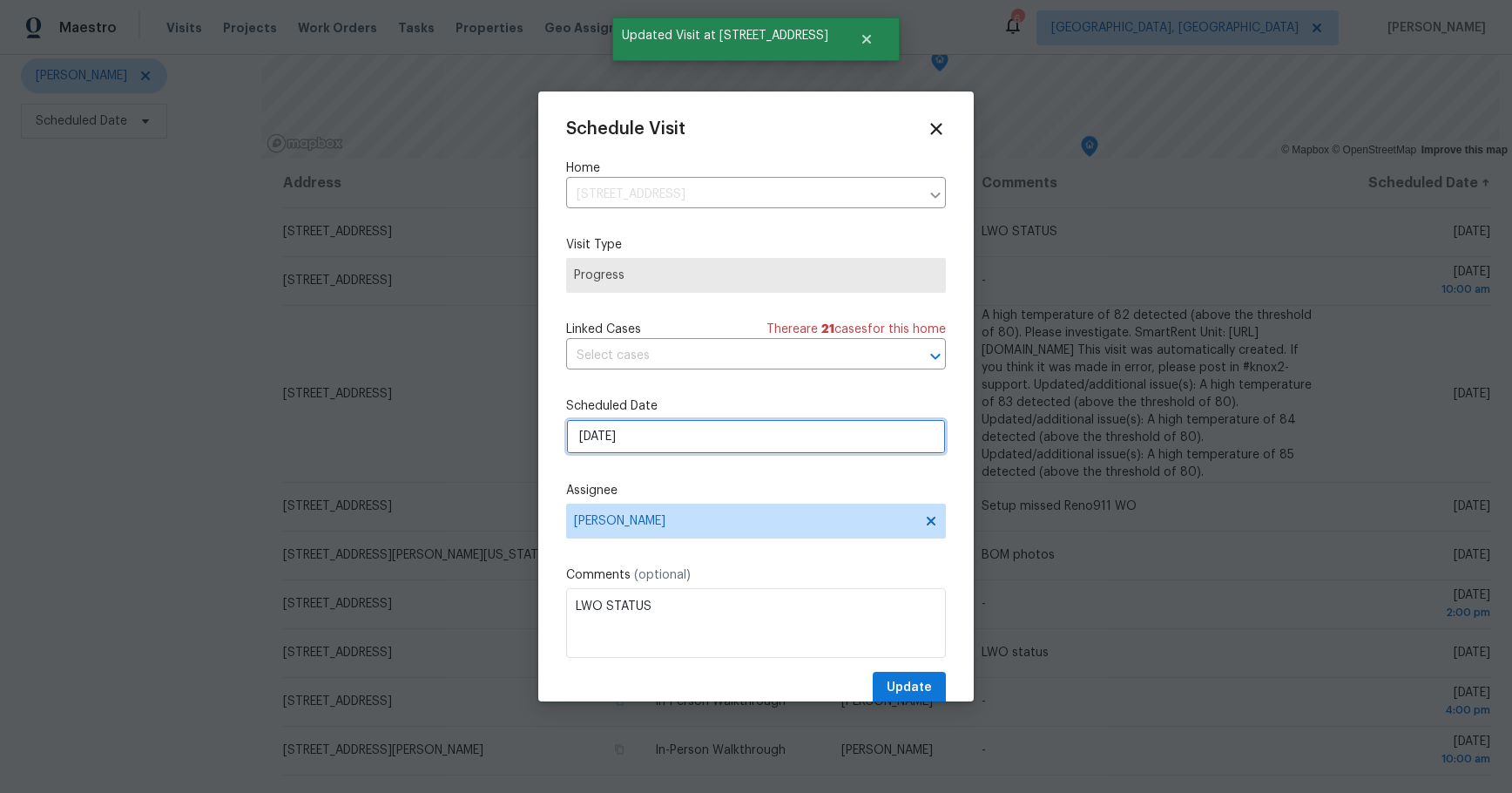 click on "7/15/2025" at bounding box center [756, 437] 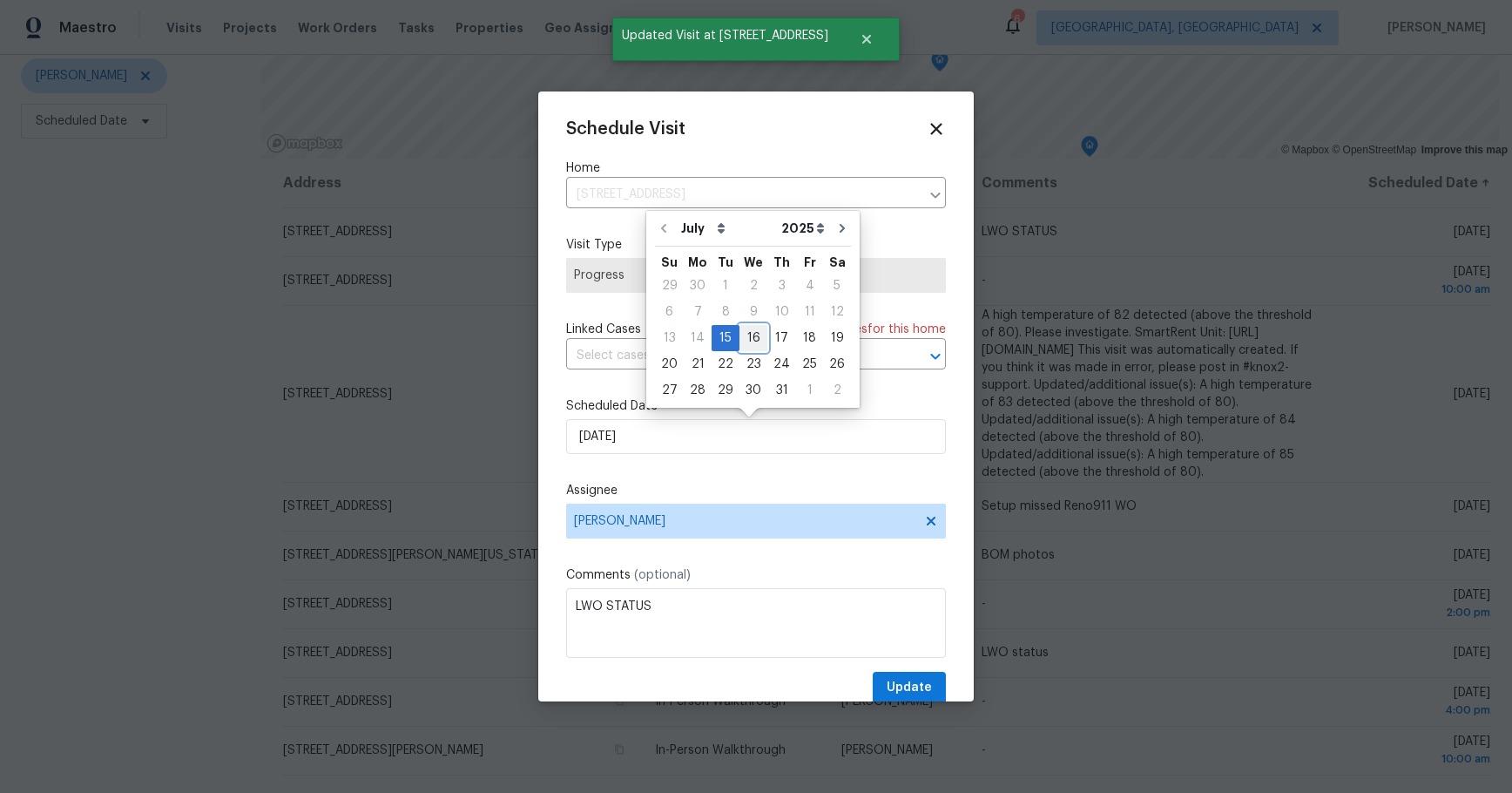 click on "16" at bounding box center [753, 338] 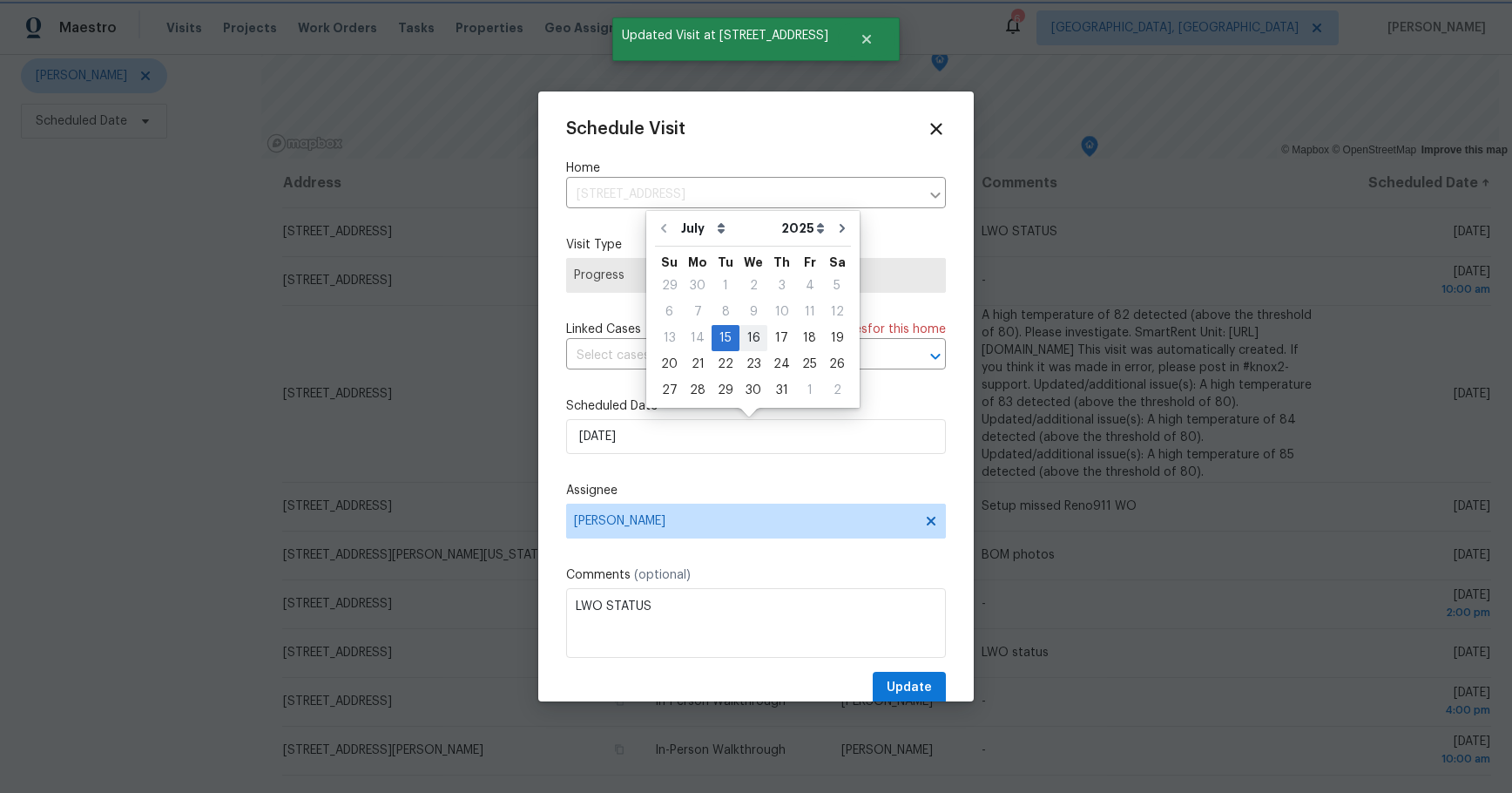 type on "7/16/2025" 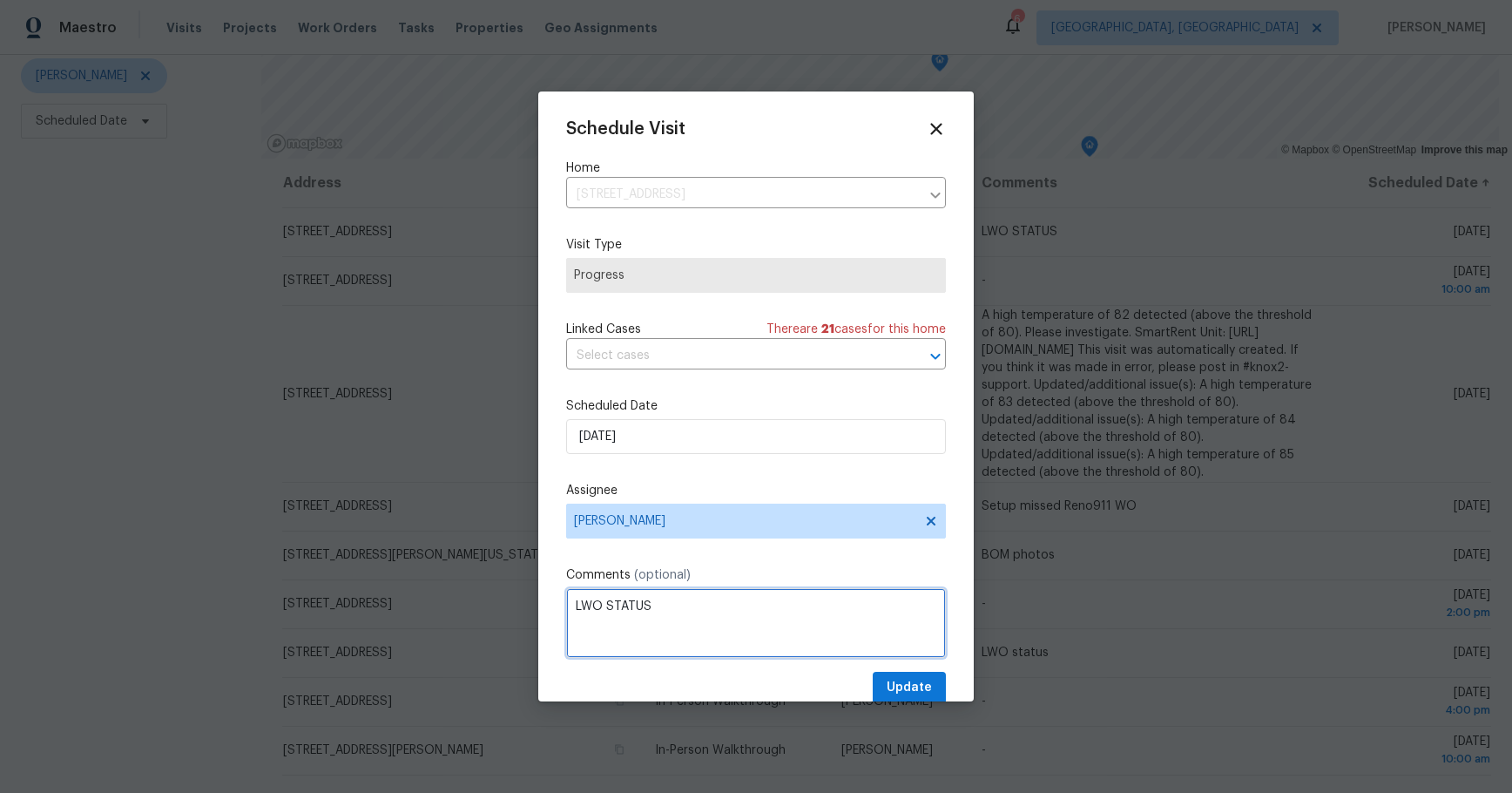 drag, startPoint x: 666, startPoint y: 603, endPoint x: 237, endPoint y: 552, distance: 432.02083 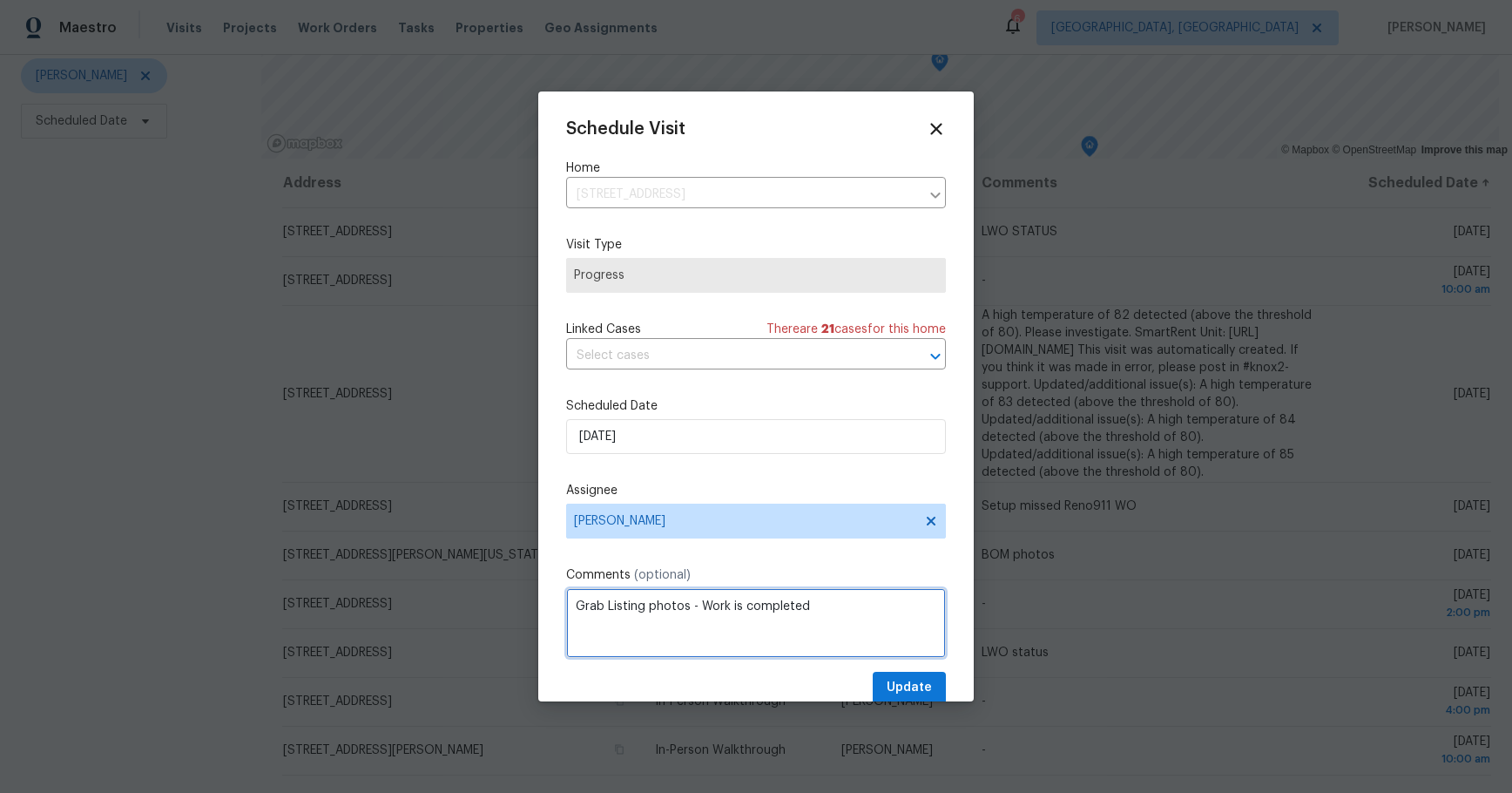 type on "Grab Listing photos - Work is completed" 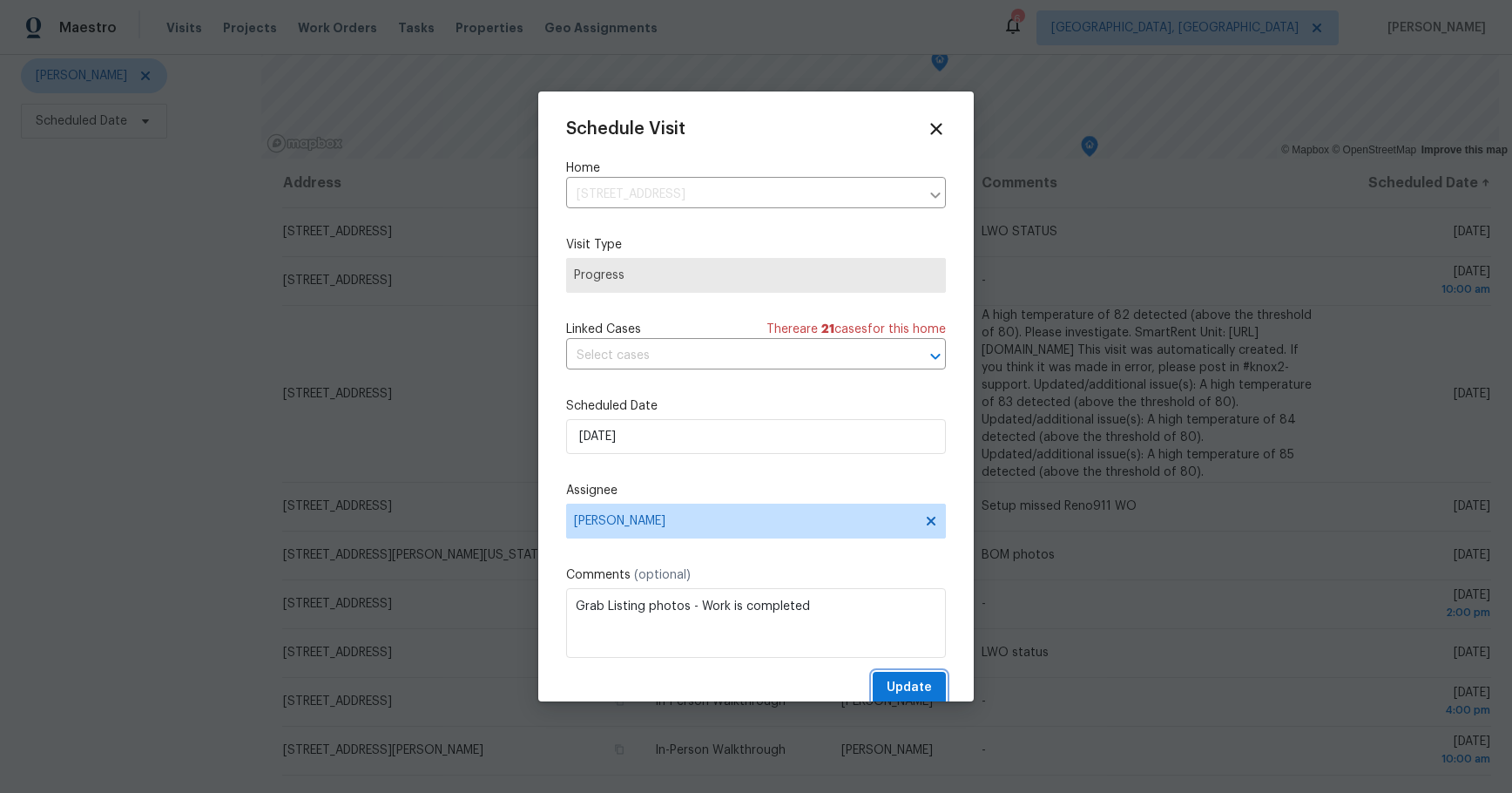 click on "Update" at bounding box center [909, 688] 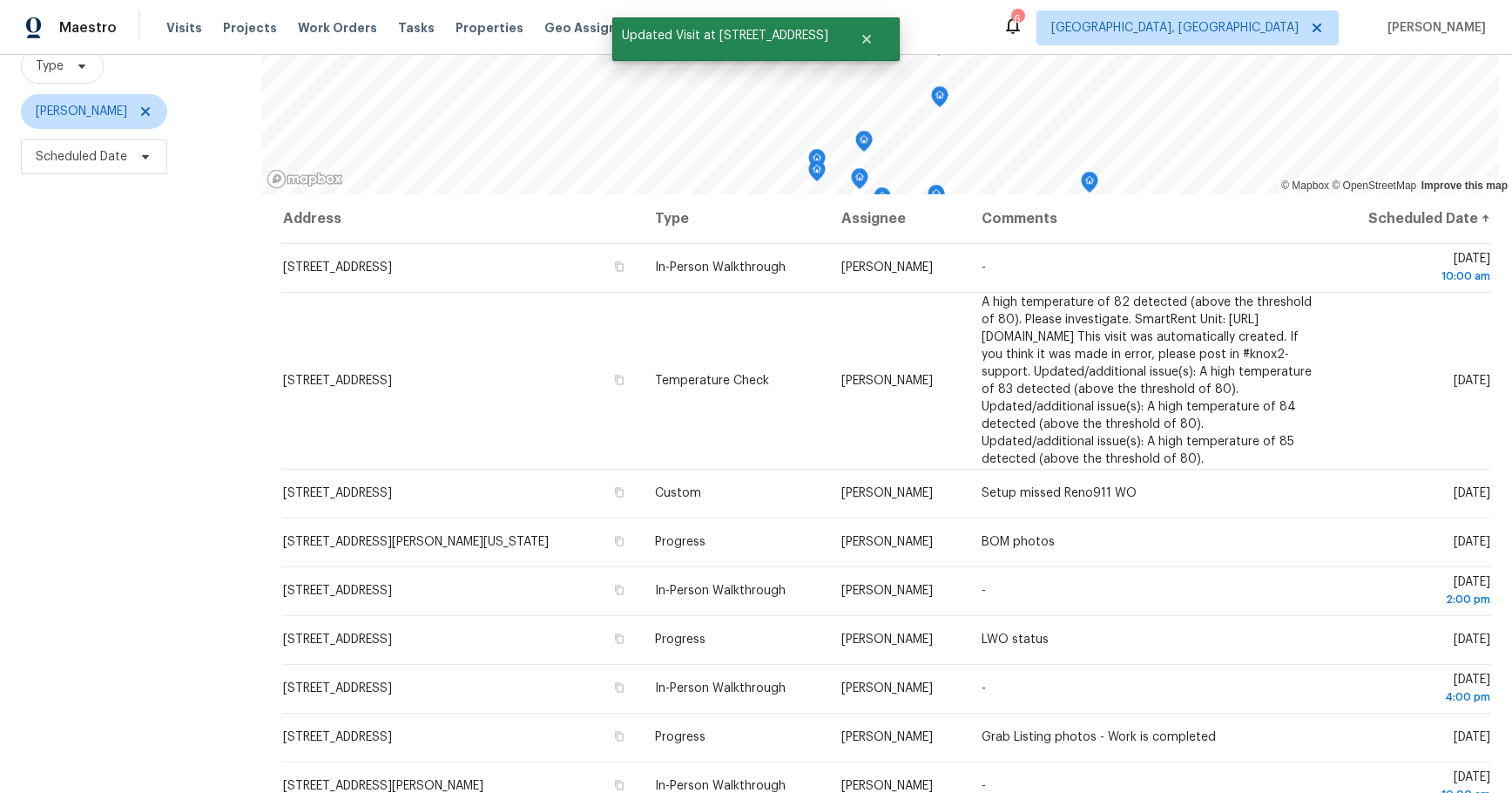 scroll, scrollTop: 223, scrollLeft: 0, axis: vertical 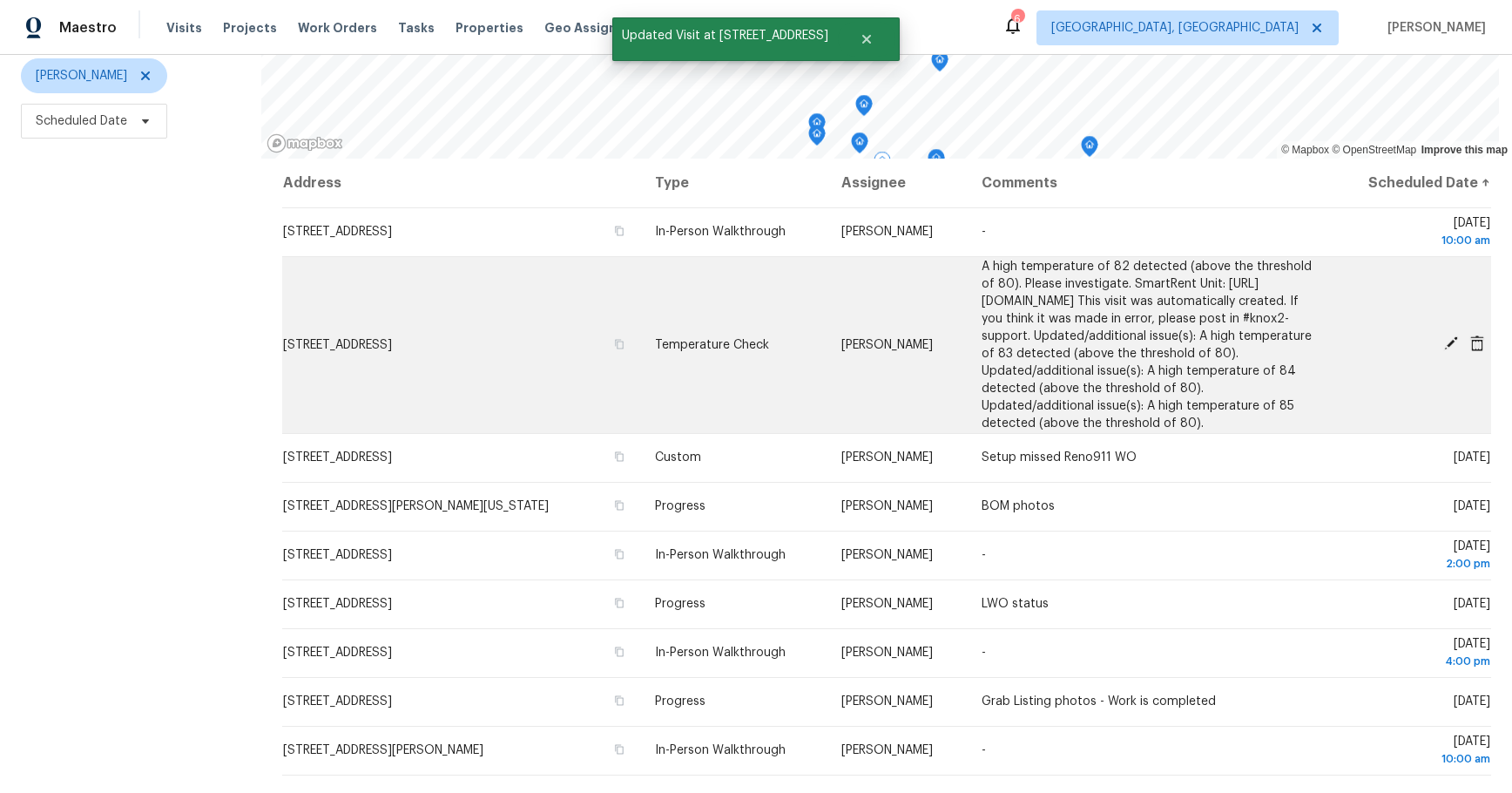 click 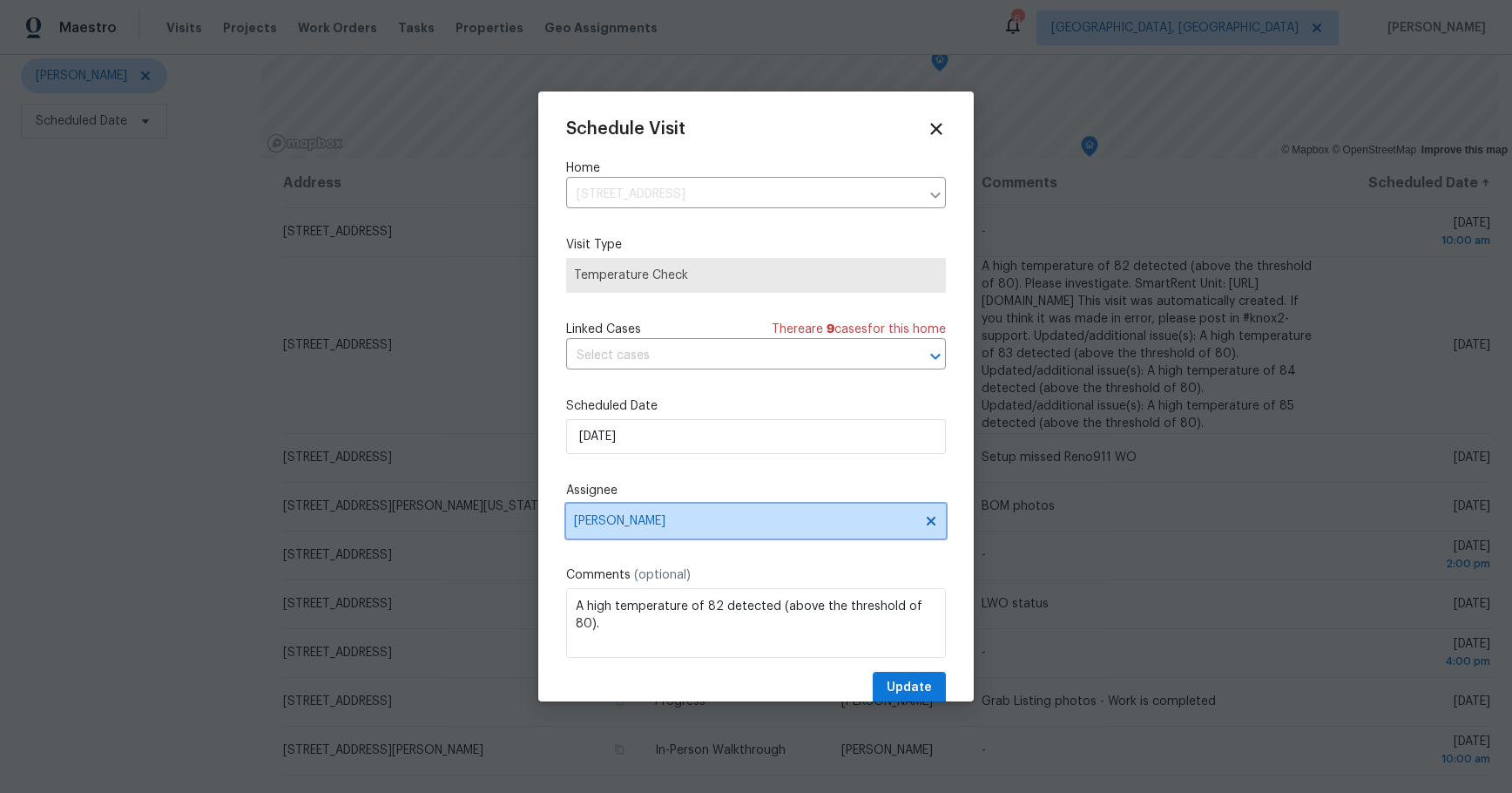 click on "[PERSON_NAME]" at bounding box center [745, 521] 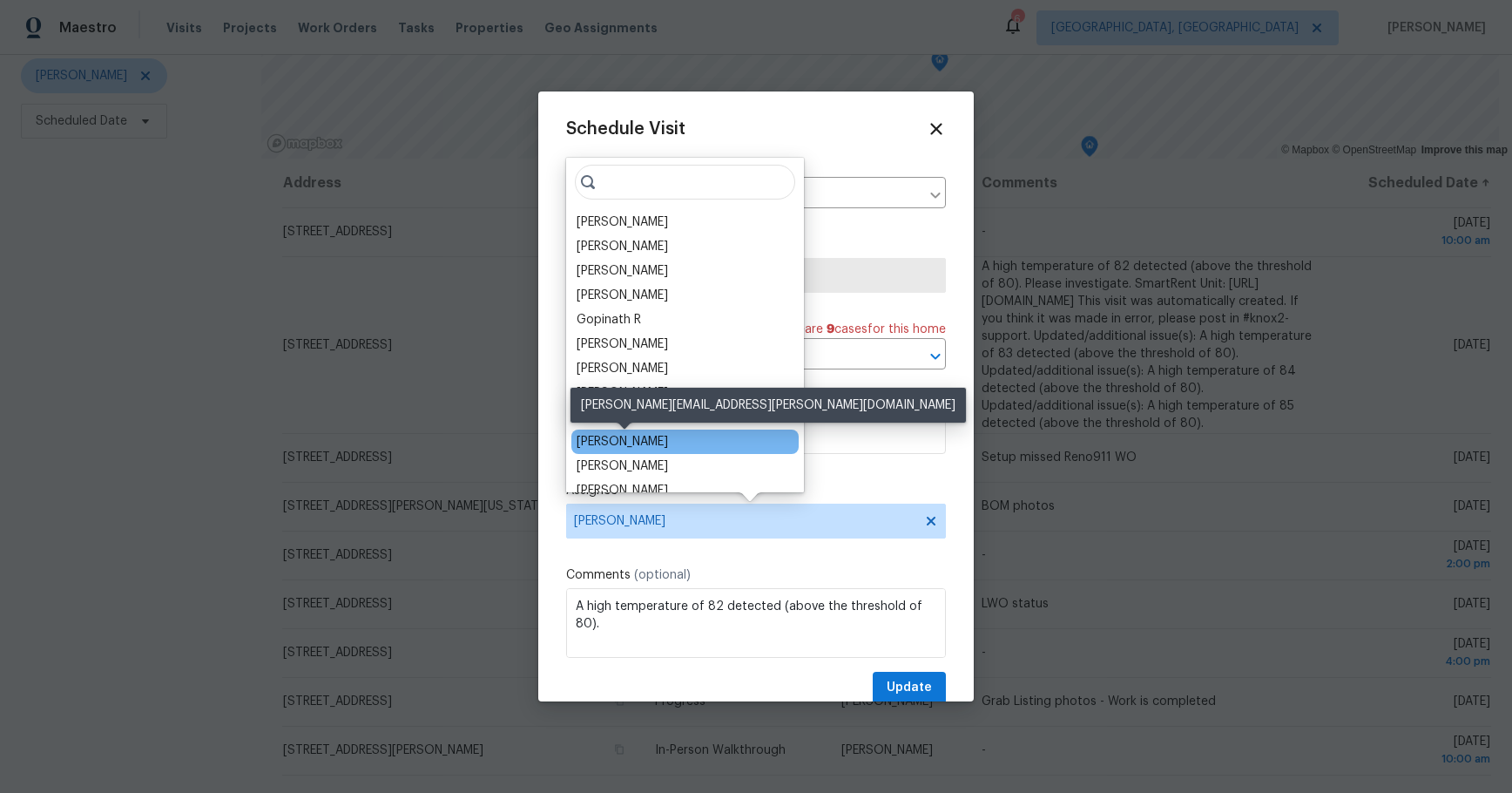 click on "Dennis Neuhardt" at bounding box center [622, 442] 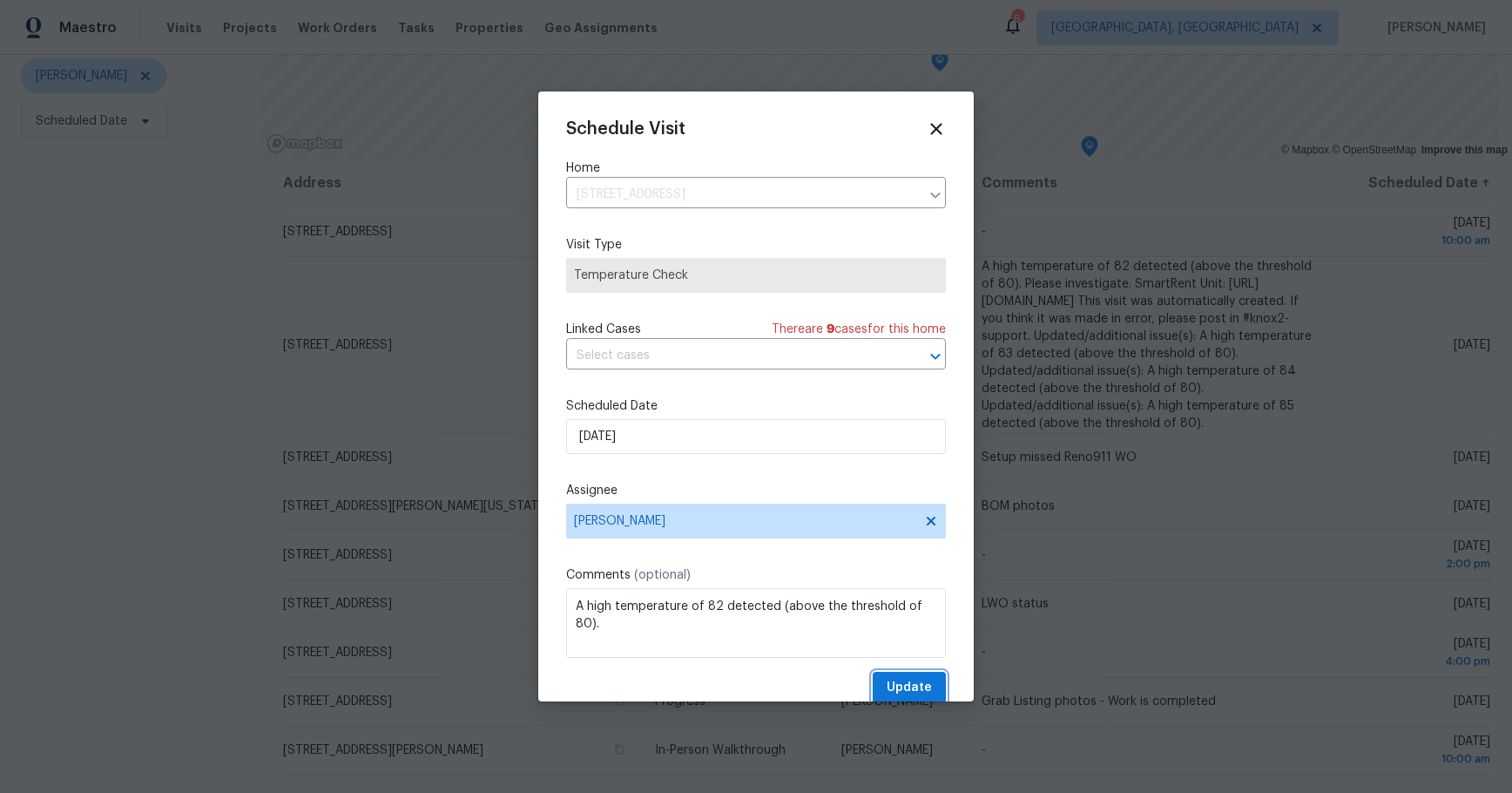 click on "Update" at bounding box center [909, 688] 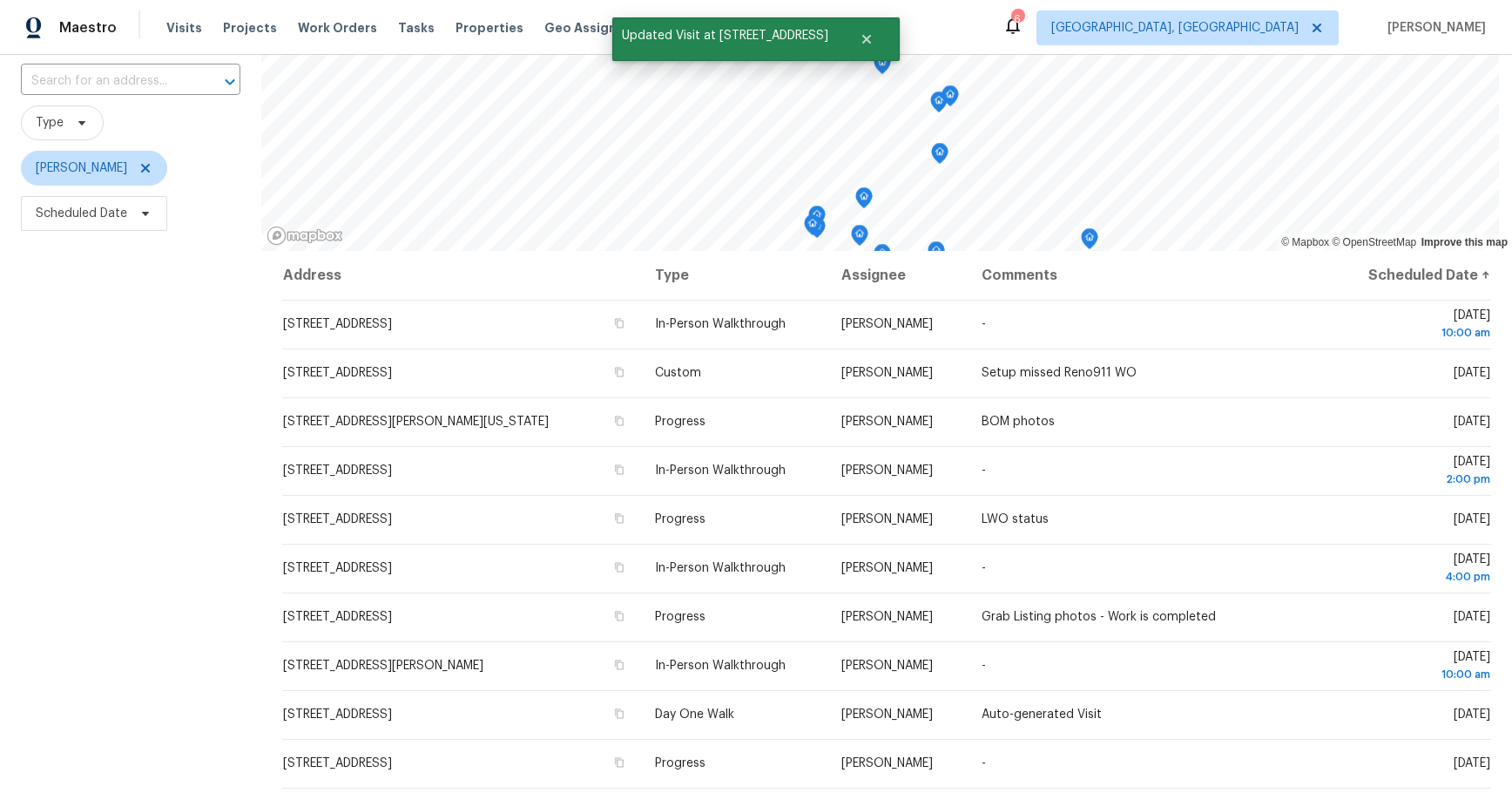 scroll, scrollTop: 0, scrollLeft: 0, axis: both 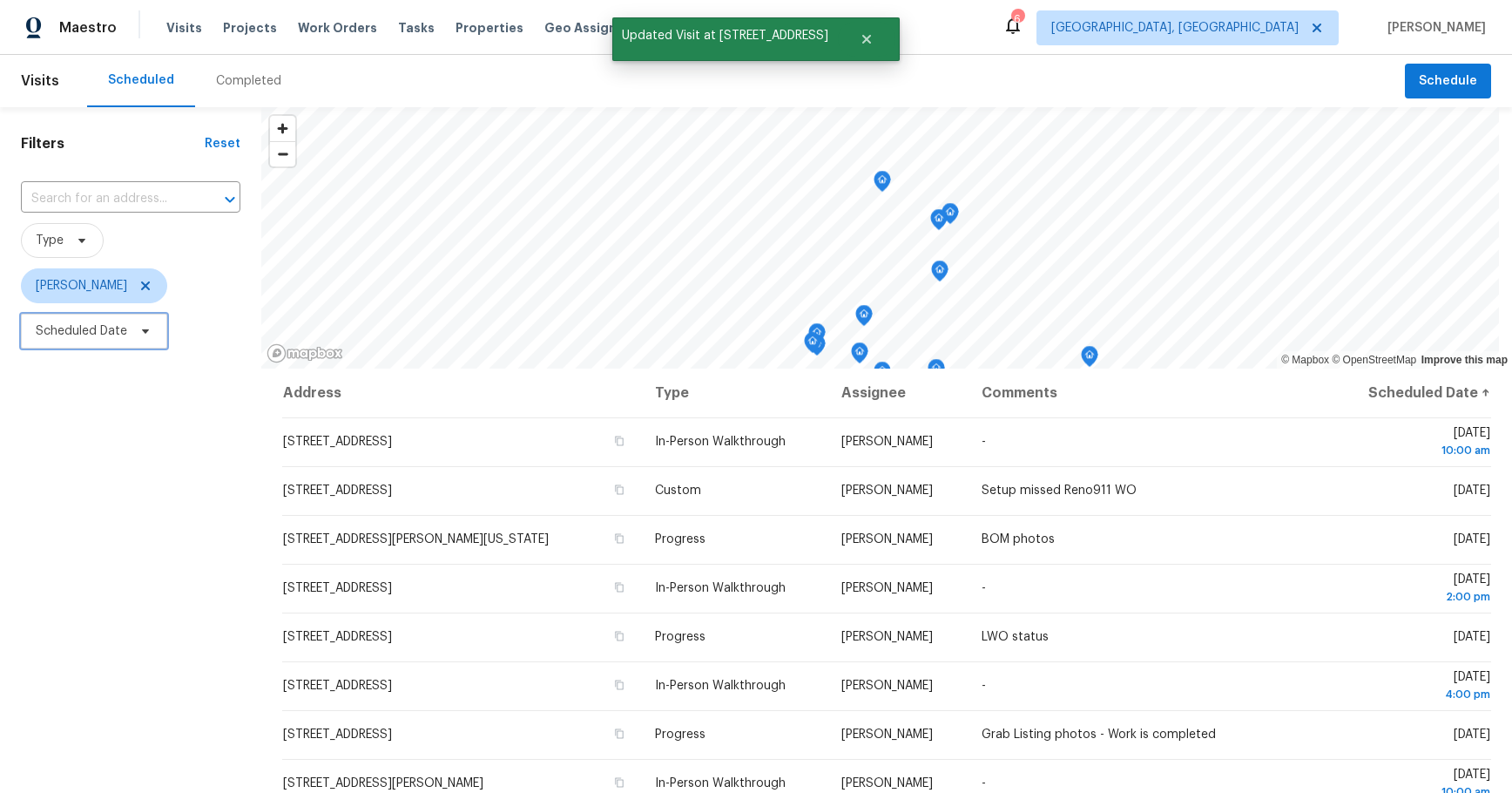 click on "Scheduled Date" at bounding box center [94, 331] 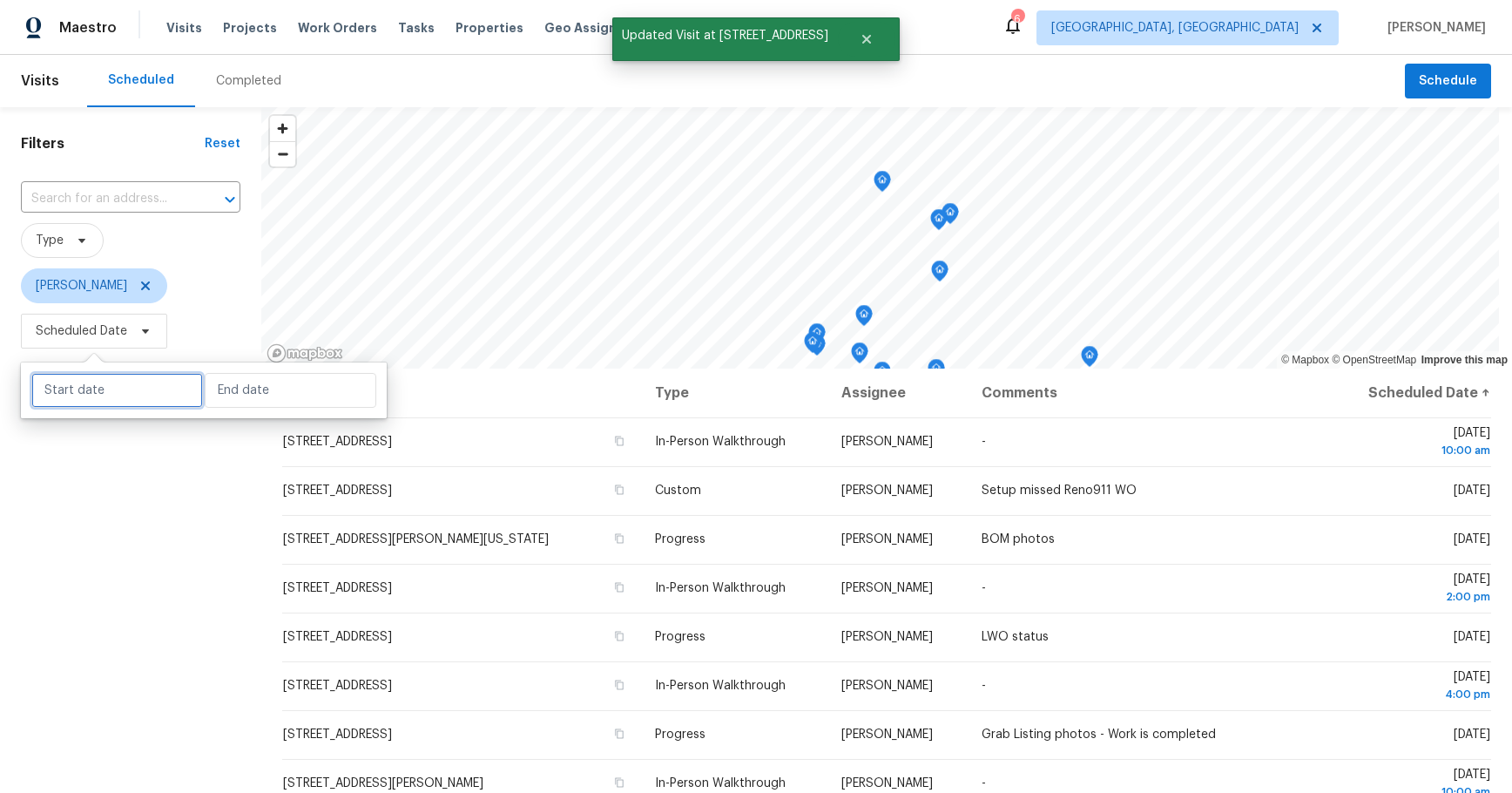 click at bounding box center (117, 390) 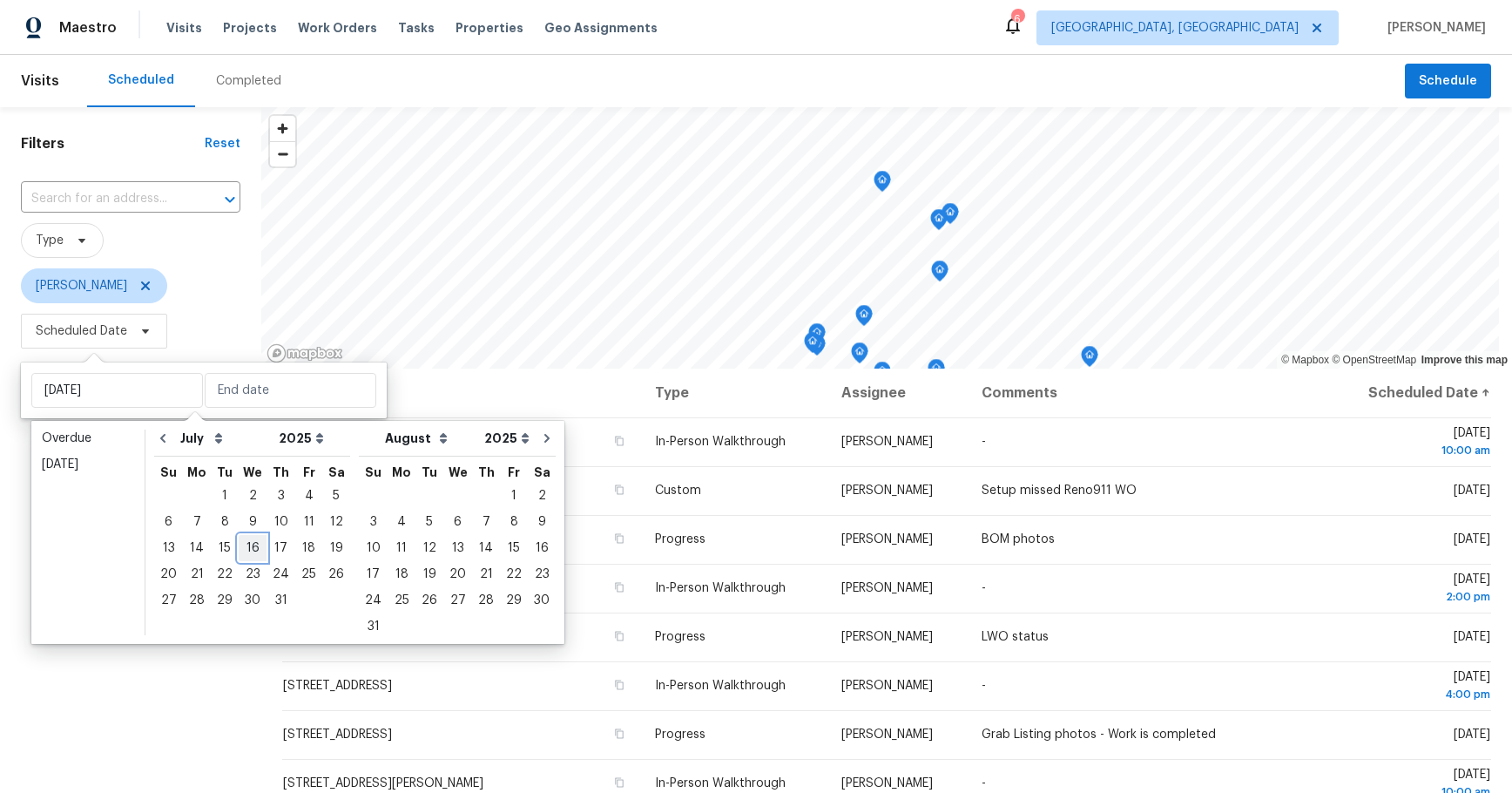 click on "16" at bounding box center [253, 548] 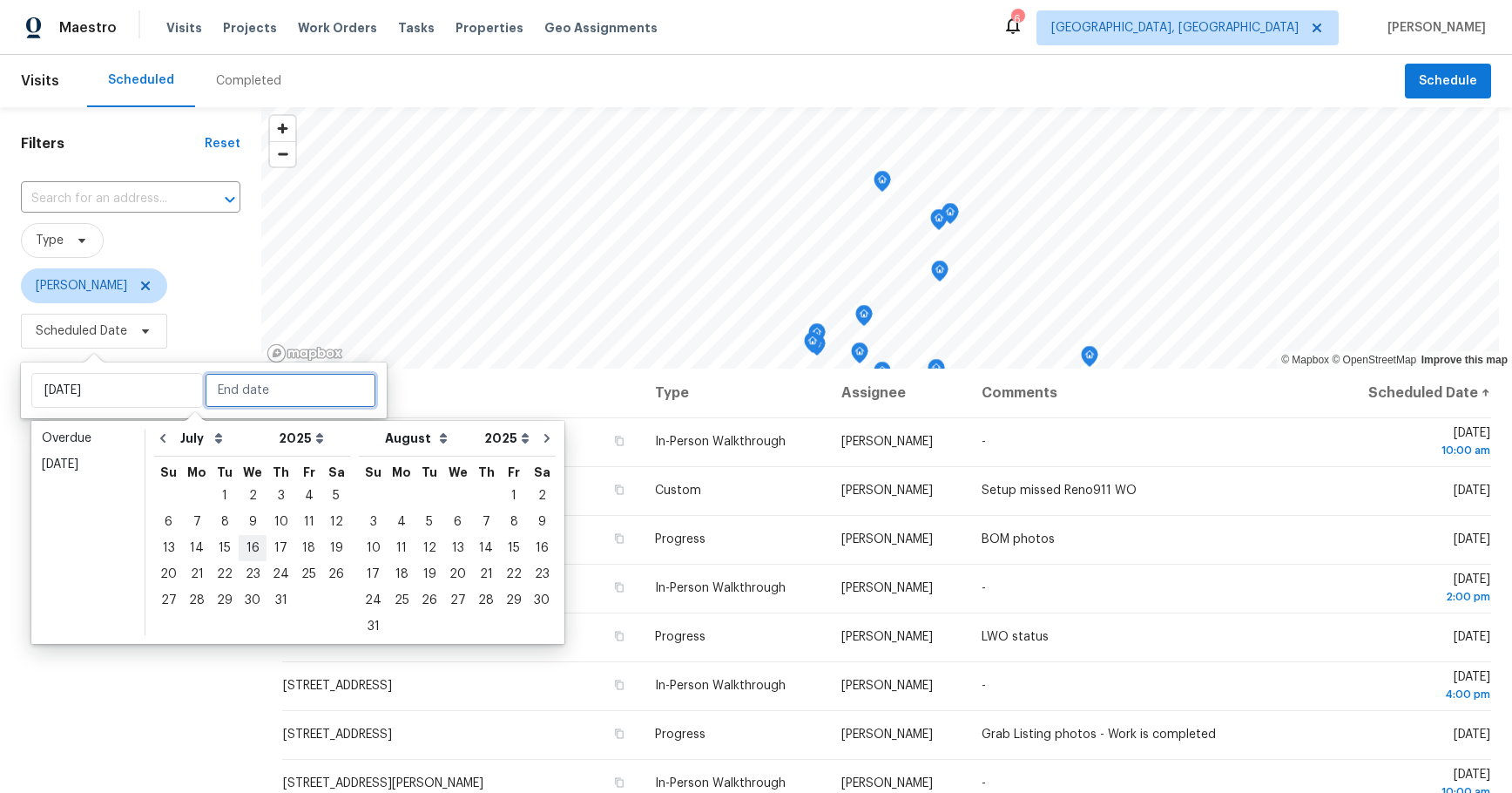 type on "Wed, Jul 16" 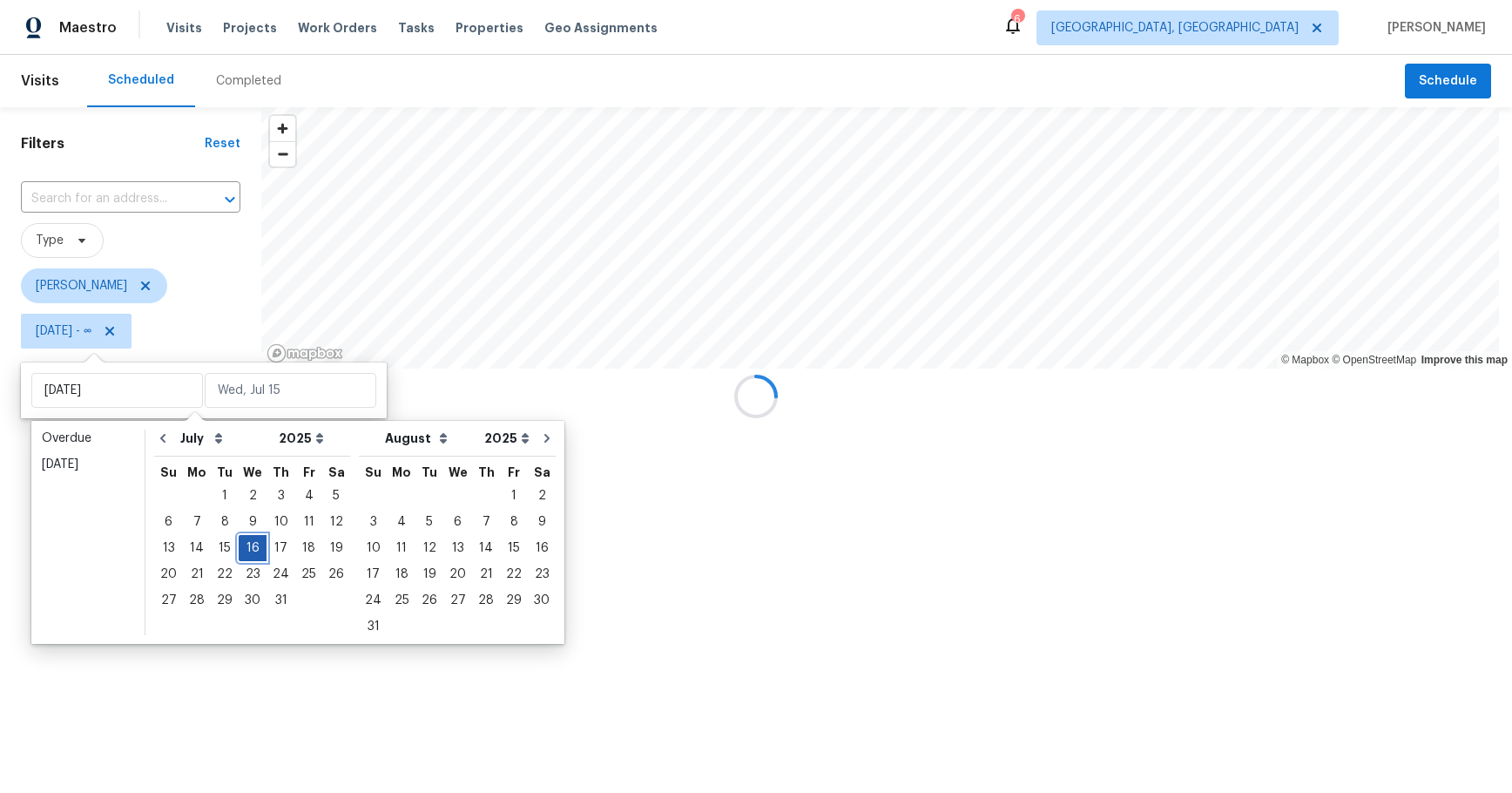 click on "16" at bounding box center [253, 548] 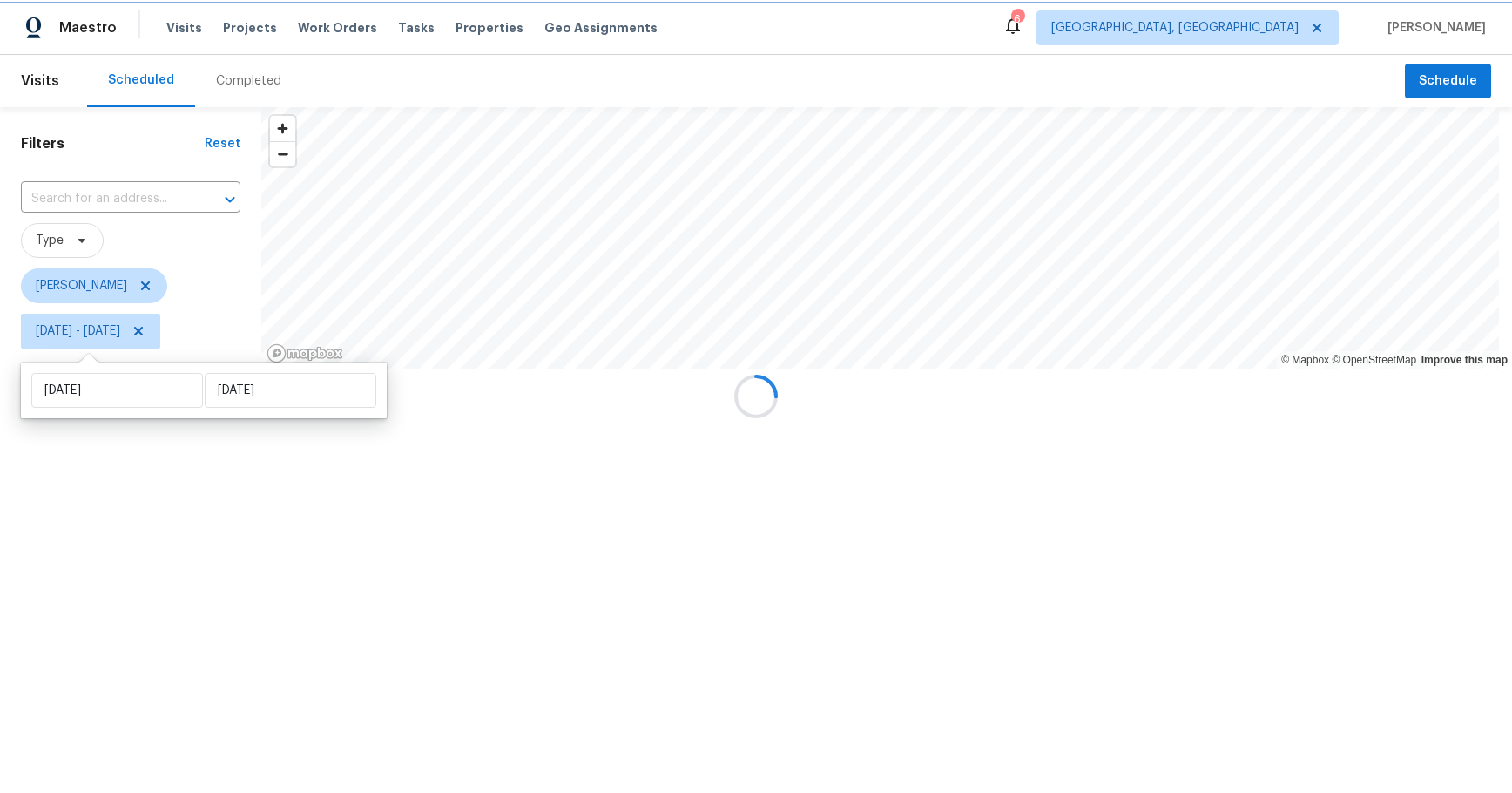type on "Wed, Jul 16" 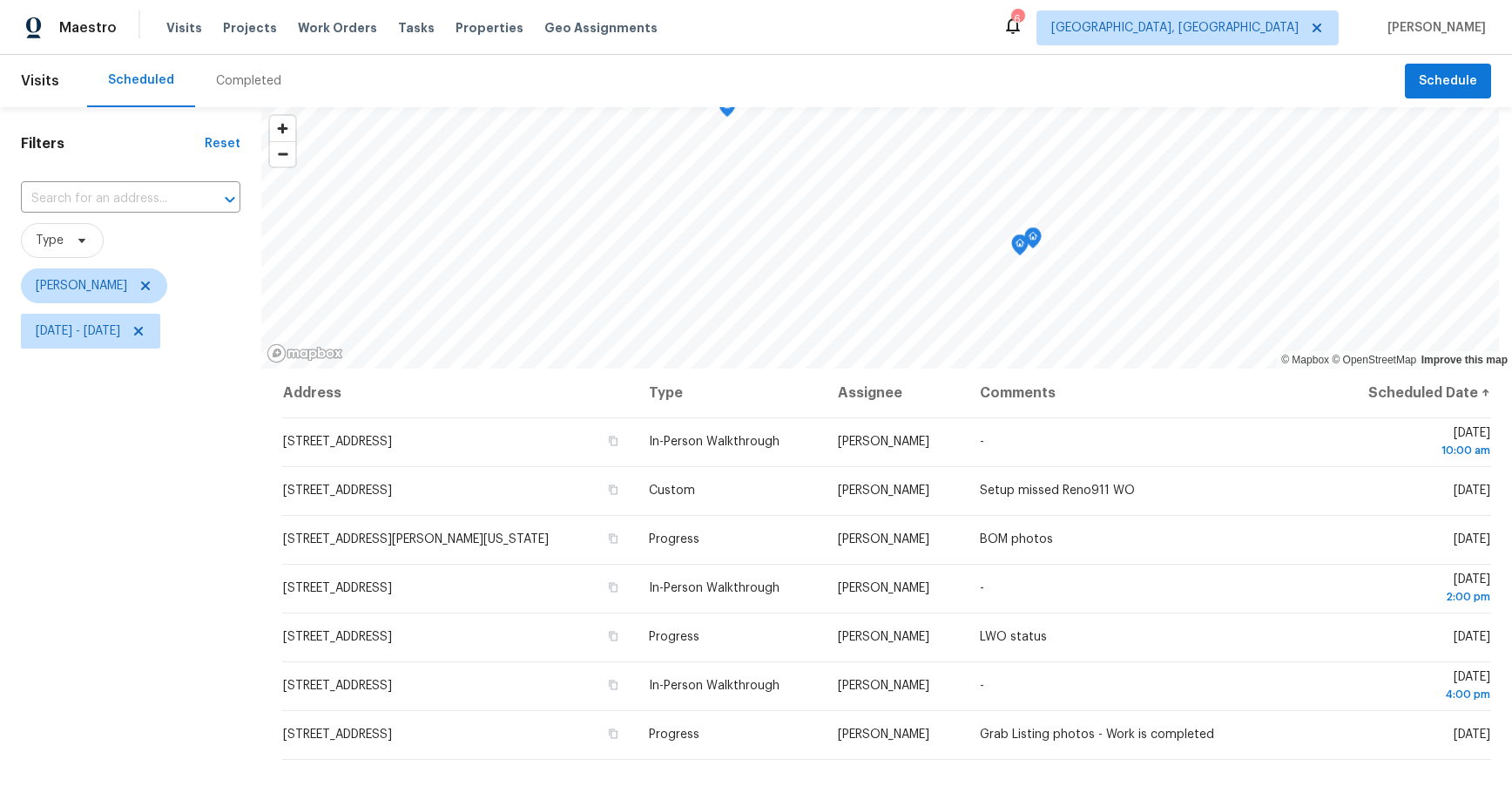 click on "Filters Reset ​ Type Keith Hollingsworth Wed, Jul 16 - Wed, Jul 16" at bounding box center (131, 555) 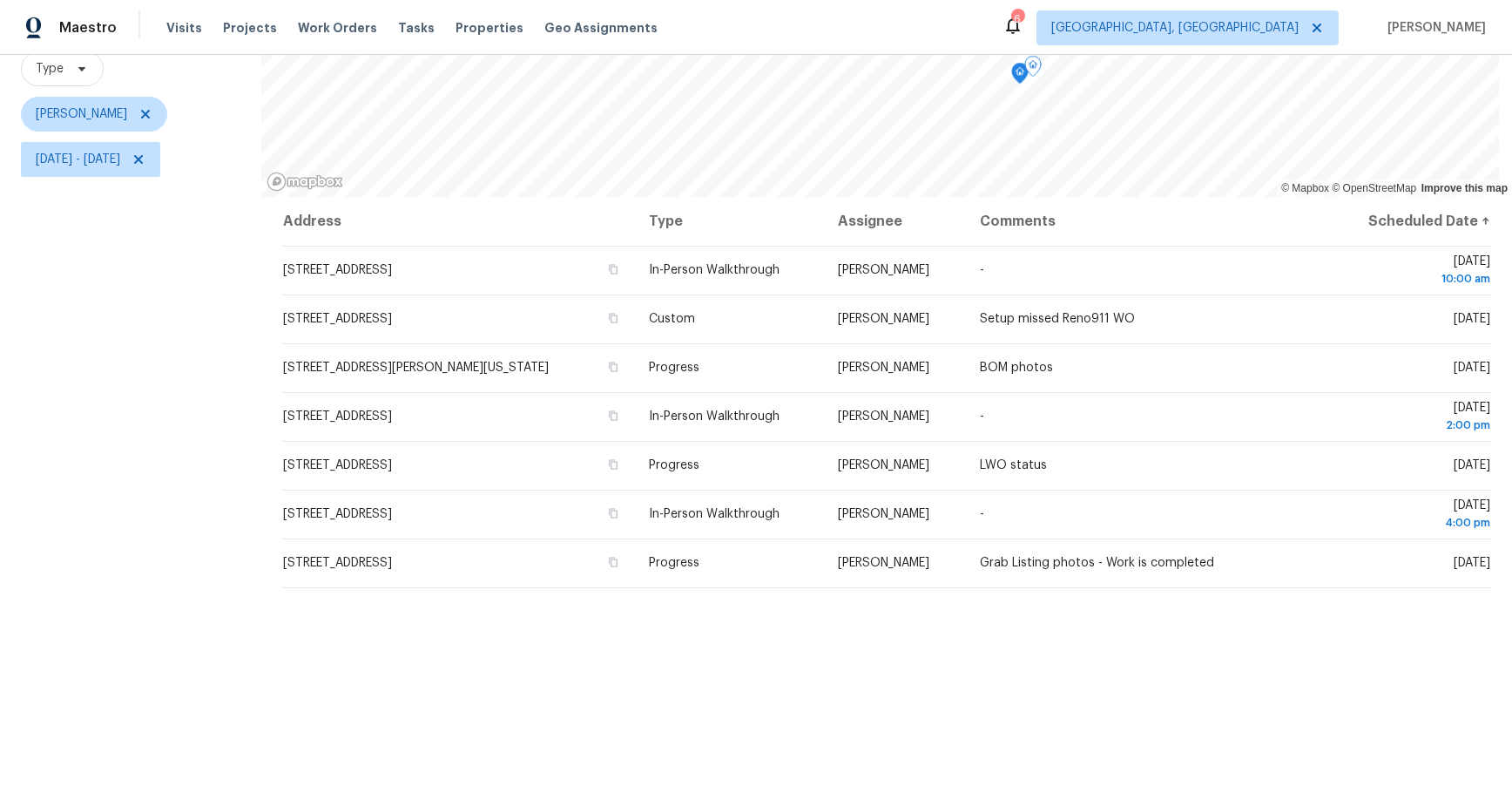 scroll, scrollTop: 174, scrollLeft: 0, axis: vertical 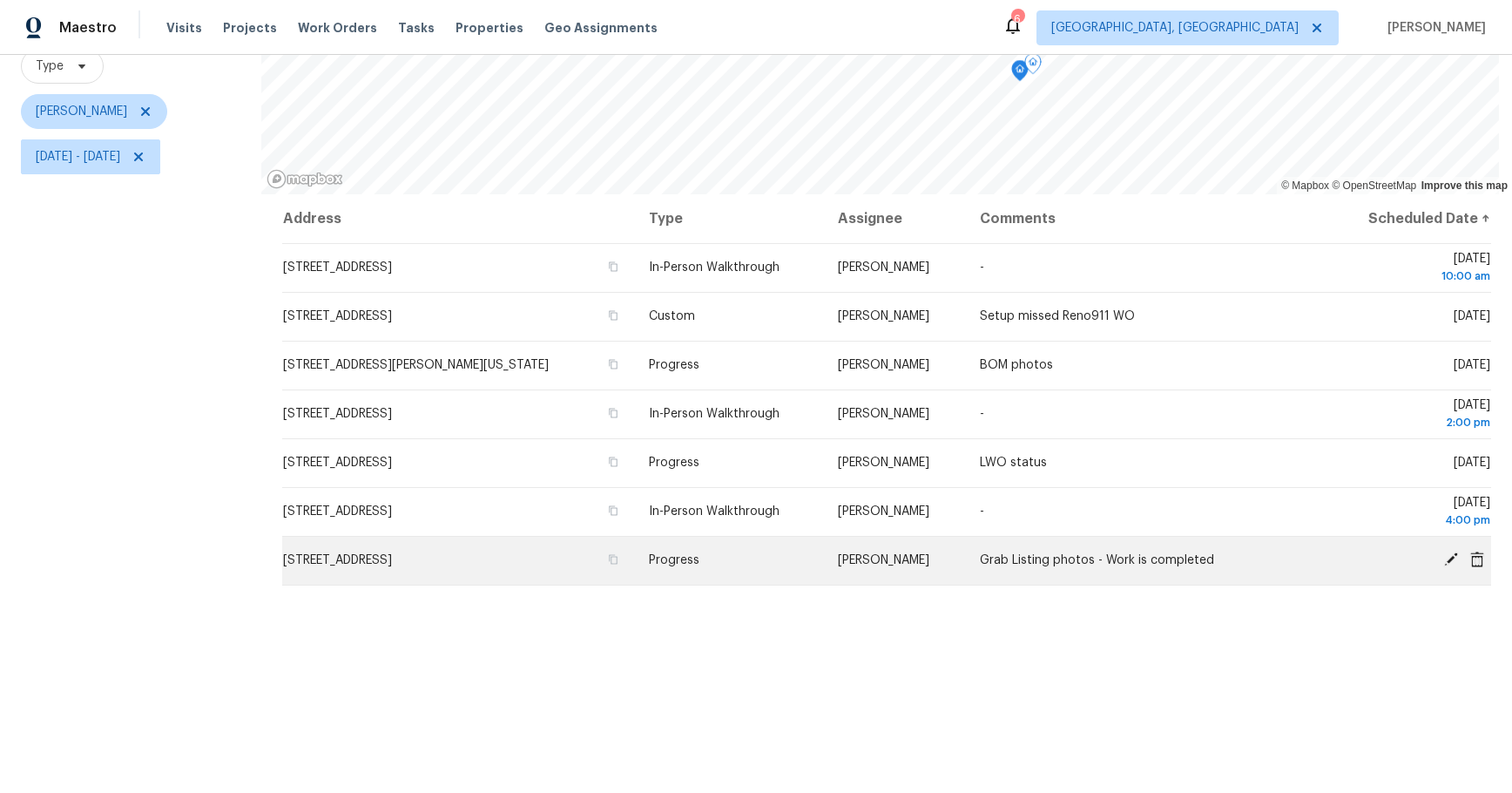 click at bounding box center [1451, 559] 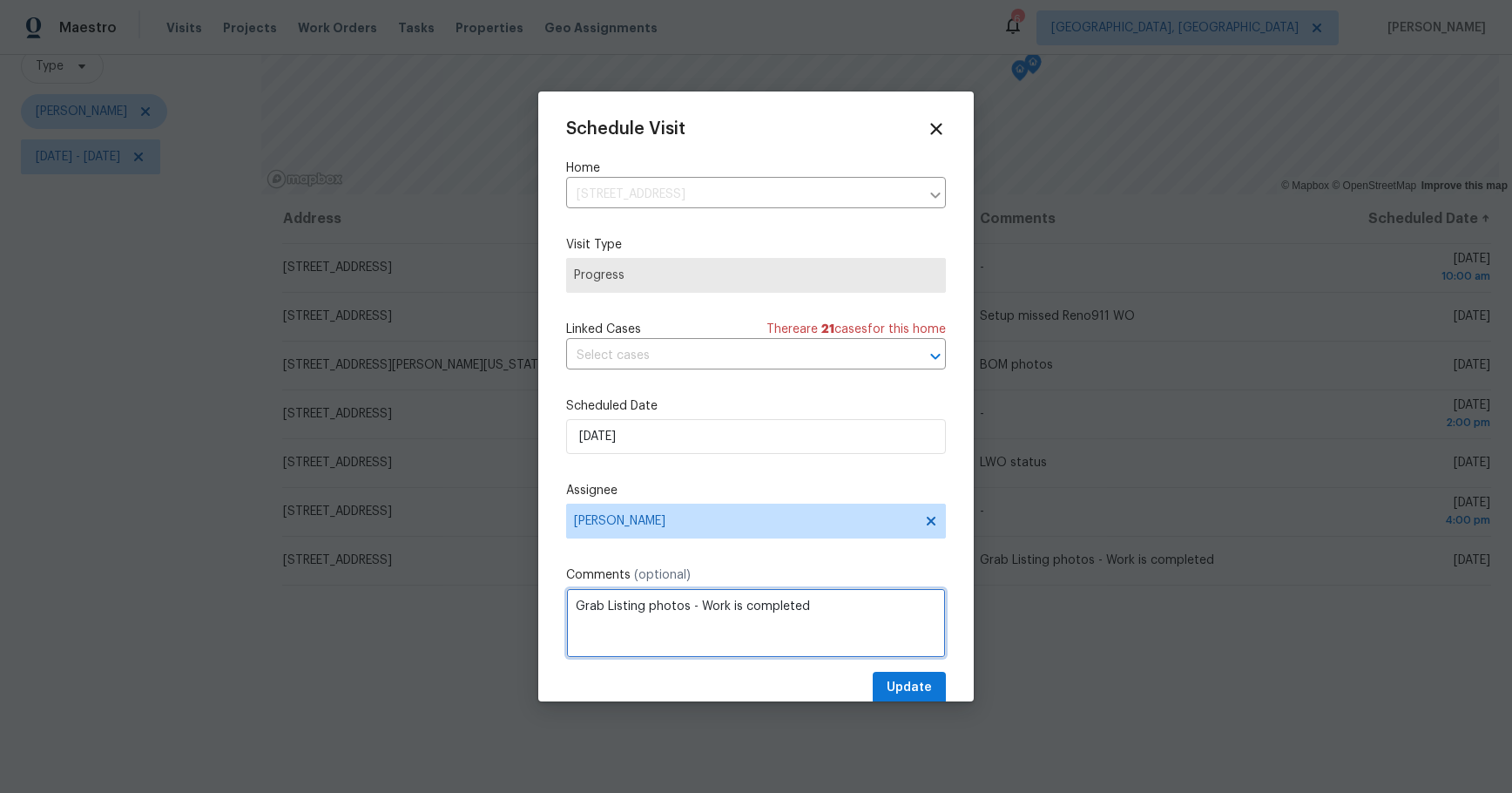 drag, startPoint x: 828, startPoint y: 604, endPoint x: 321, endPoint y: 561, distance: 508.8202 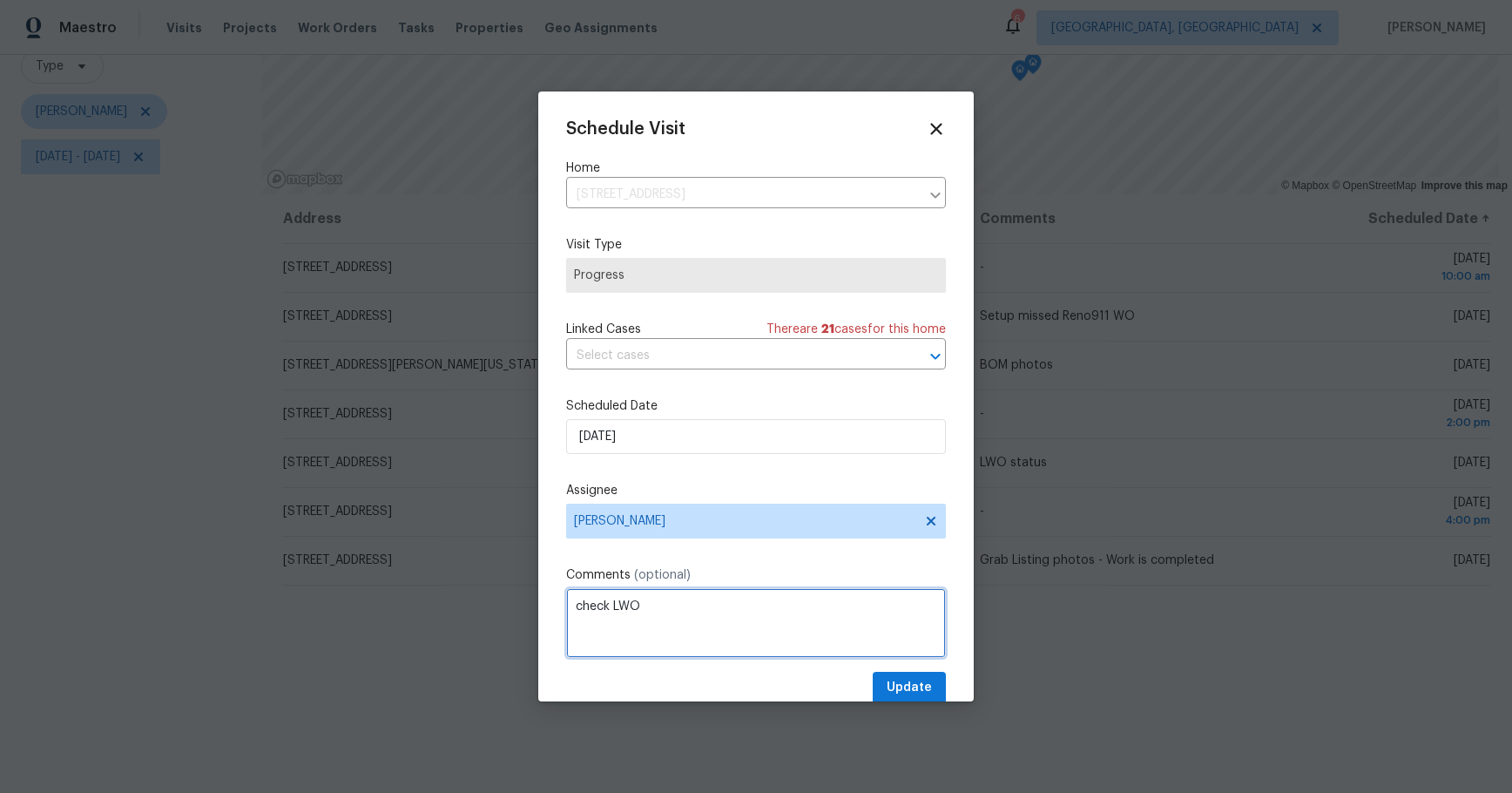 type on "check LWO" 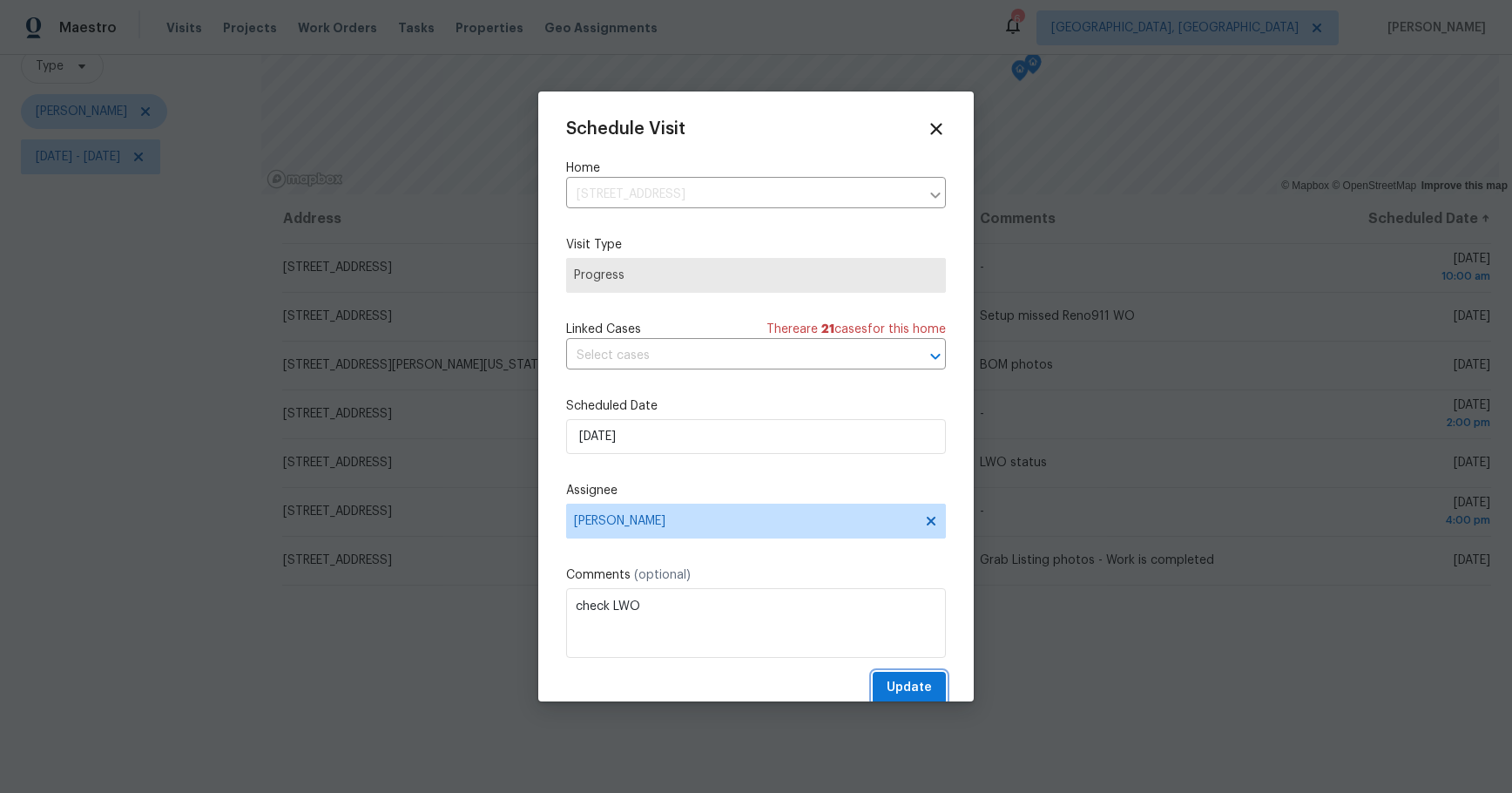 click on "Update" at bounding box center (909, 688) 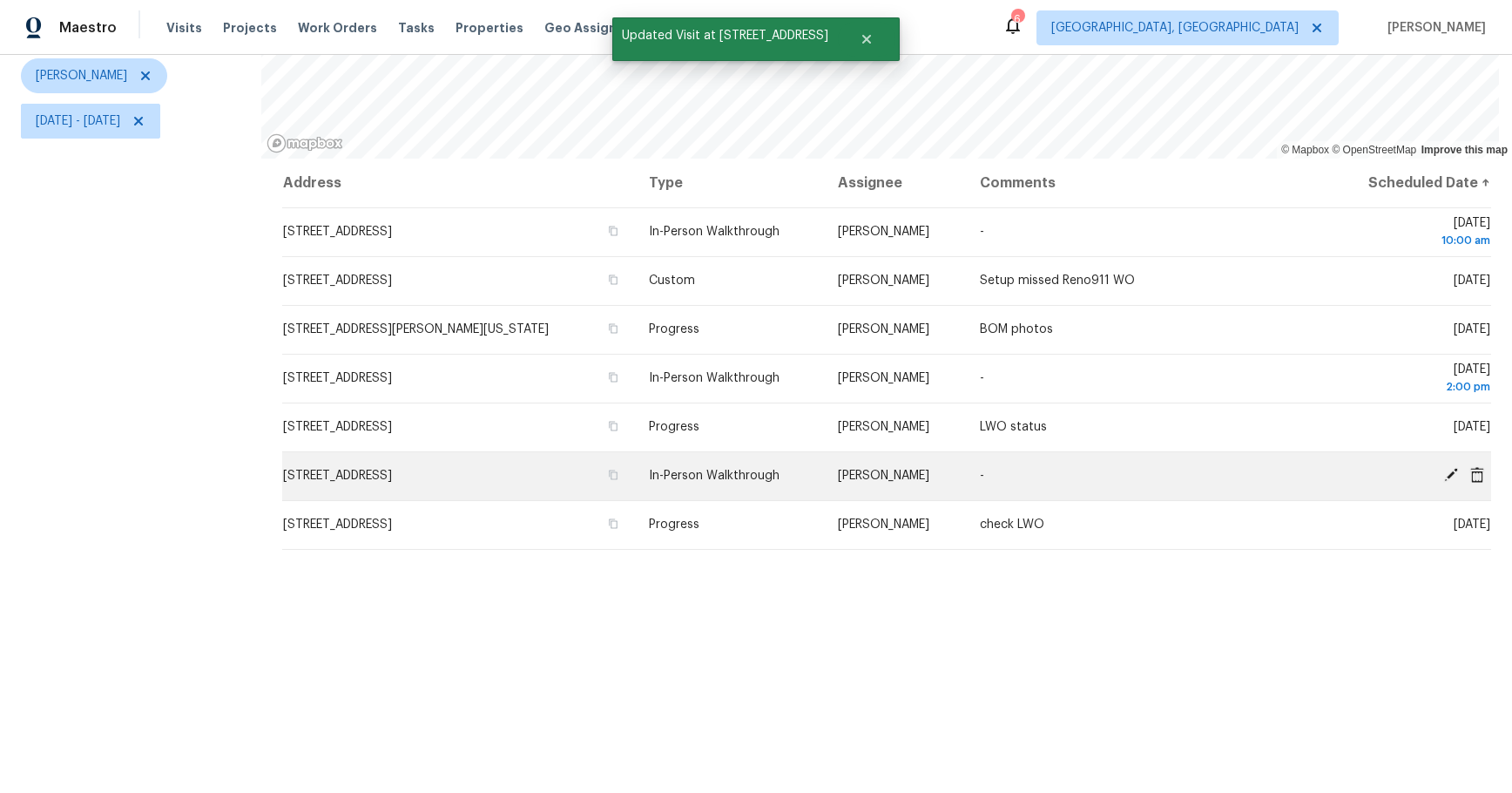scroll, scrollTop: 49, scrollLeft: 0, axis: vertical 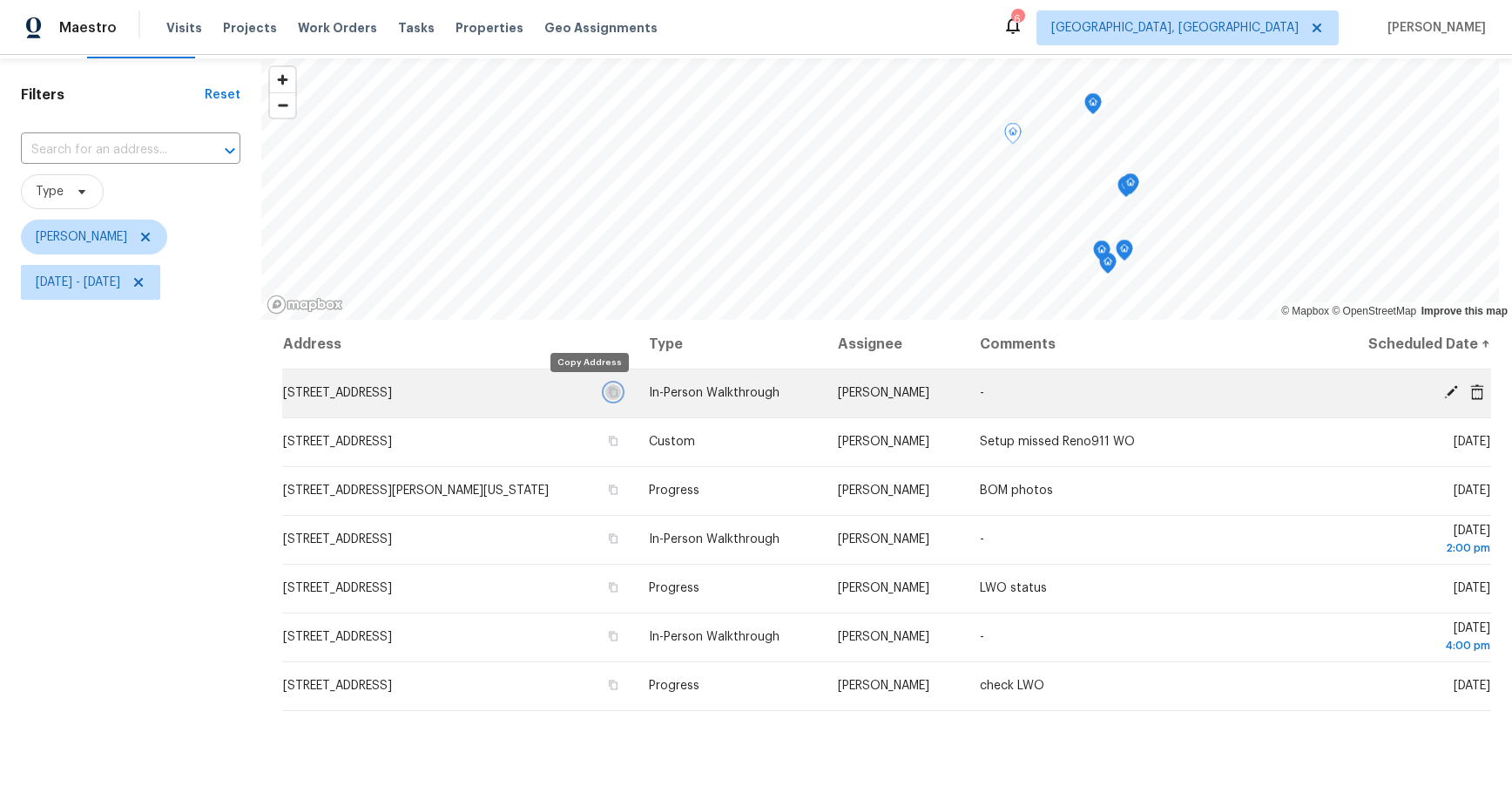 click 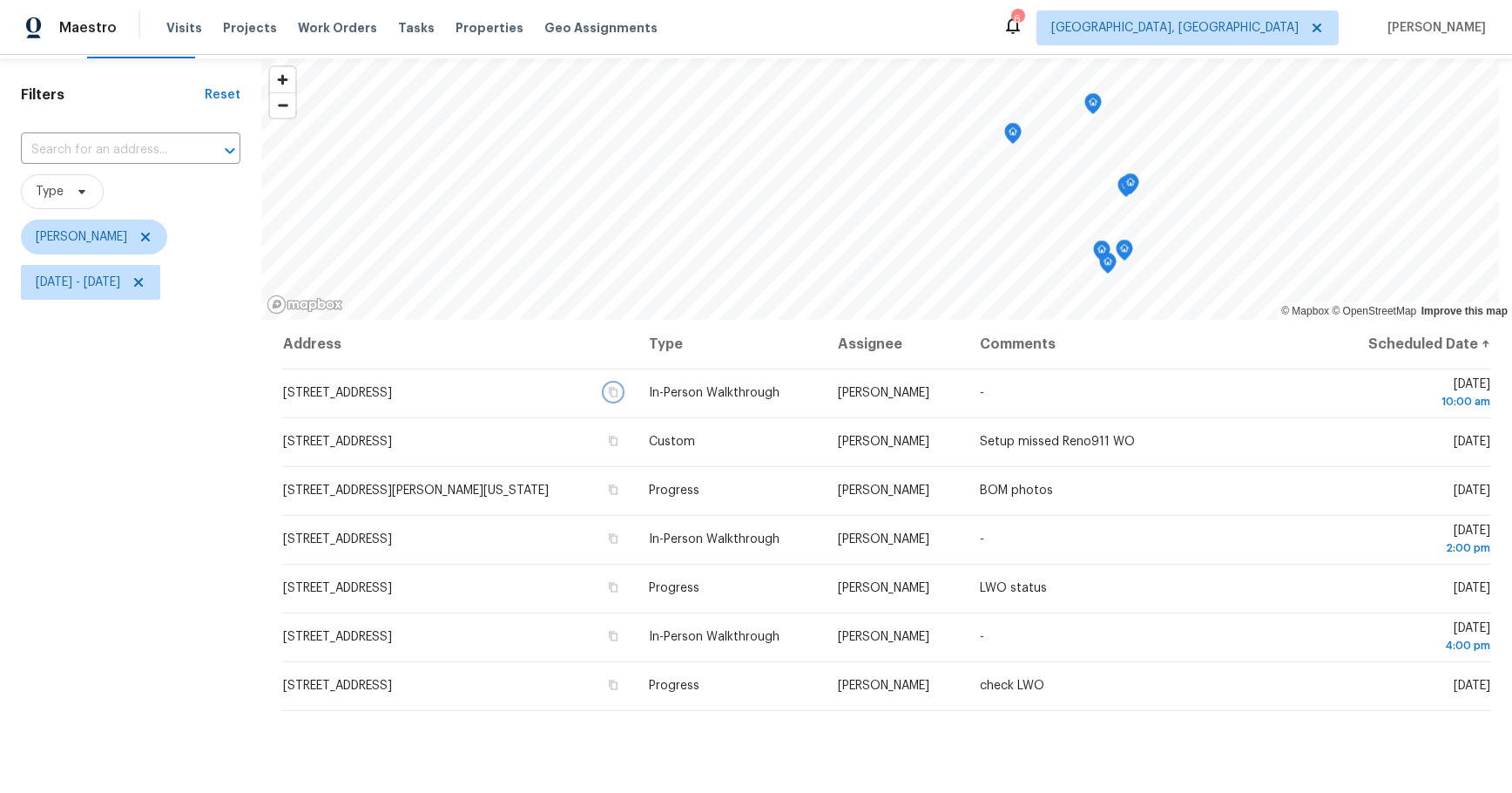 click at bounding box center [1013, 136] 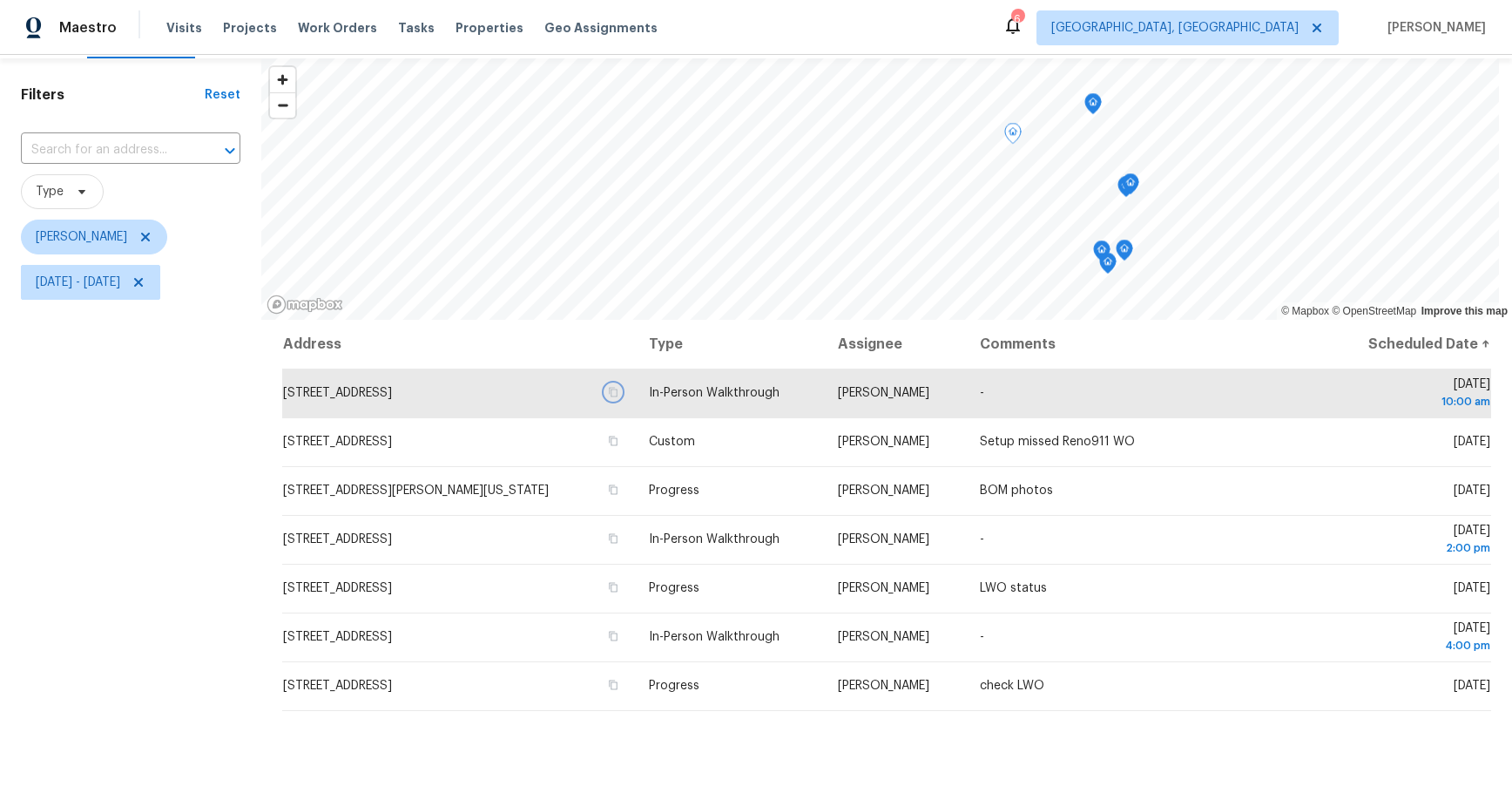 click 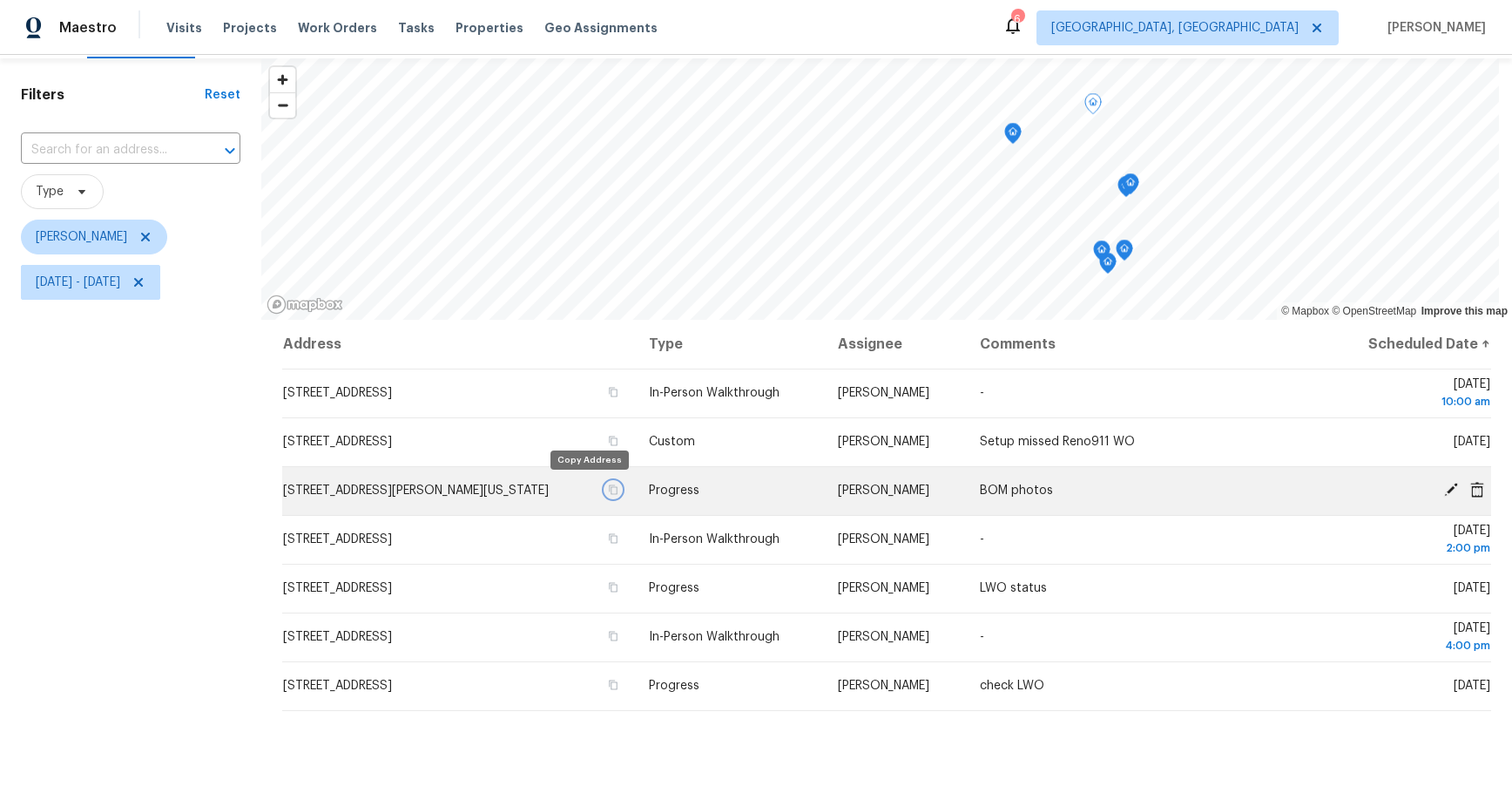 click 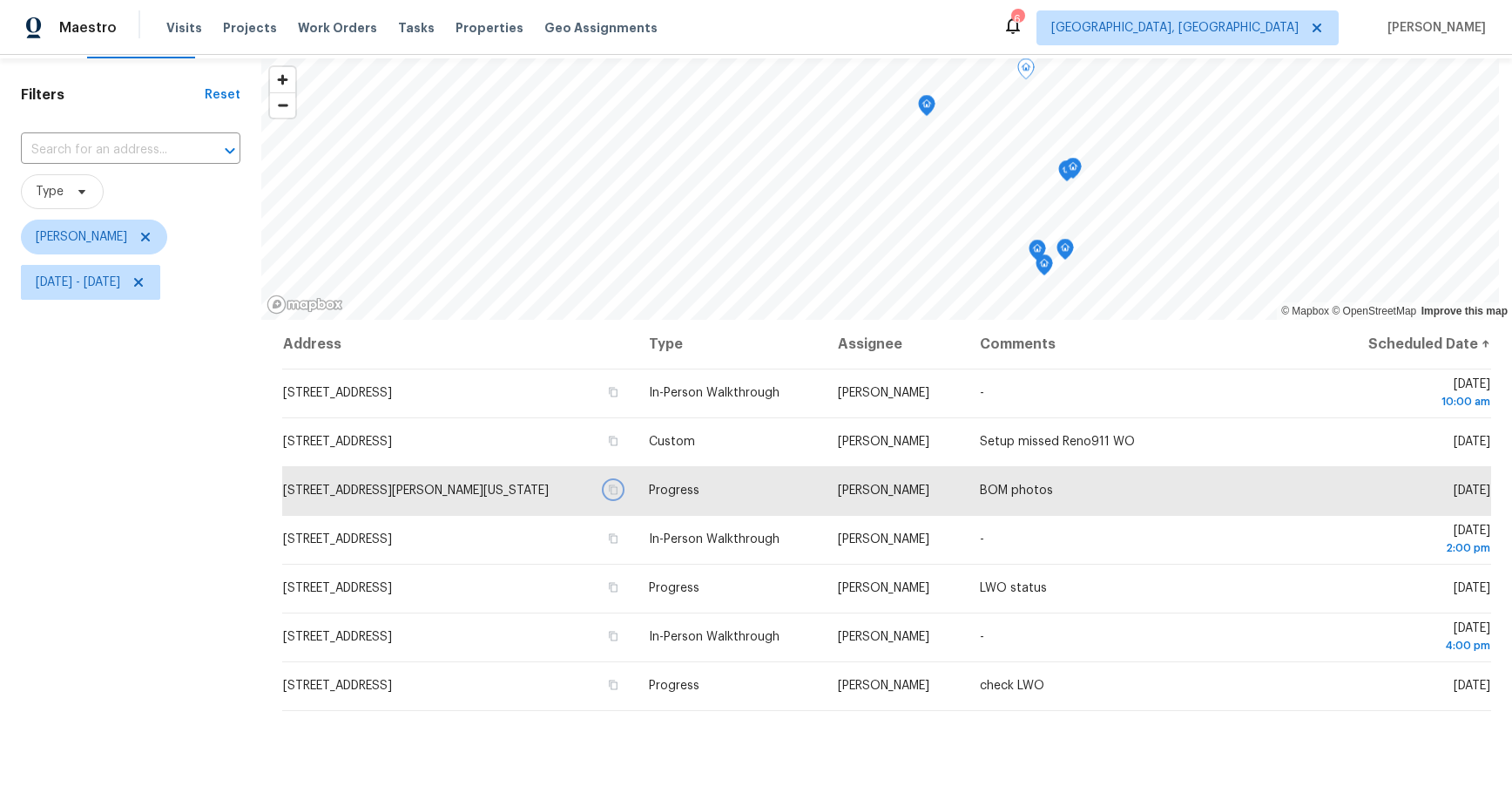 click 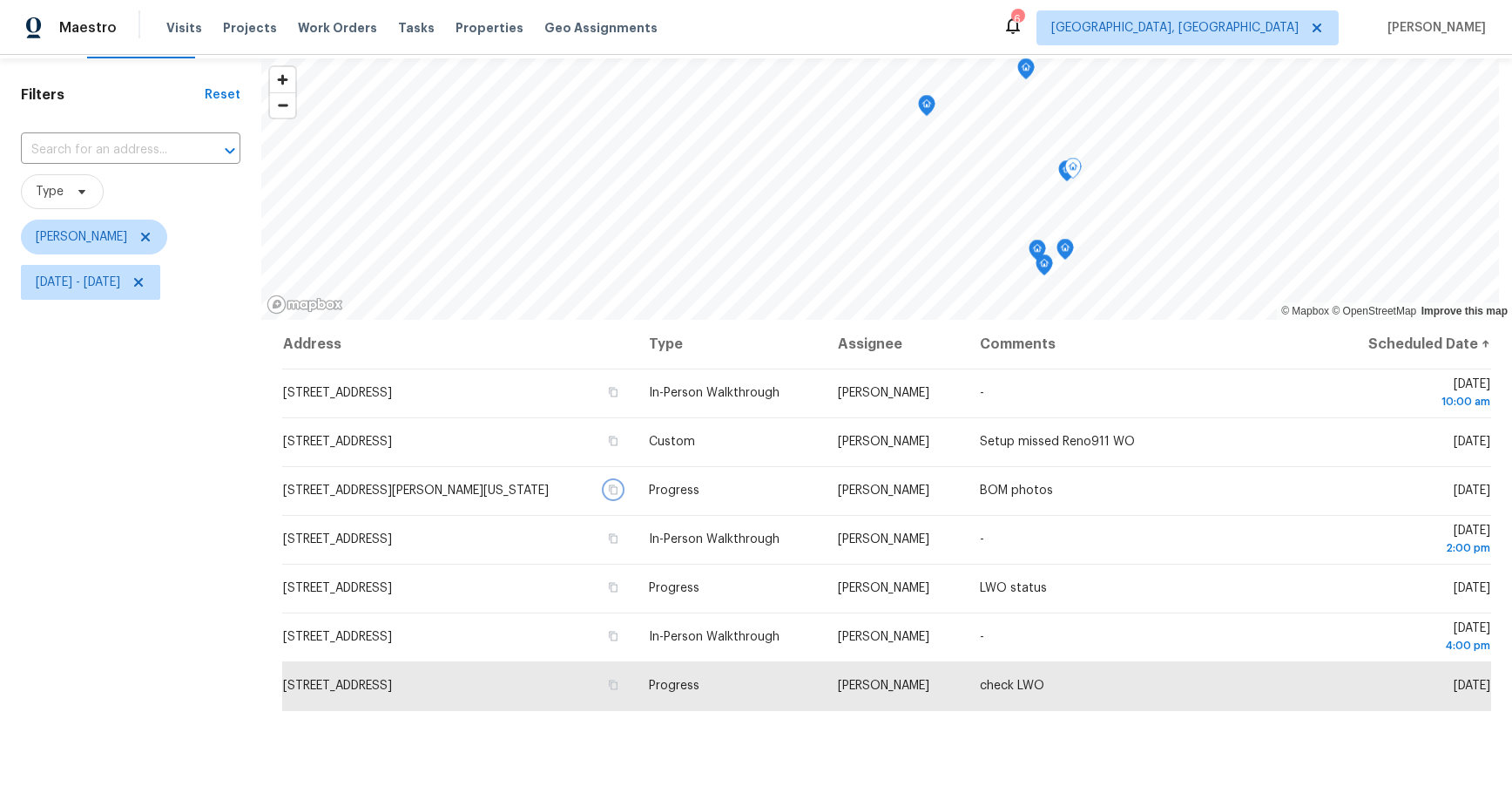 click 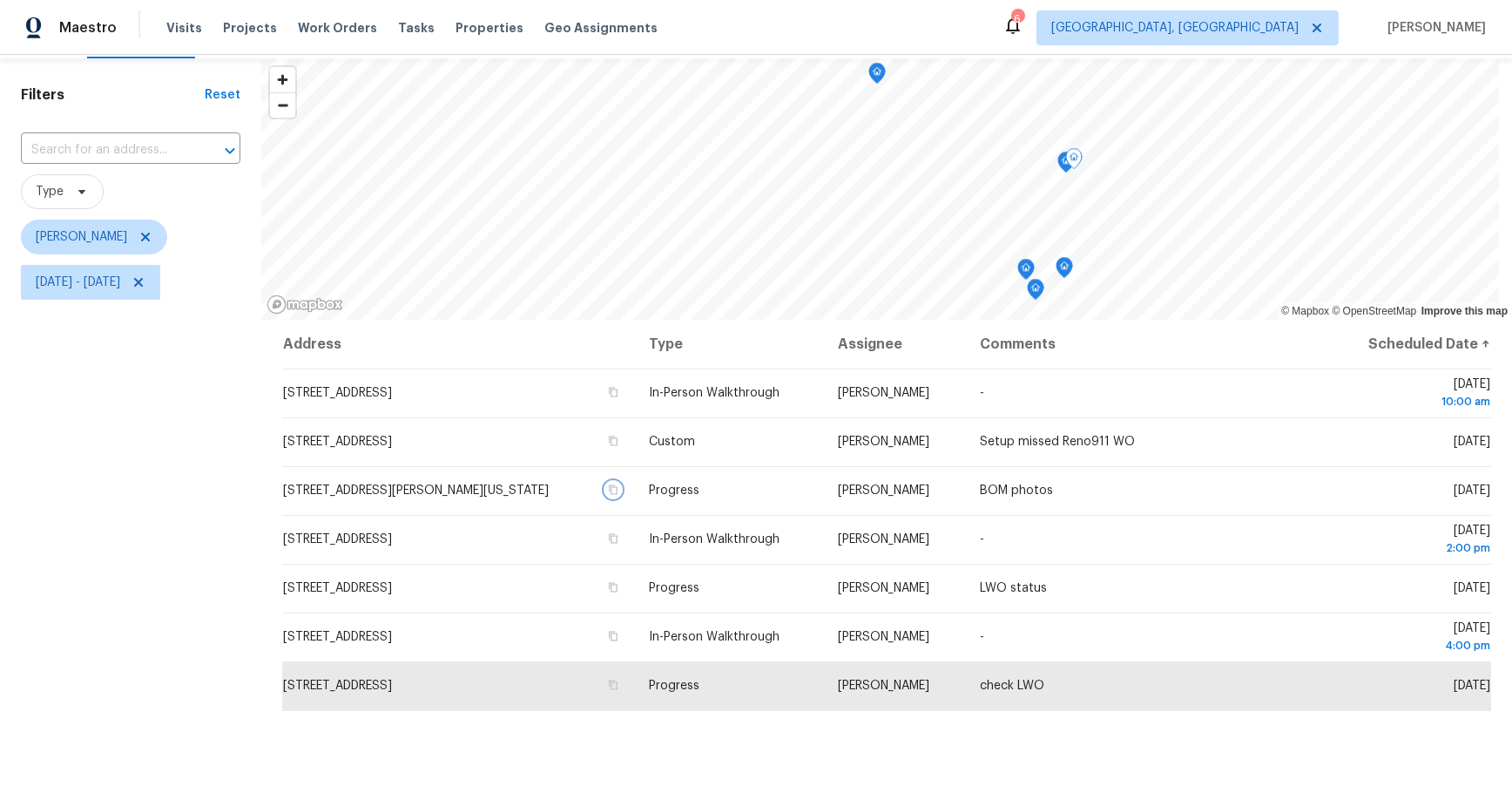click 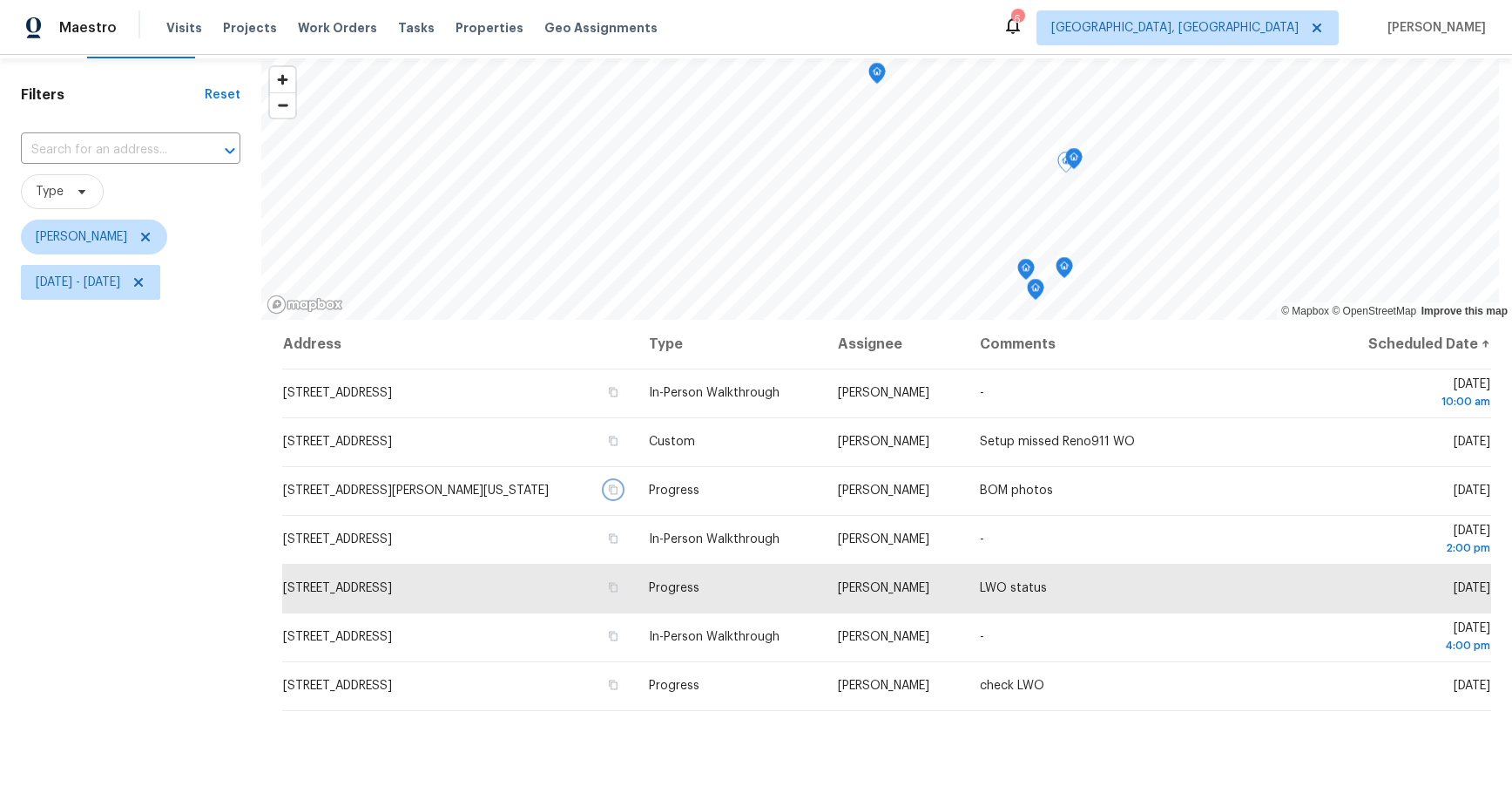 click 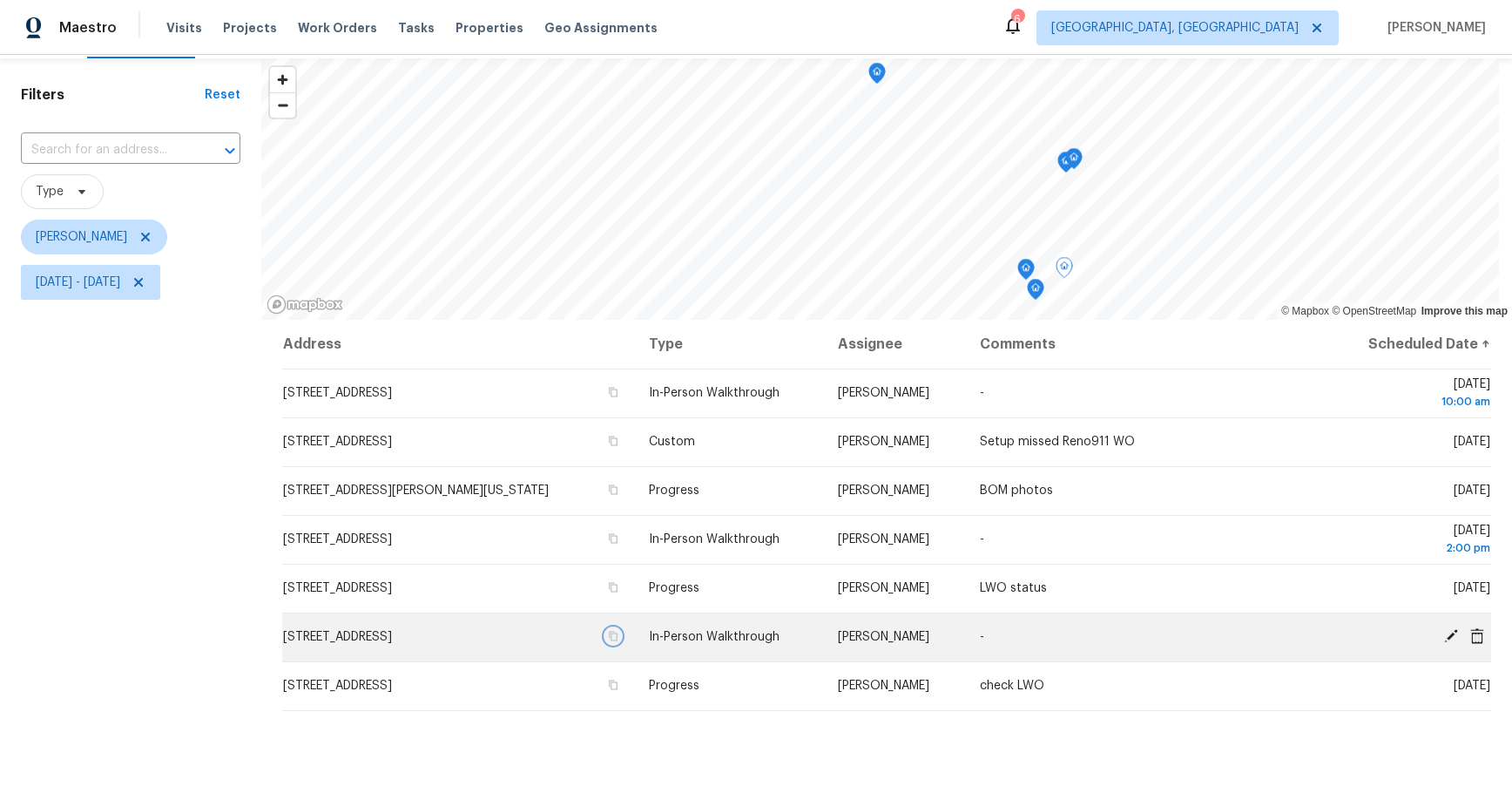 click 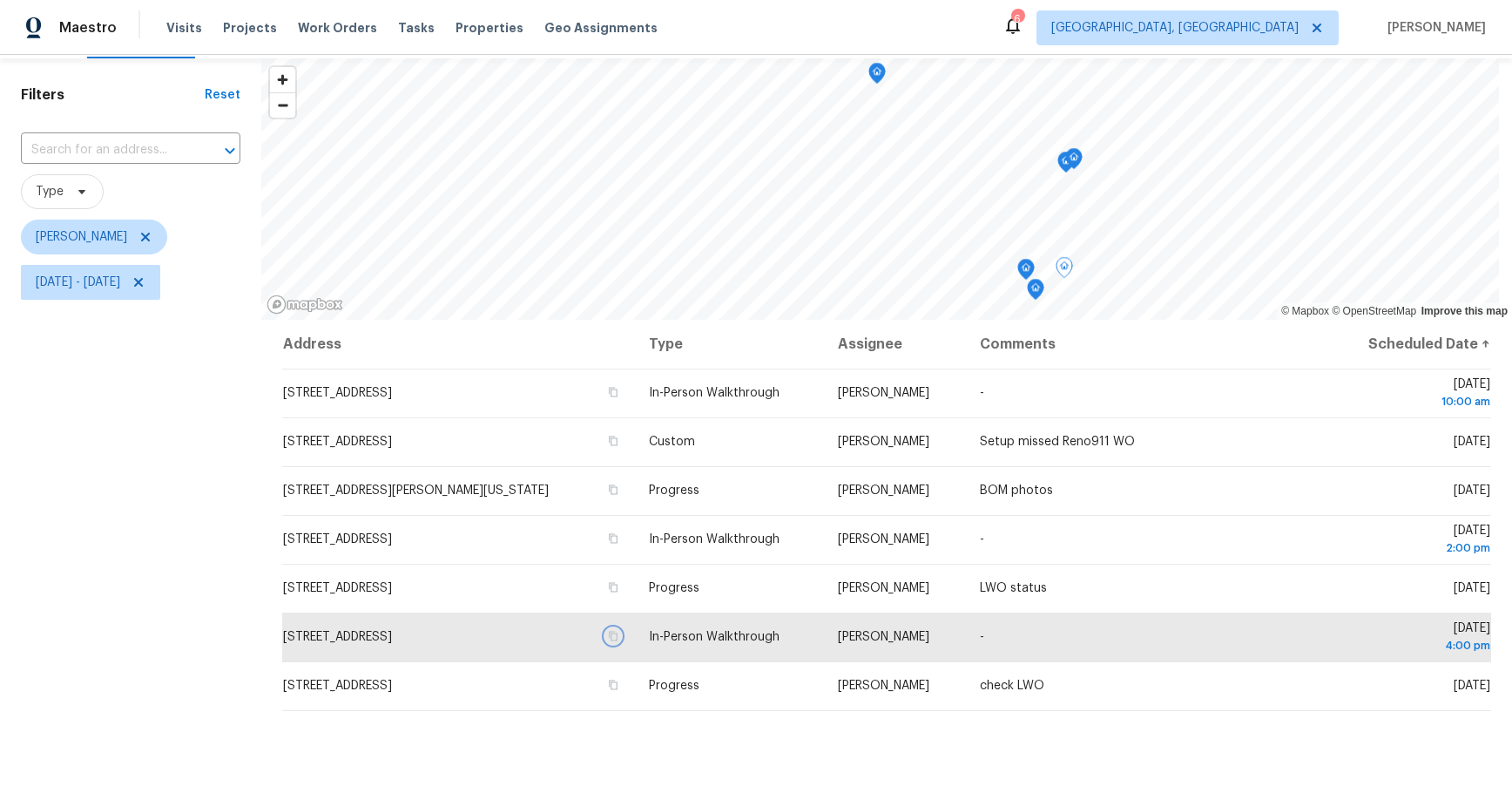 click 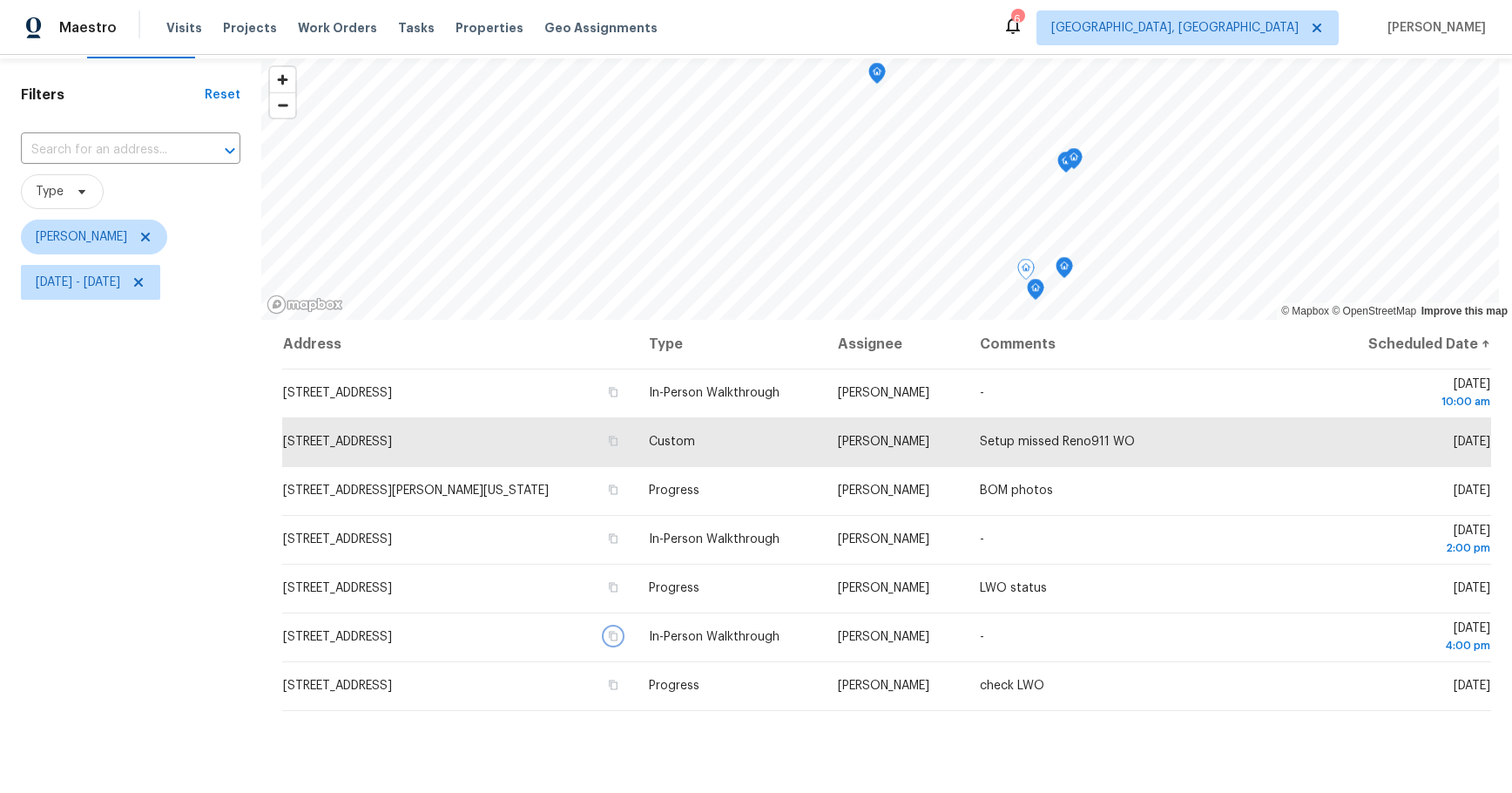 click 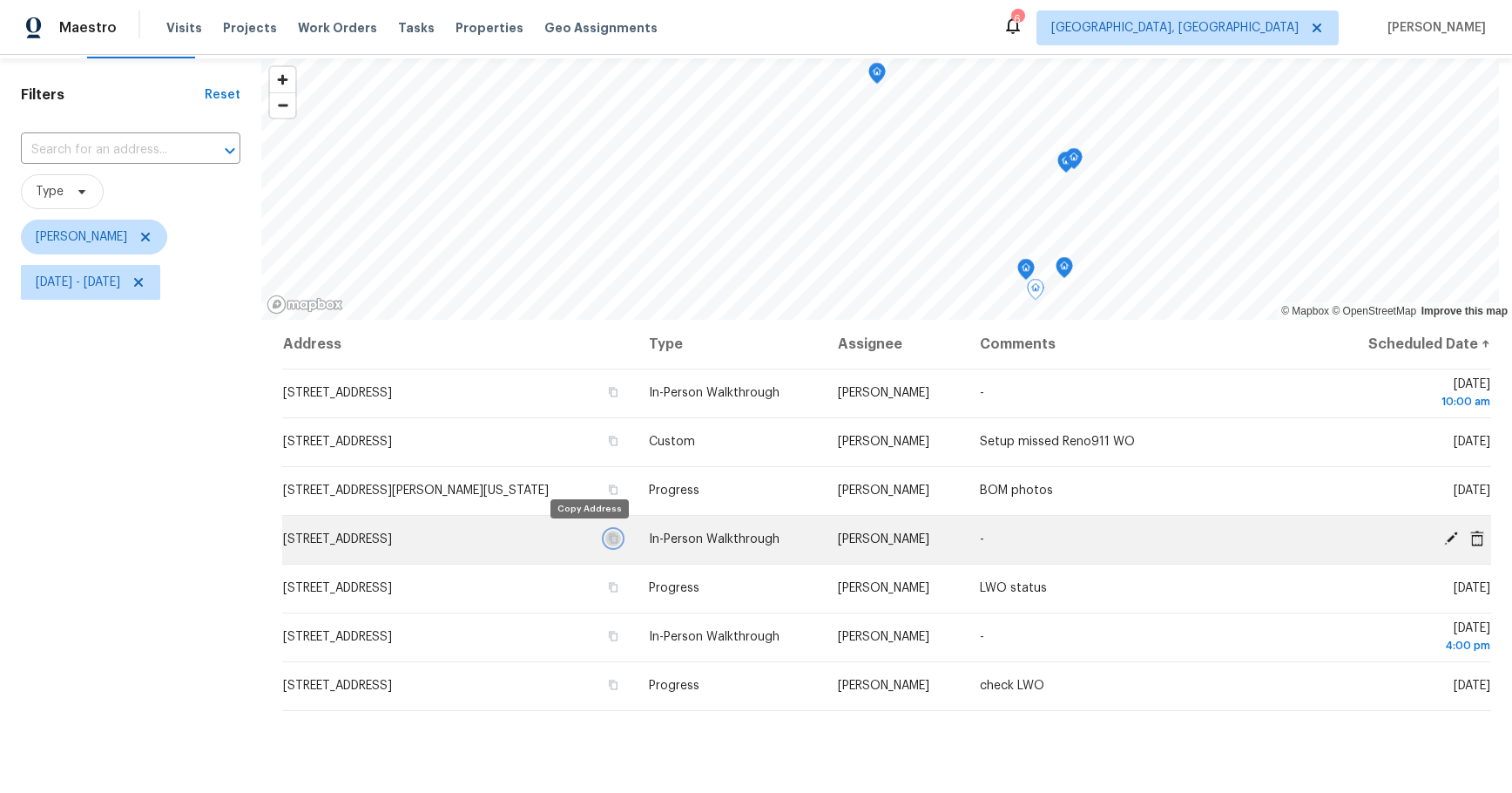 click 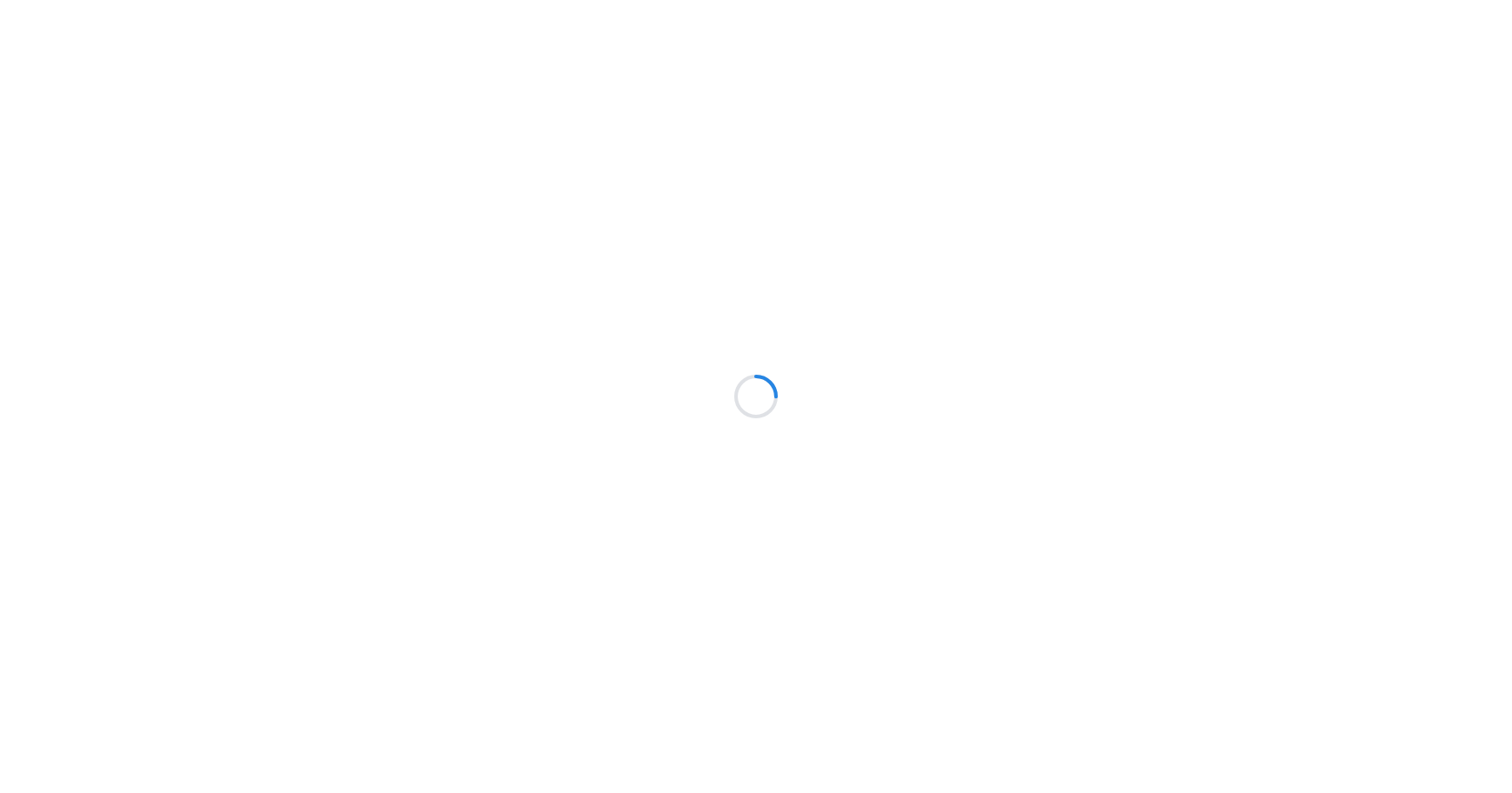 scroll, scrollTop: 0, scrollLeft: 0, axis: both 